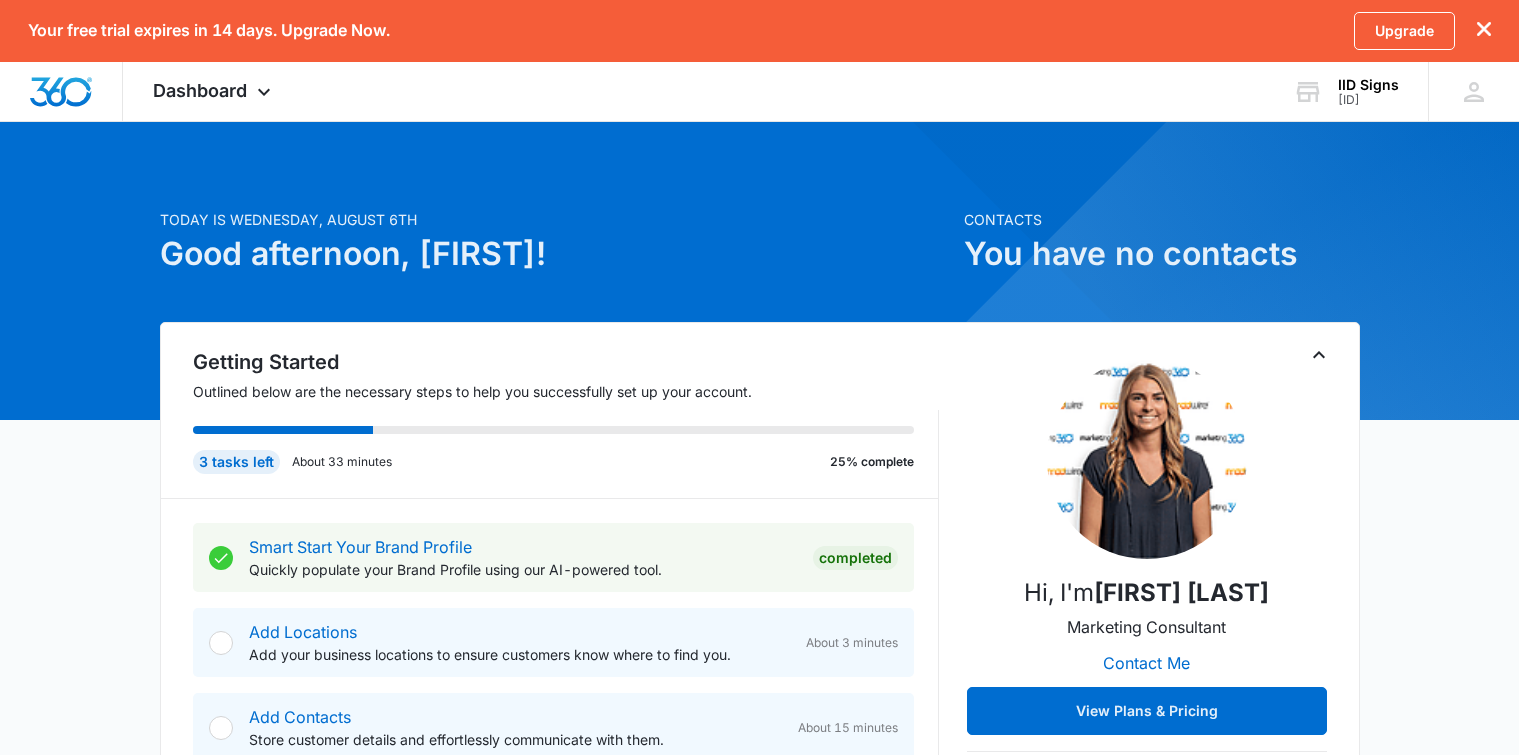scroll, scrollTop: 200, scrollLeft: 0, axis: vertical 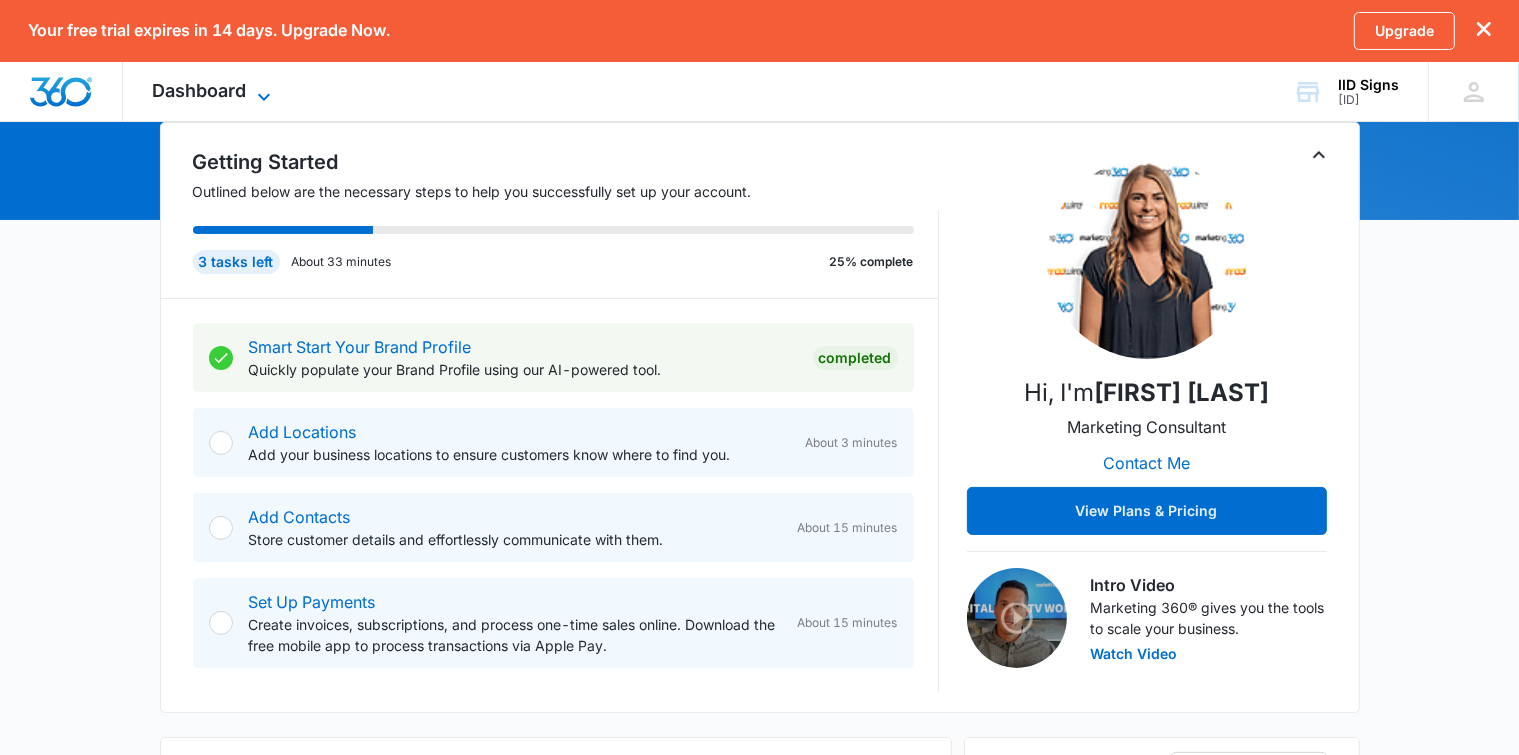 click 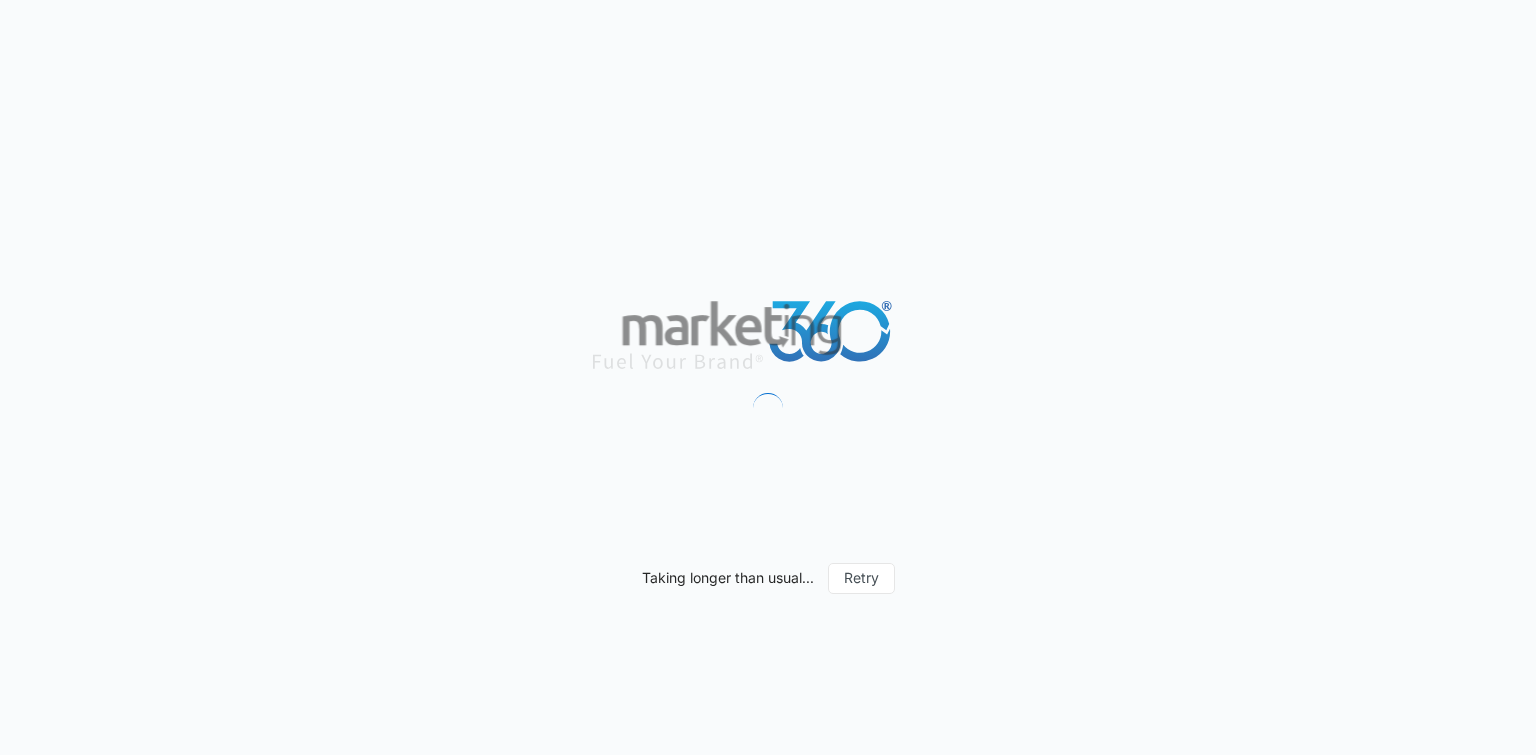 scroll, scrollTop: 0, scrollLeft: 0, axis: both 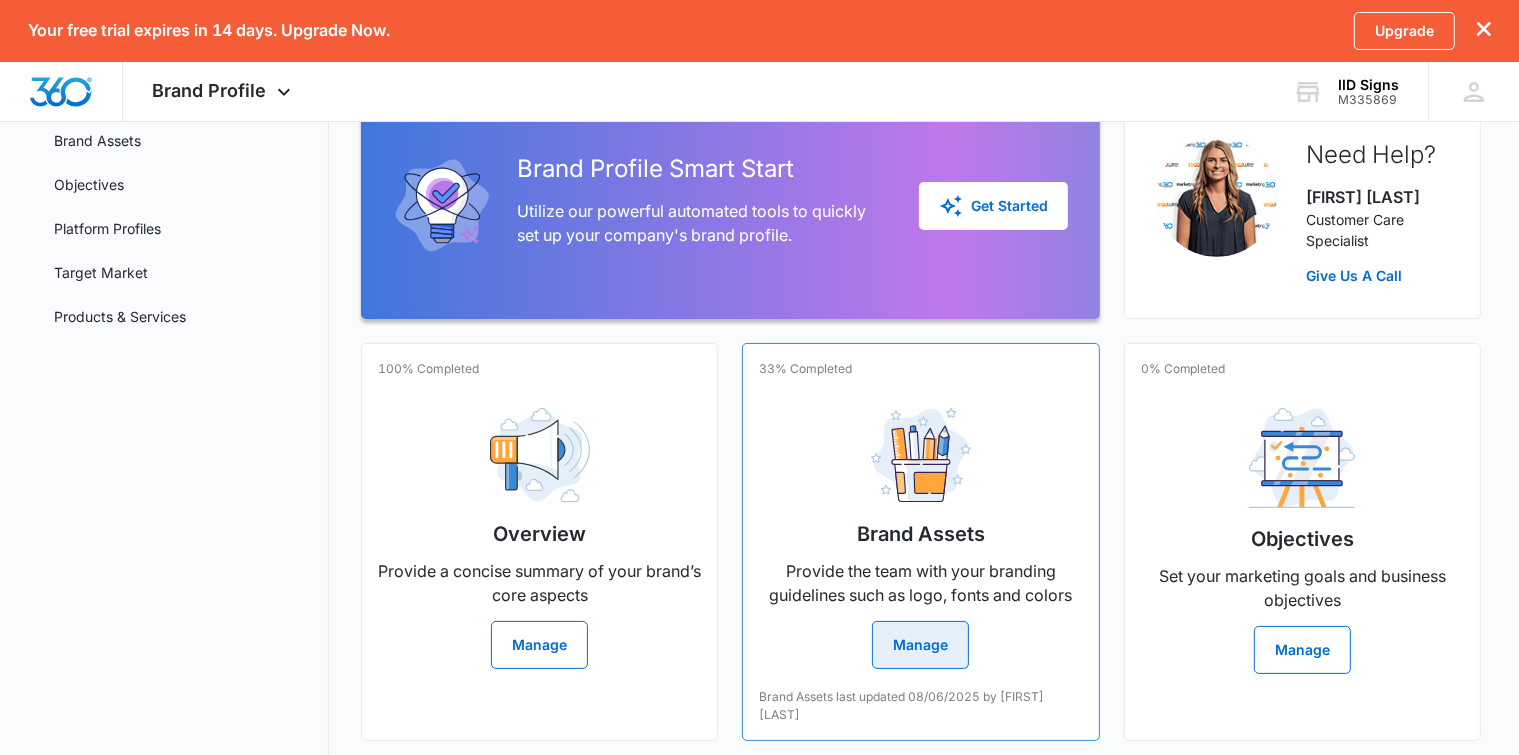 click on "Manage" at bounding box center (920, 645) 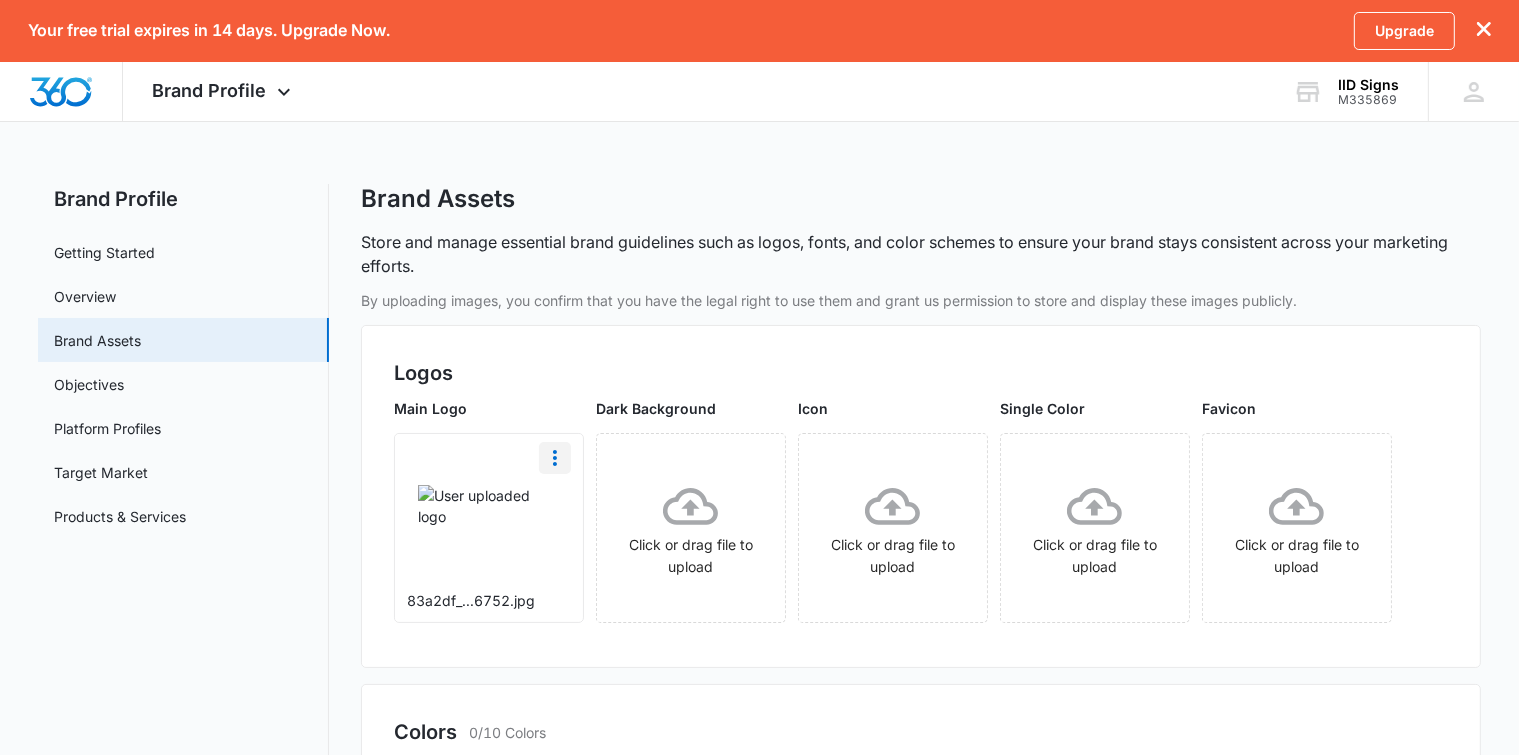 click 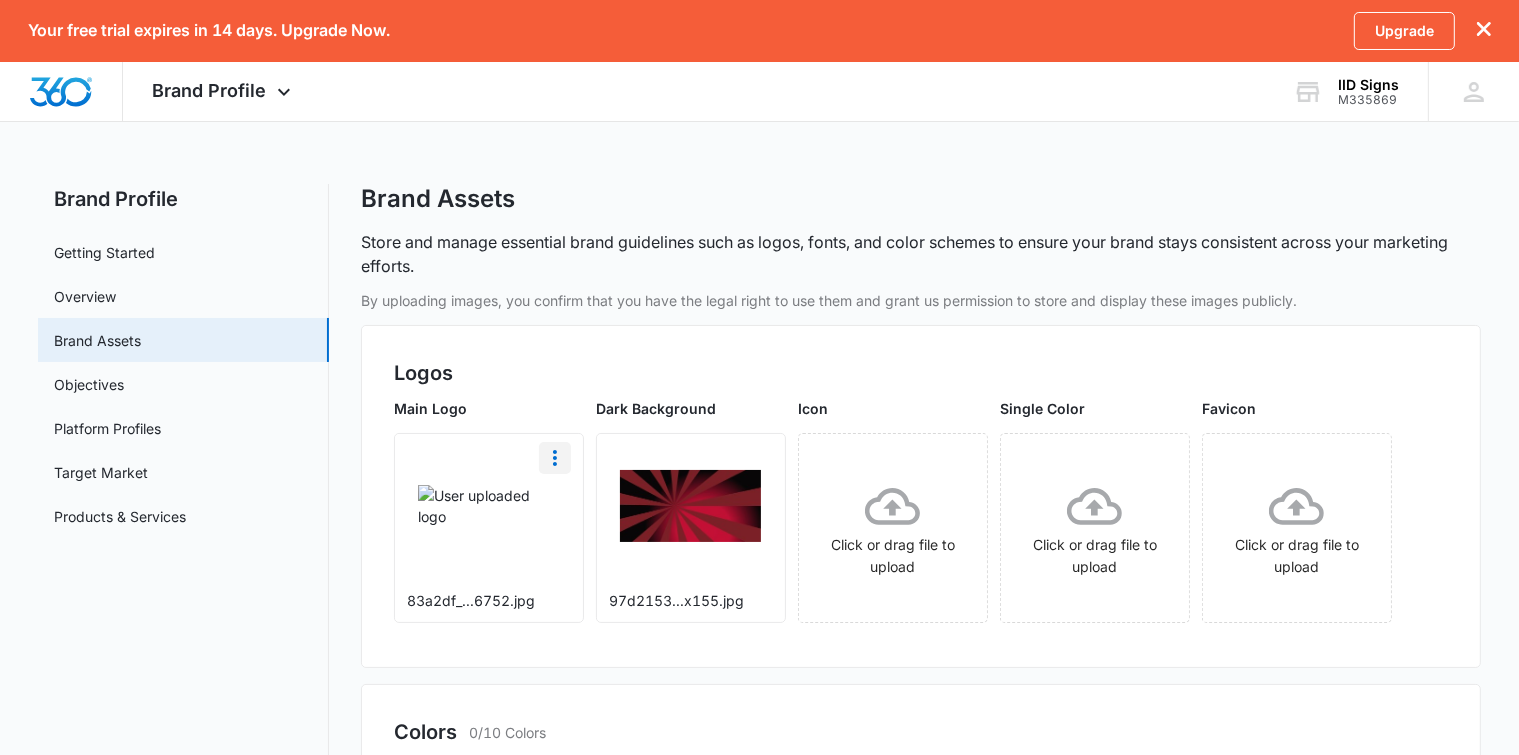 click 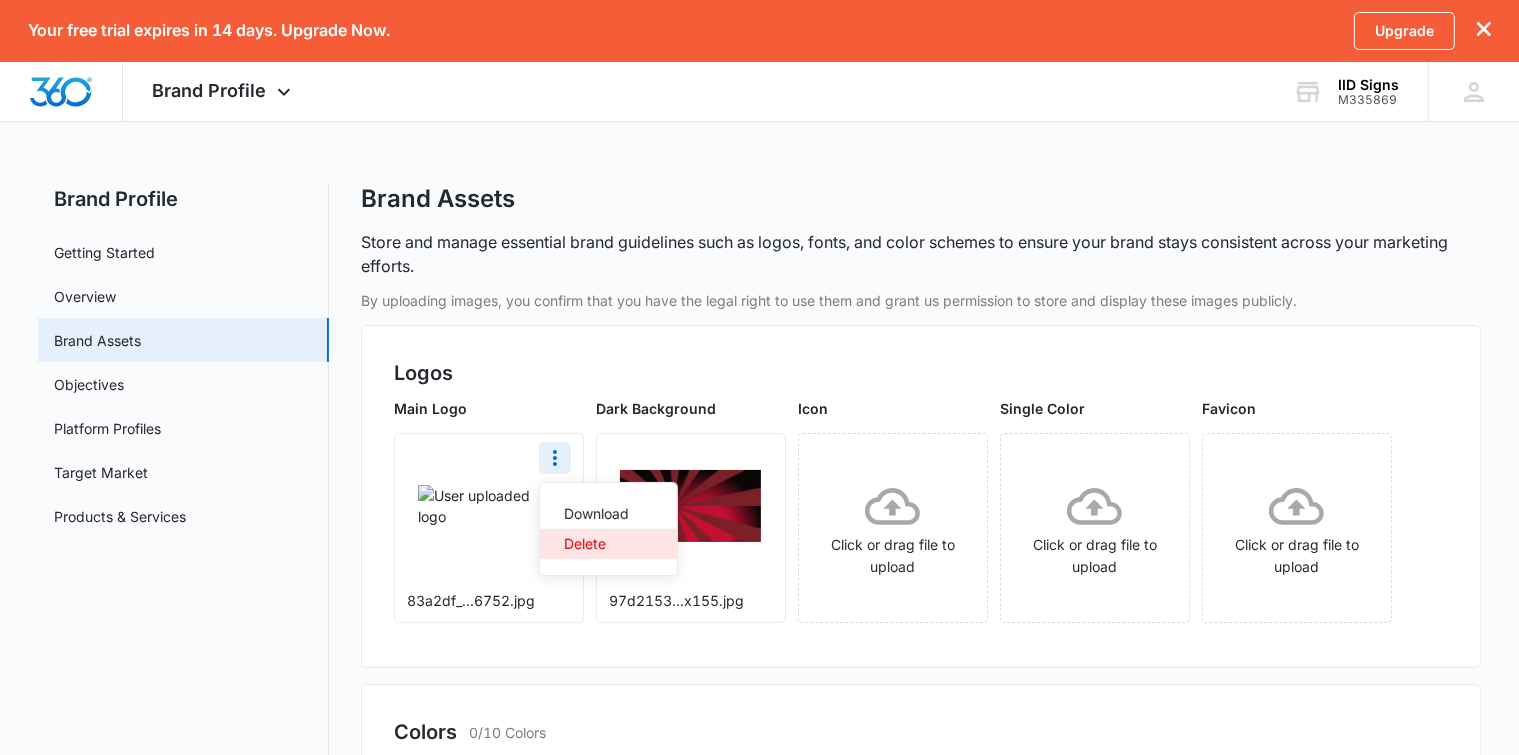 click on "Delete" at bounding box center (596, 544) 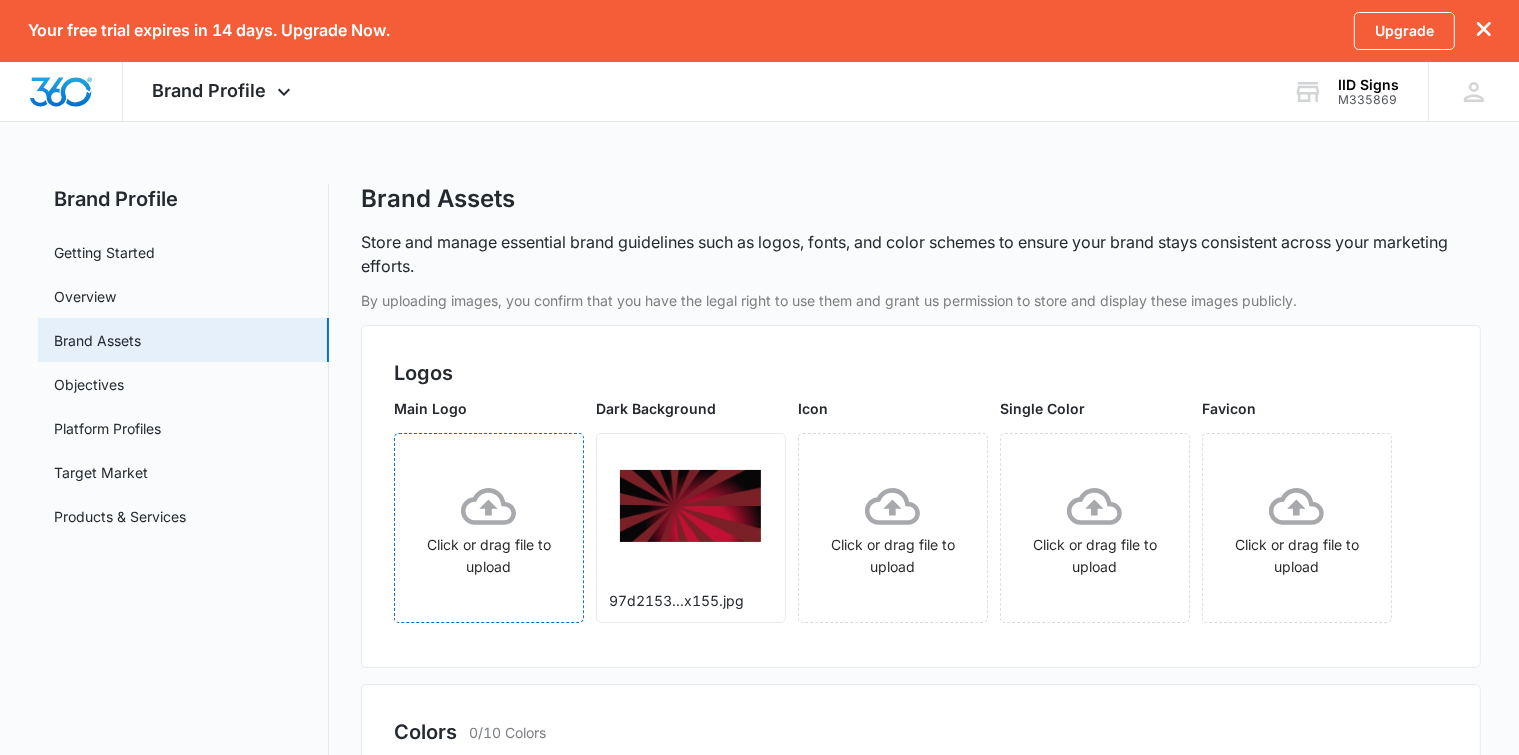 click 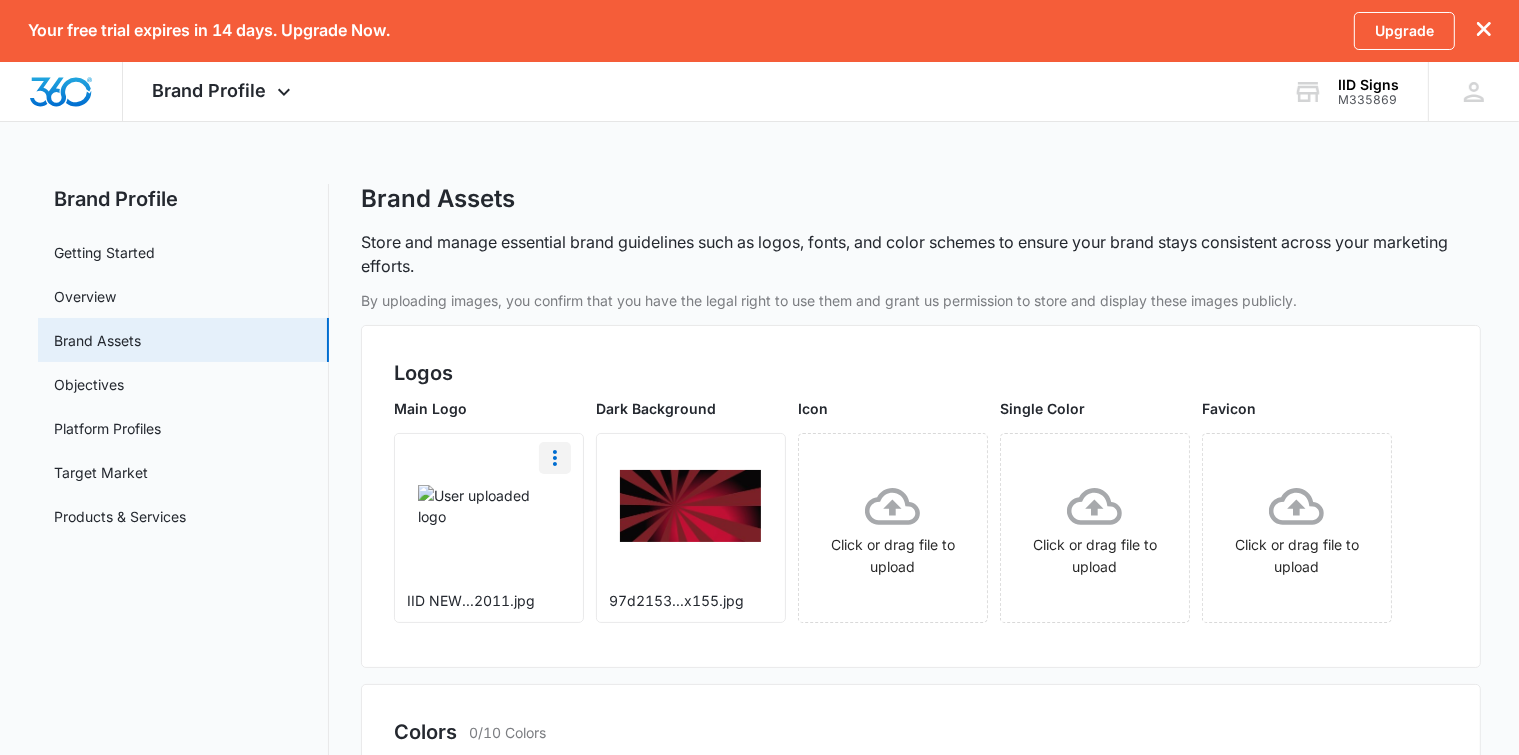 click 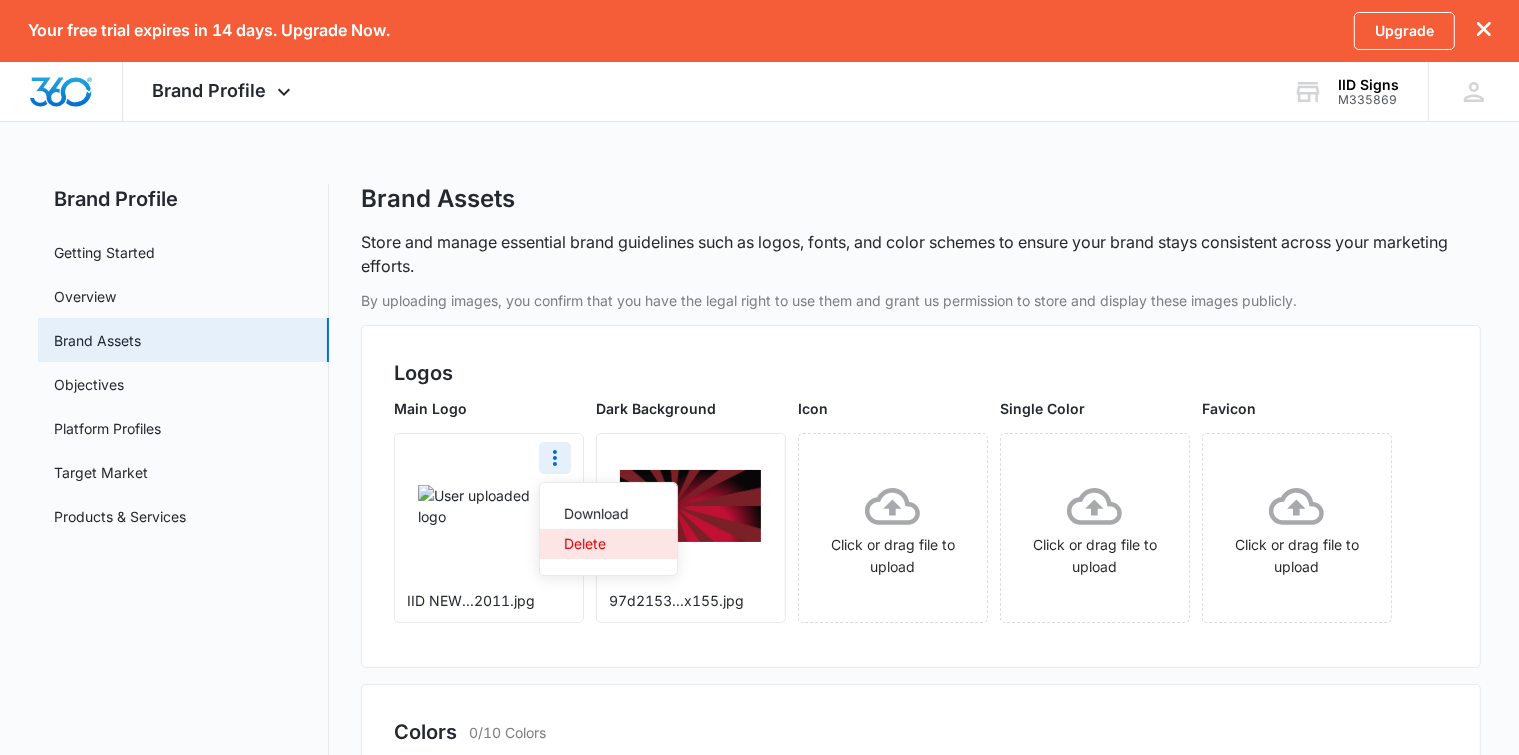 click on "Delete" at bounding box center (596, 544) 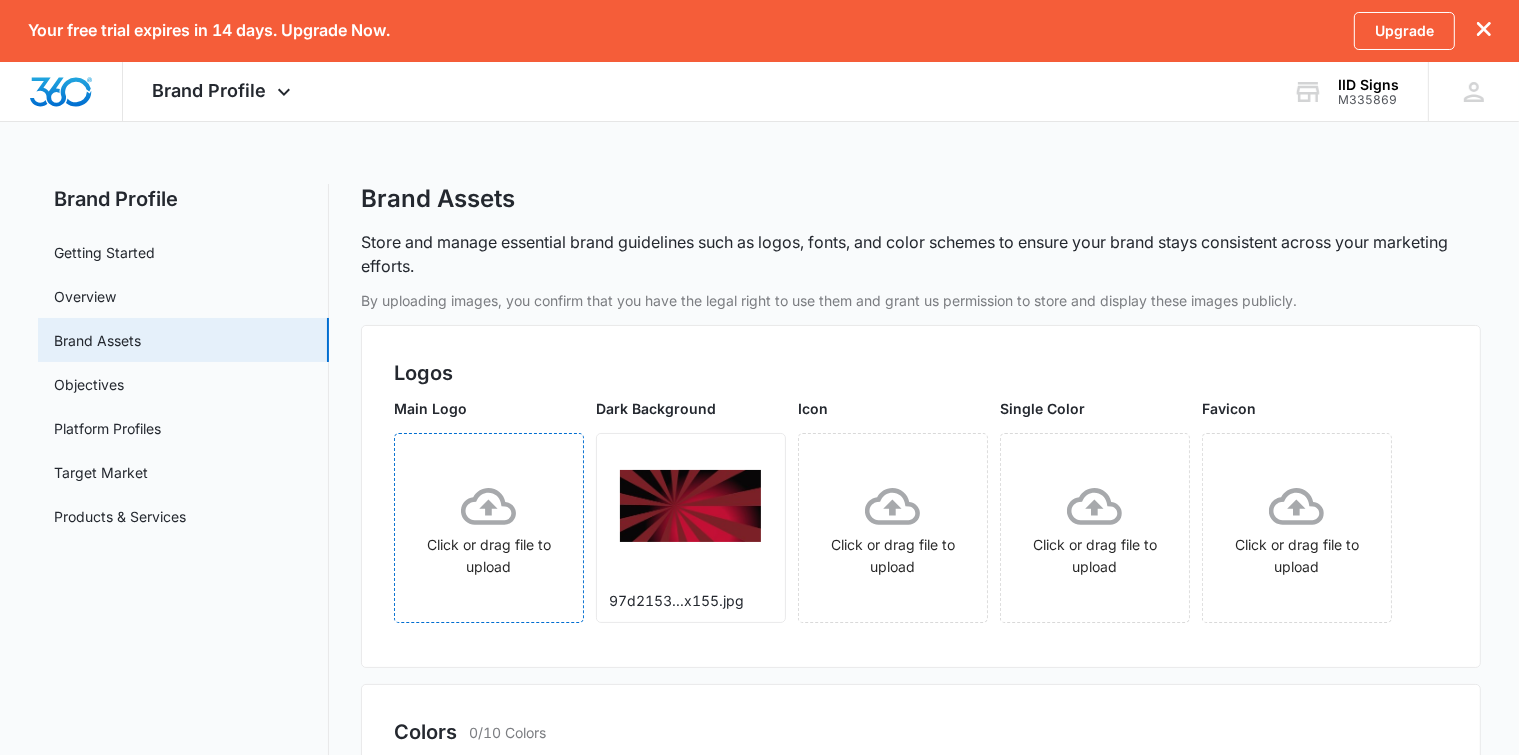 click 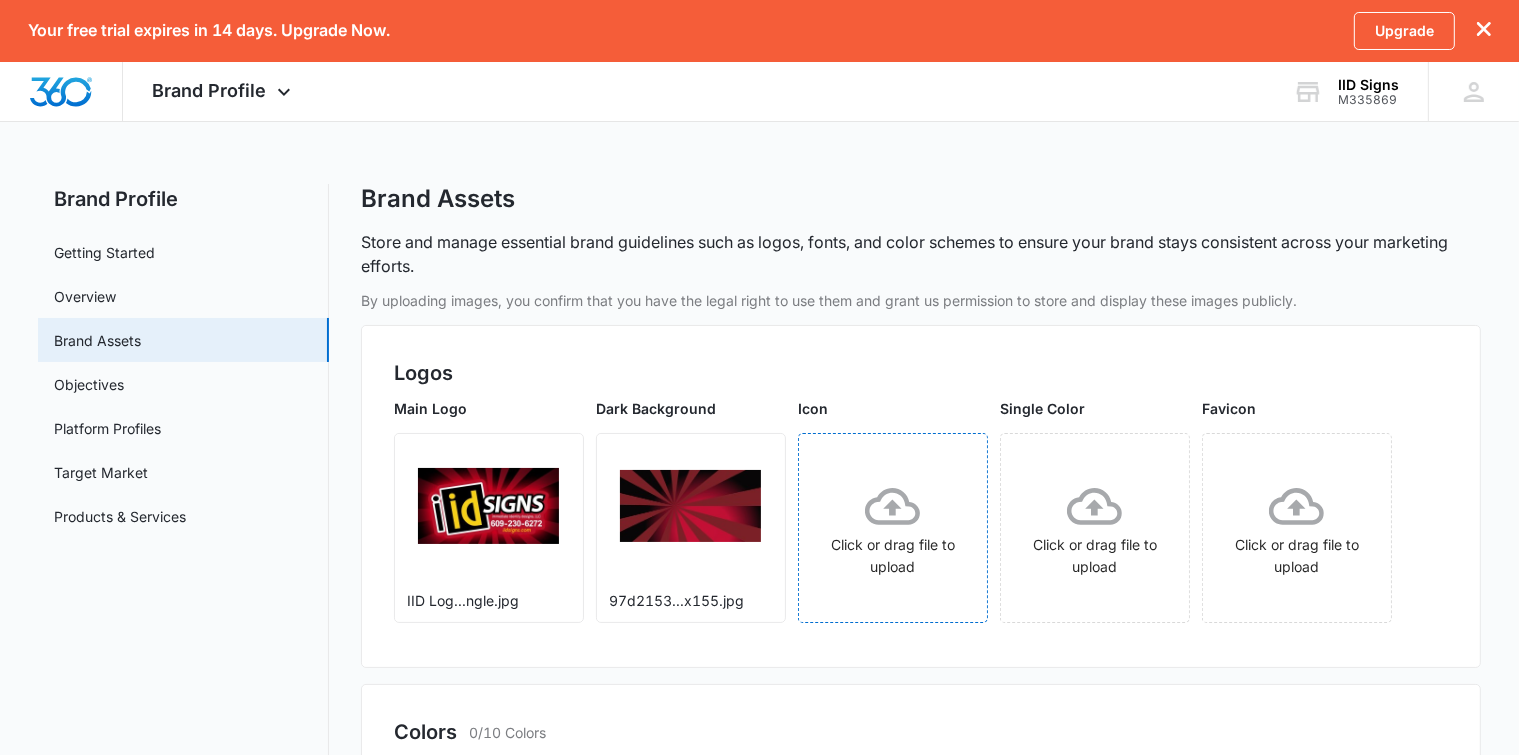 click 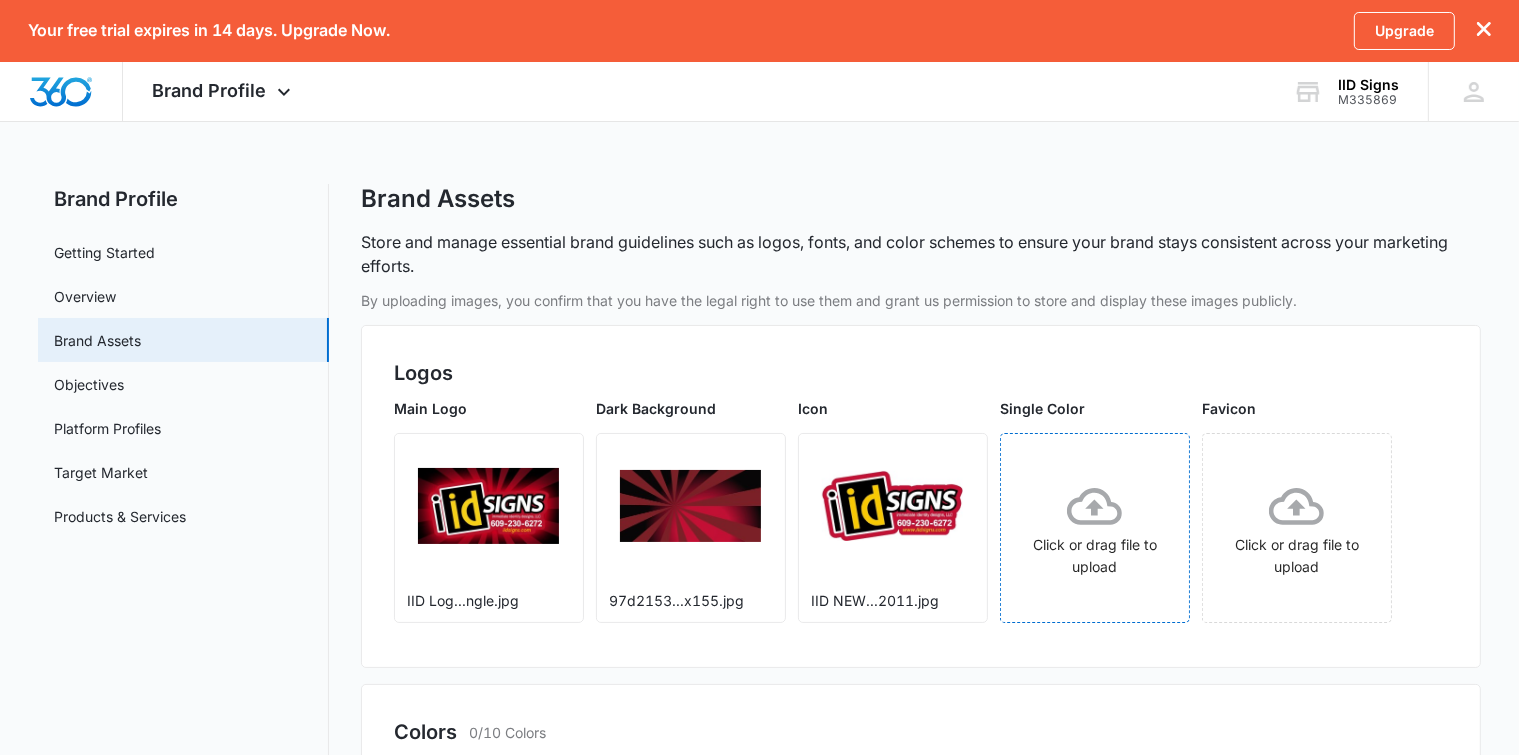 click 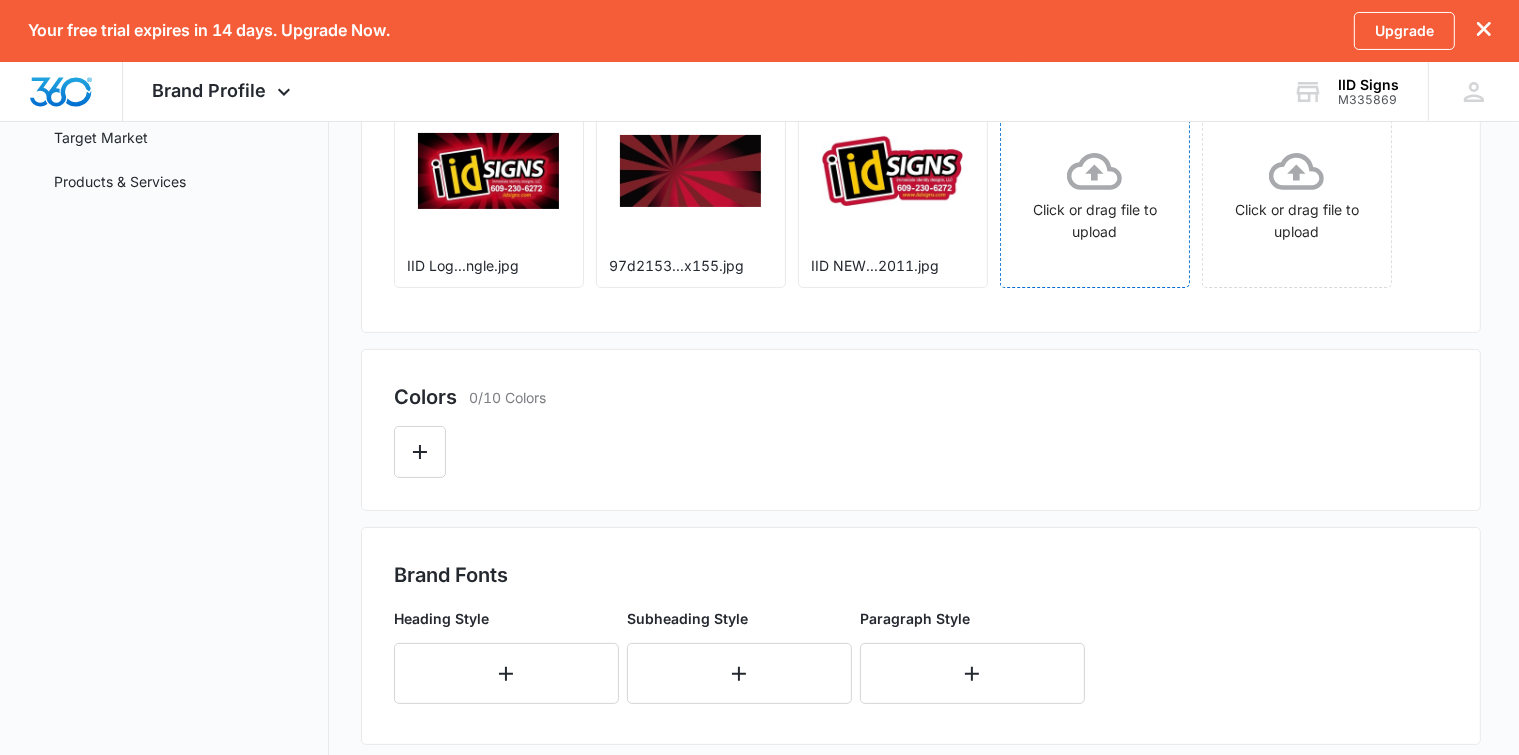 scroll, scrollTop: 300, scrollLeft: 0, axis: vertical 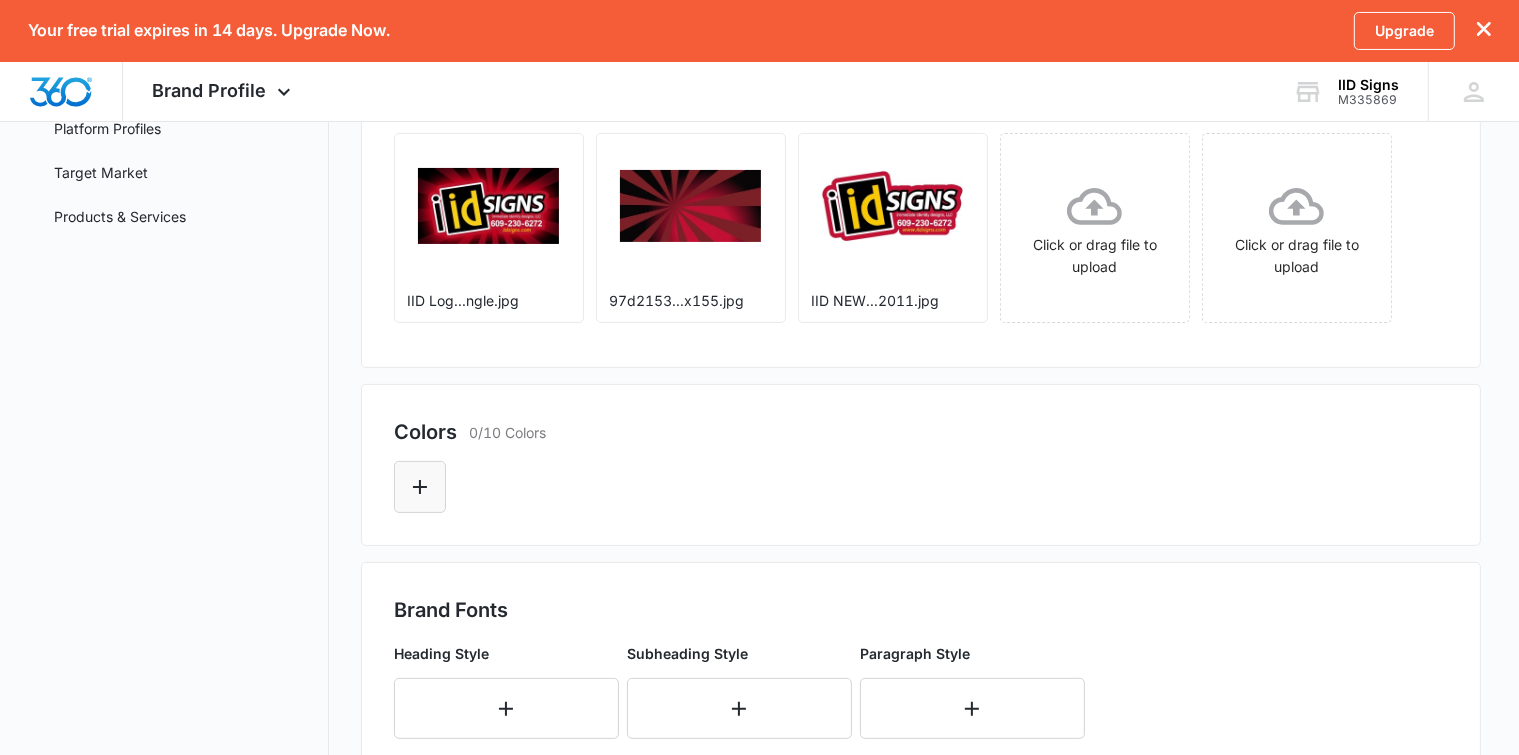click 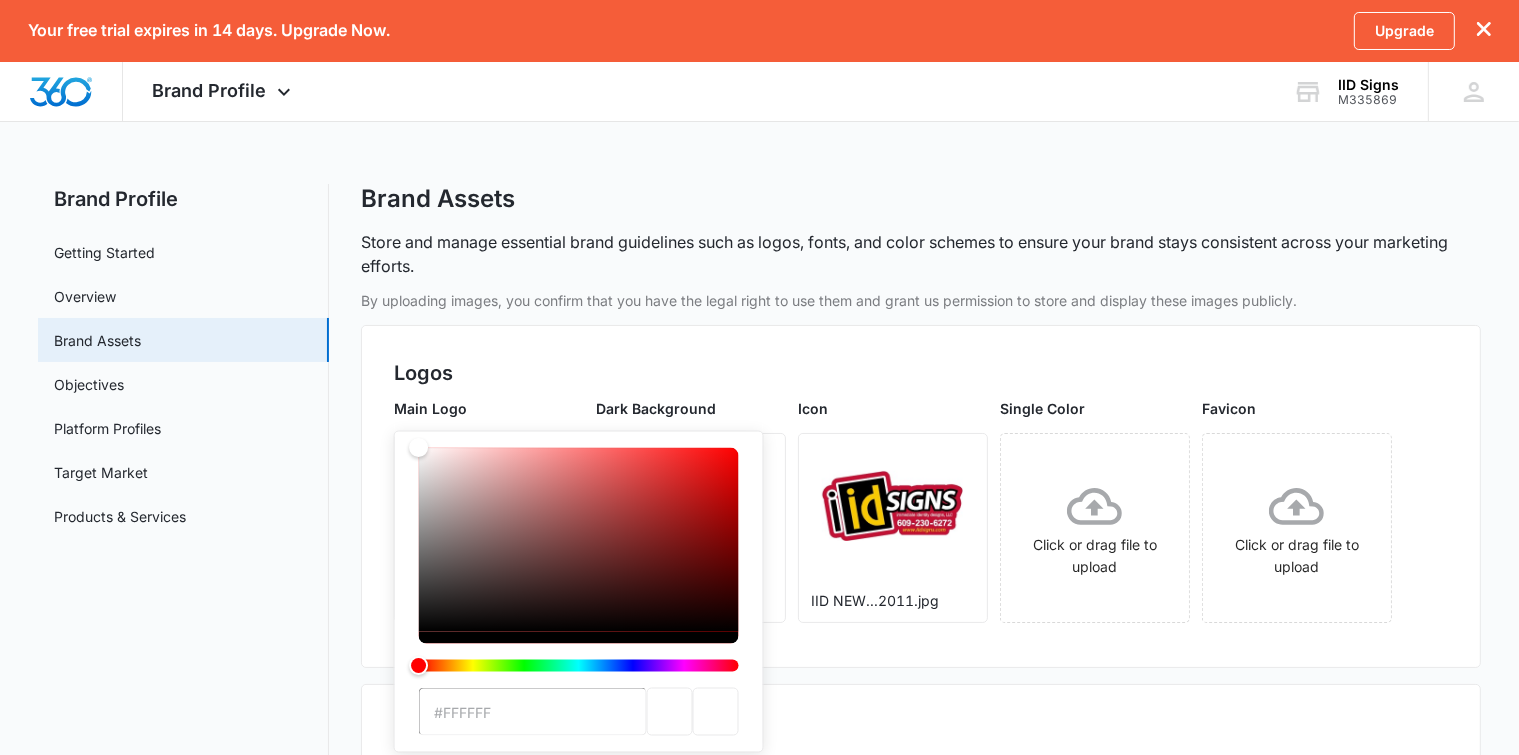 click on "Logos Main Logo IID Log...ngle.jpg Dark Background 97d2153...x155.jpg Icon IID NEW...2011.jpg Single Color Click or drag file to upload Favicon Click or drag file to upload" at bounding box center (921, 496) 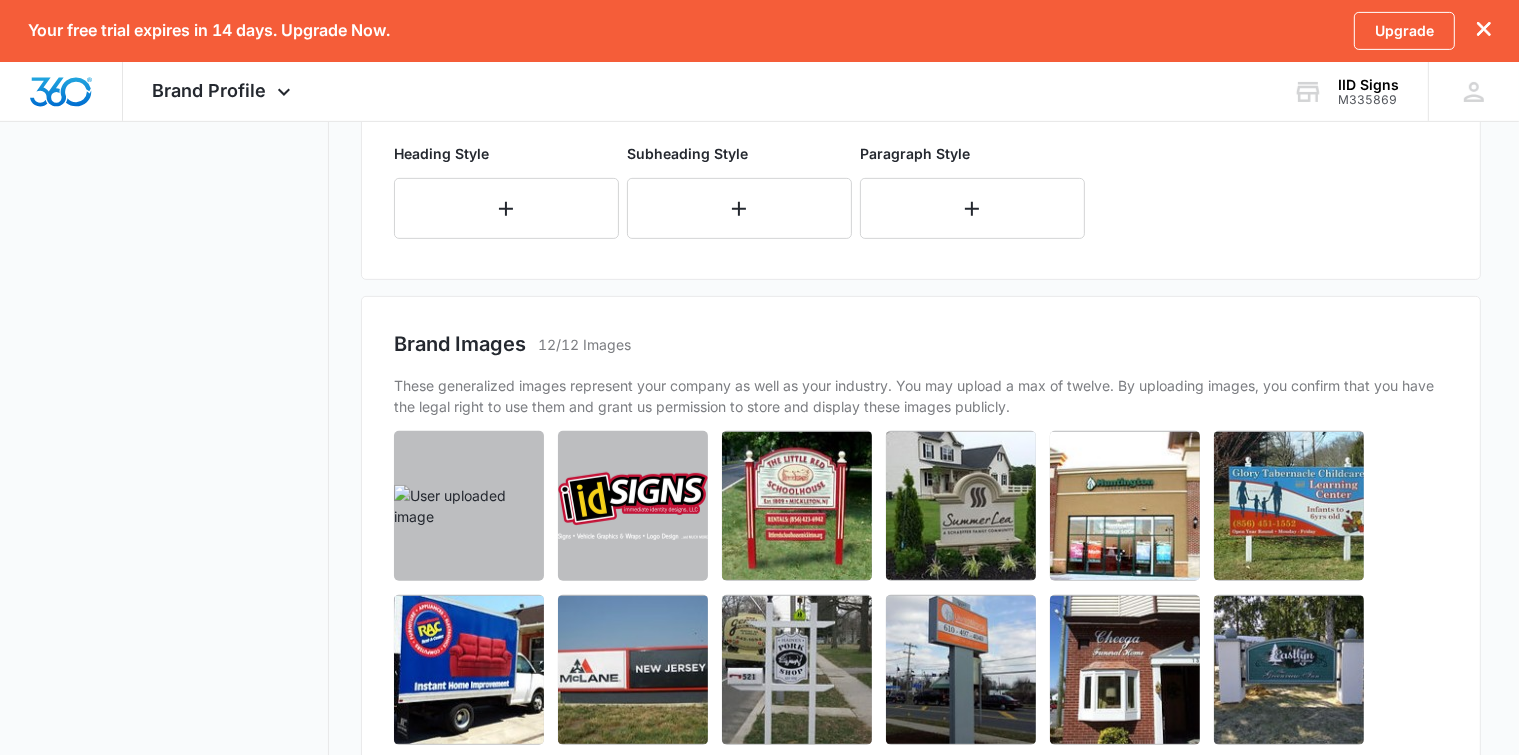 scroll, scrollTop: 900, scrollLeft: 0, axis: vertical 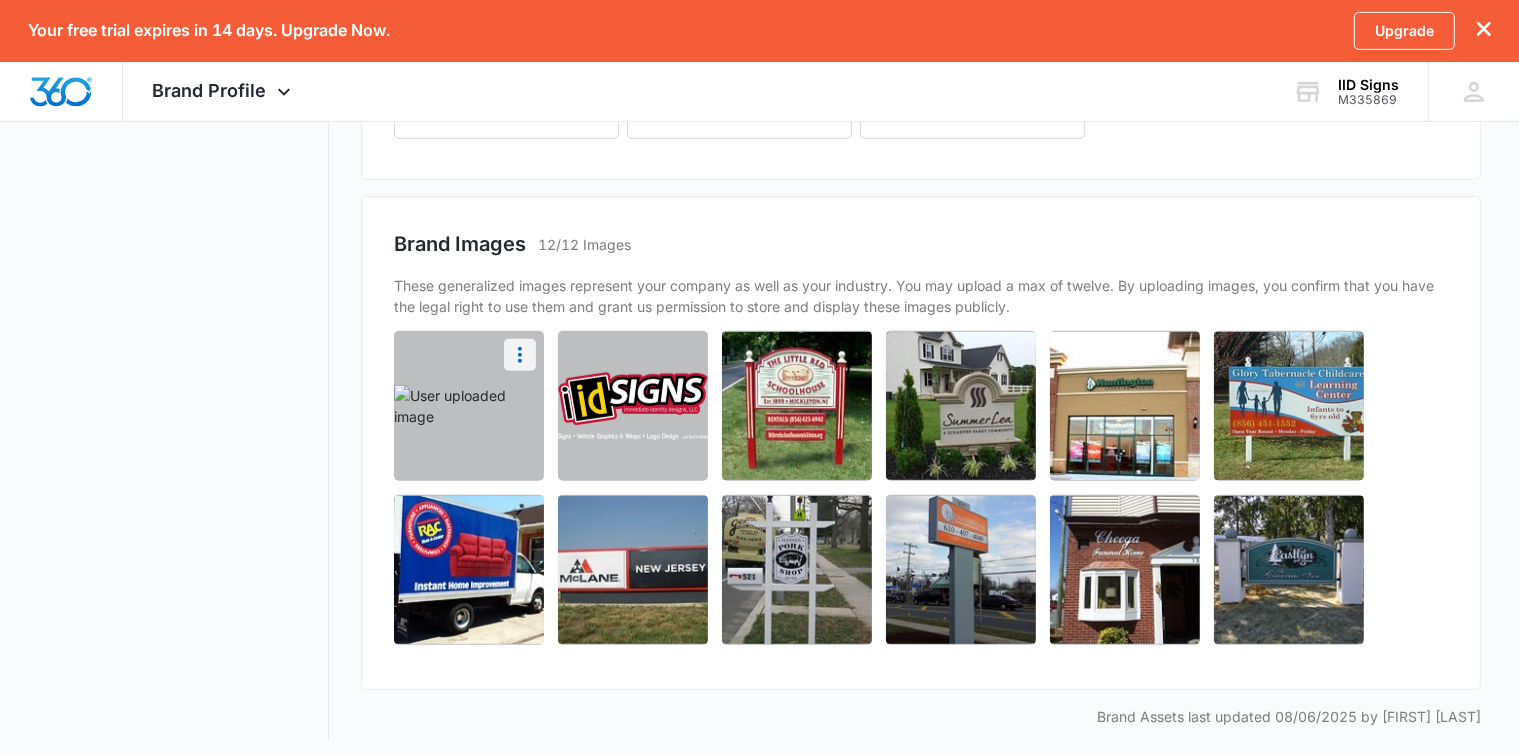 click 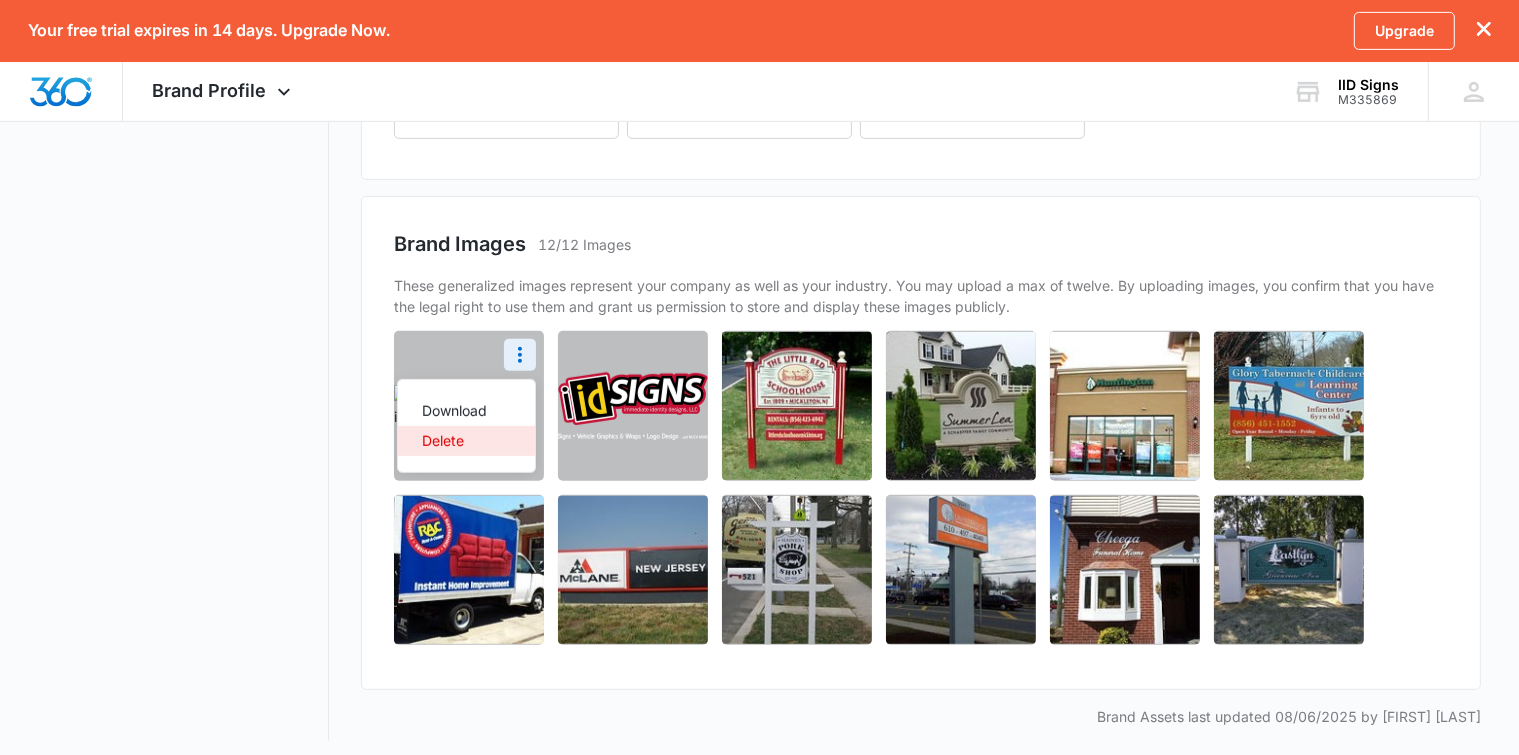 click on "Delete" at bounding box center [454, 441] 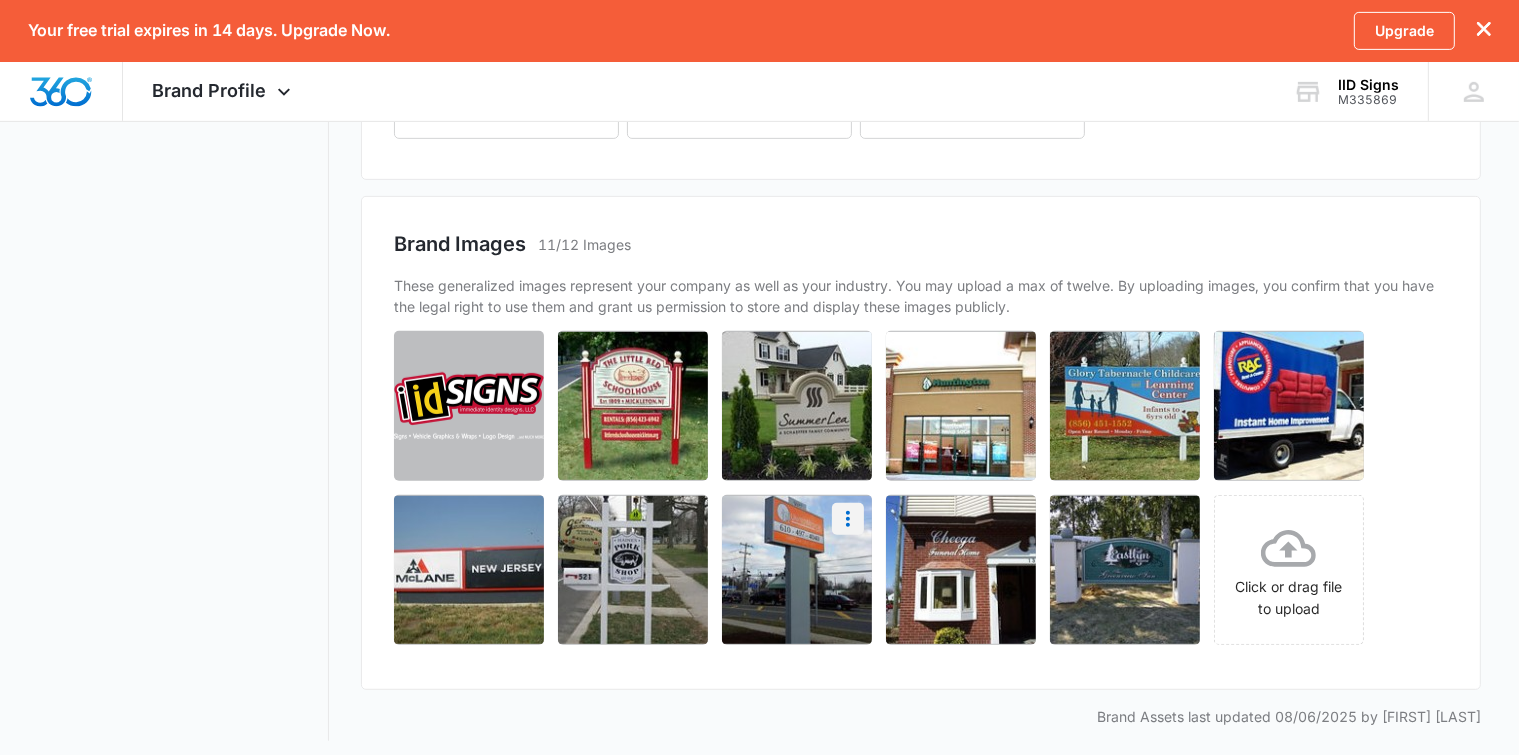 click 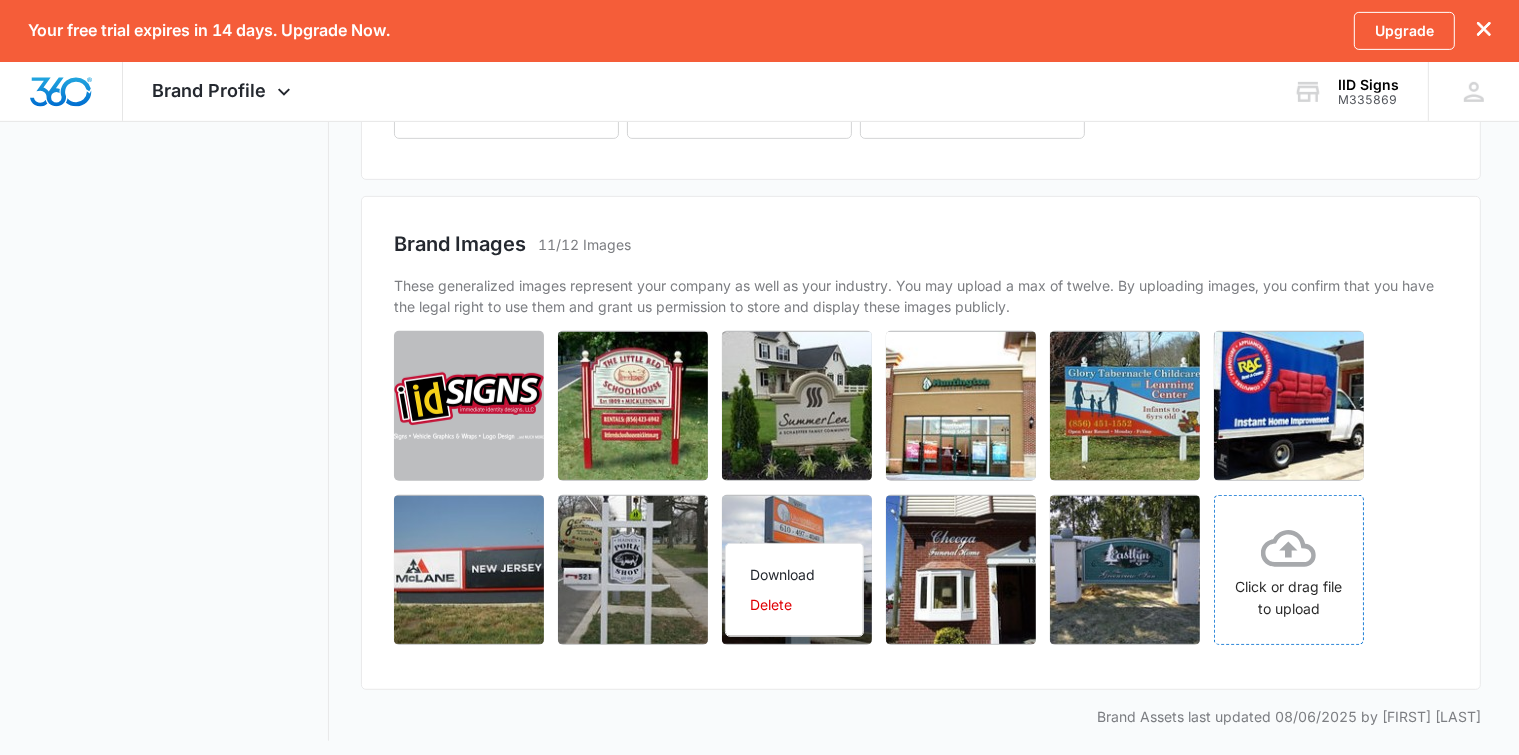 click 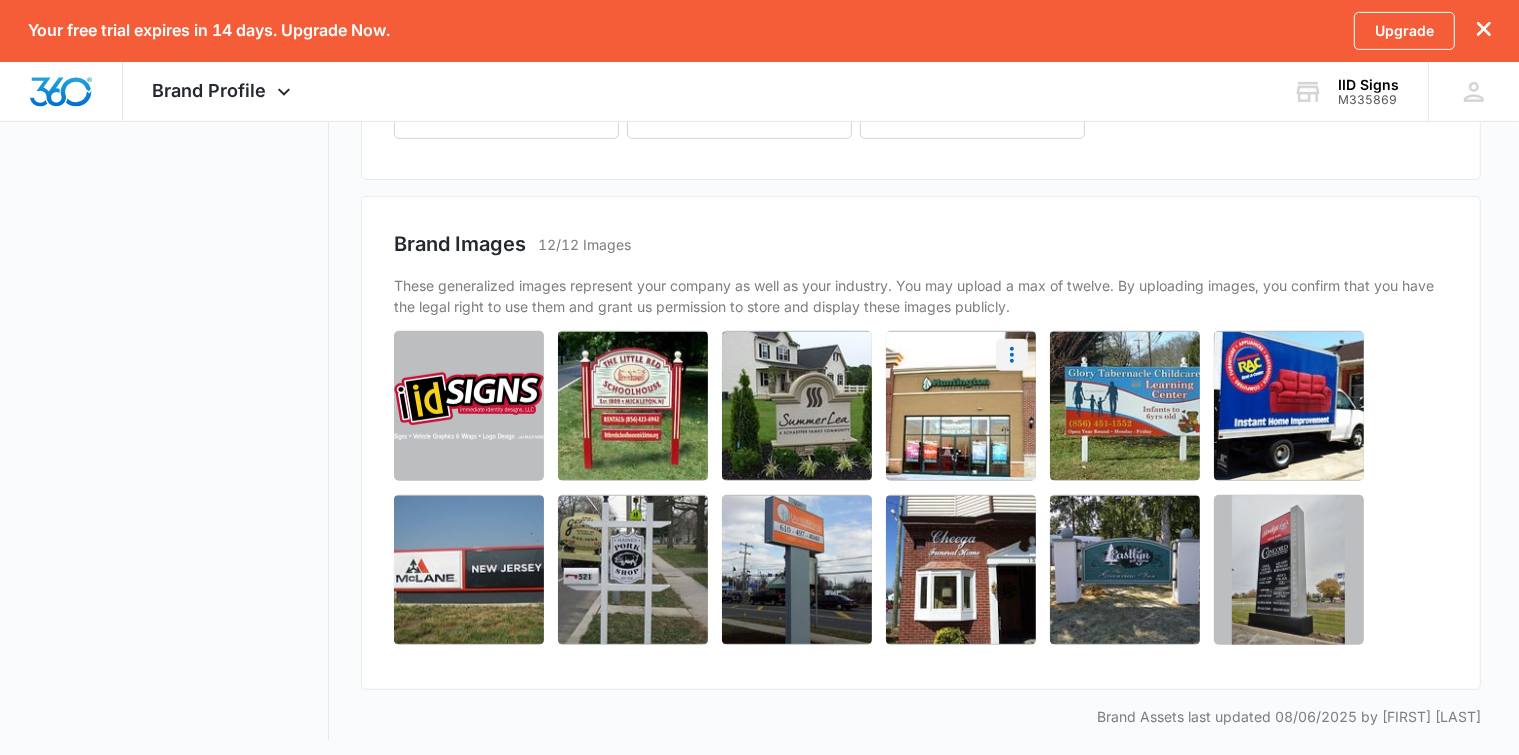 click 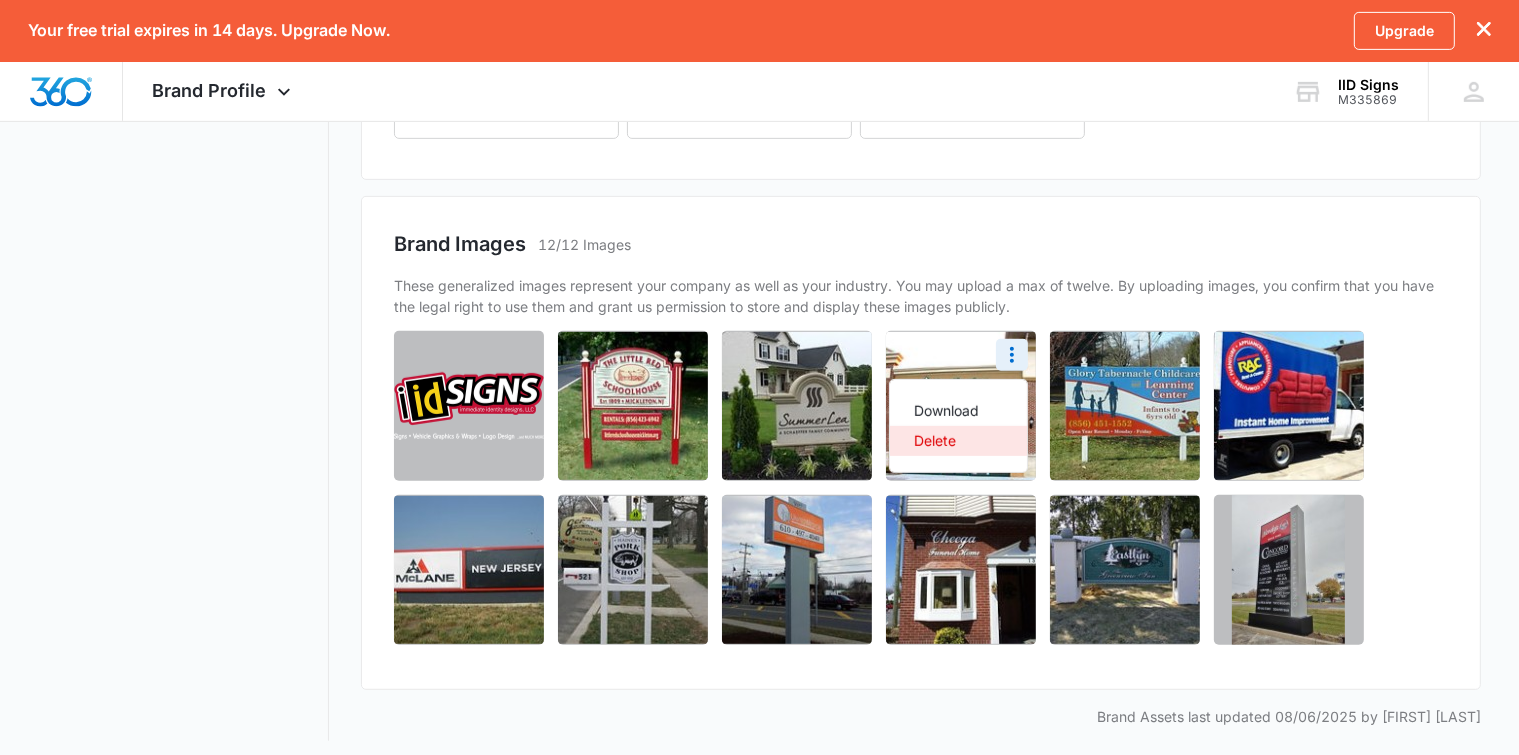 click on "Delete" at bounding box center (946, 441) 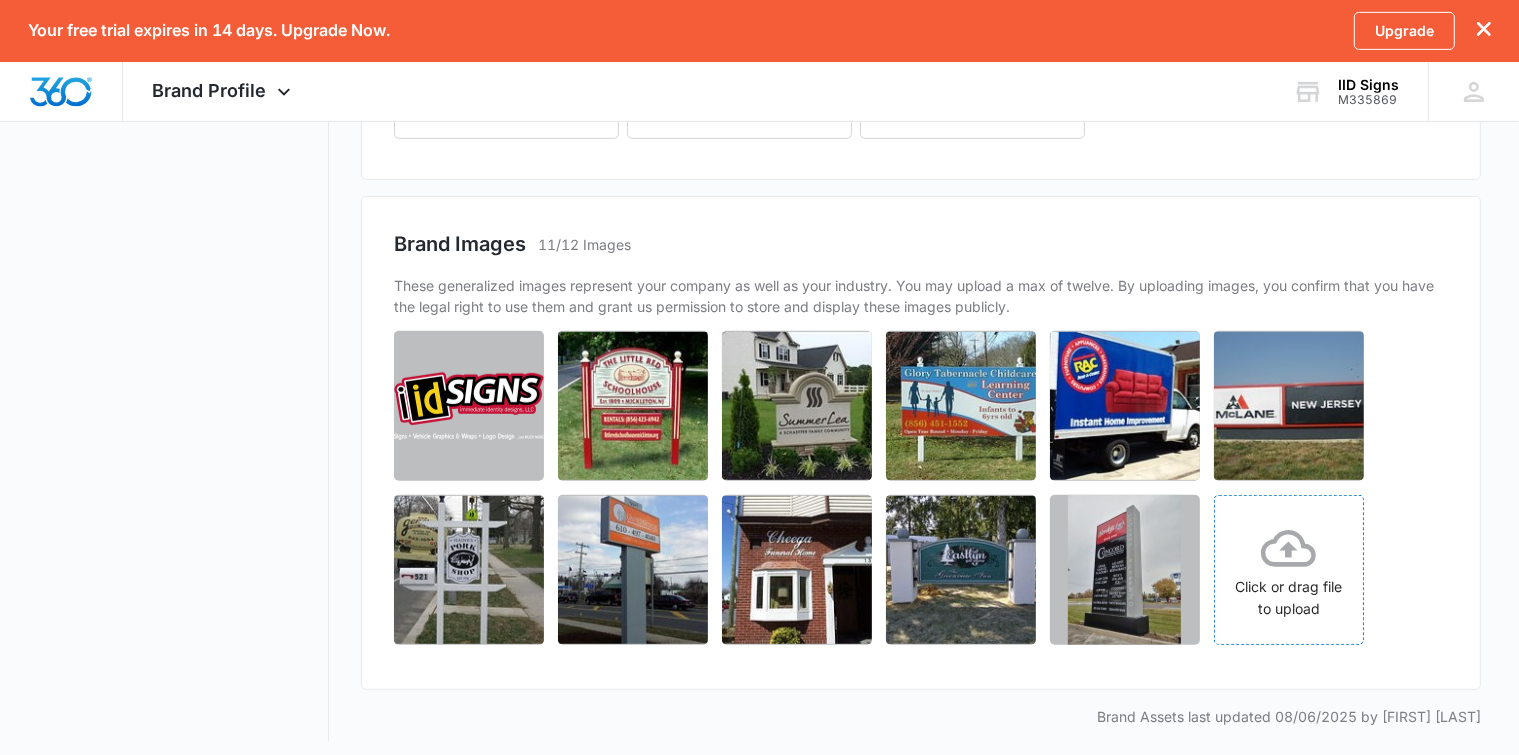 click 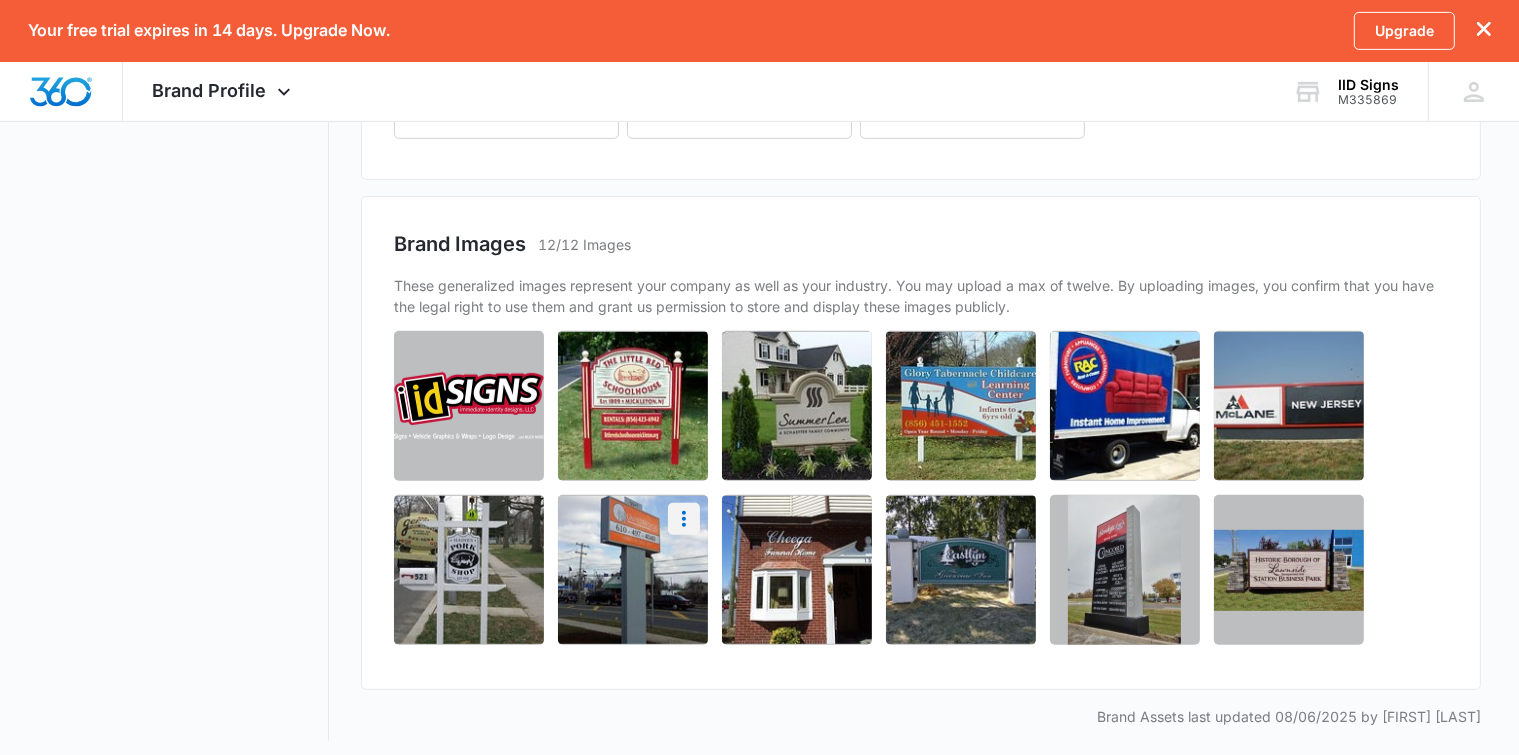 click 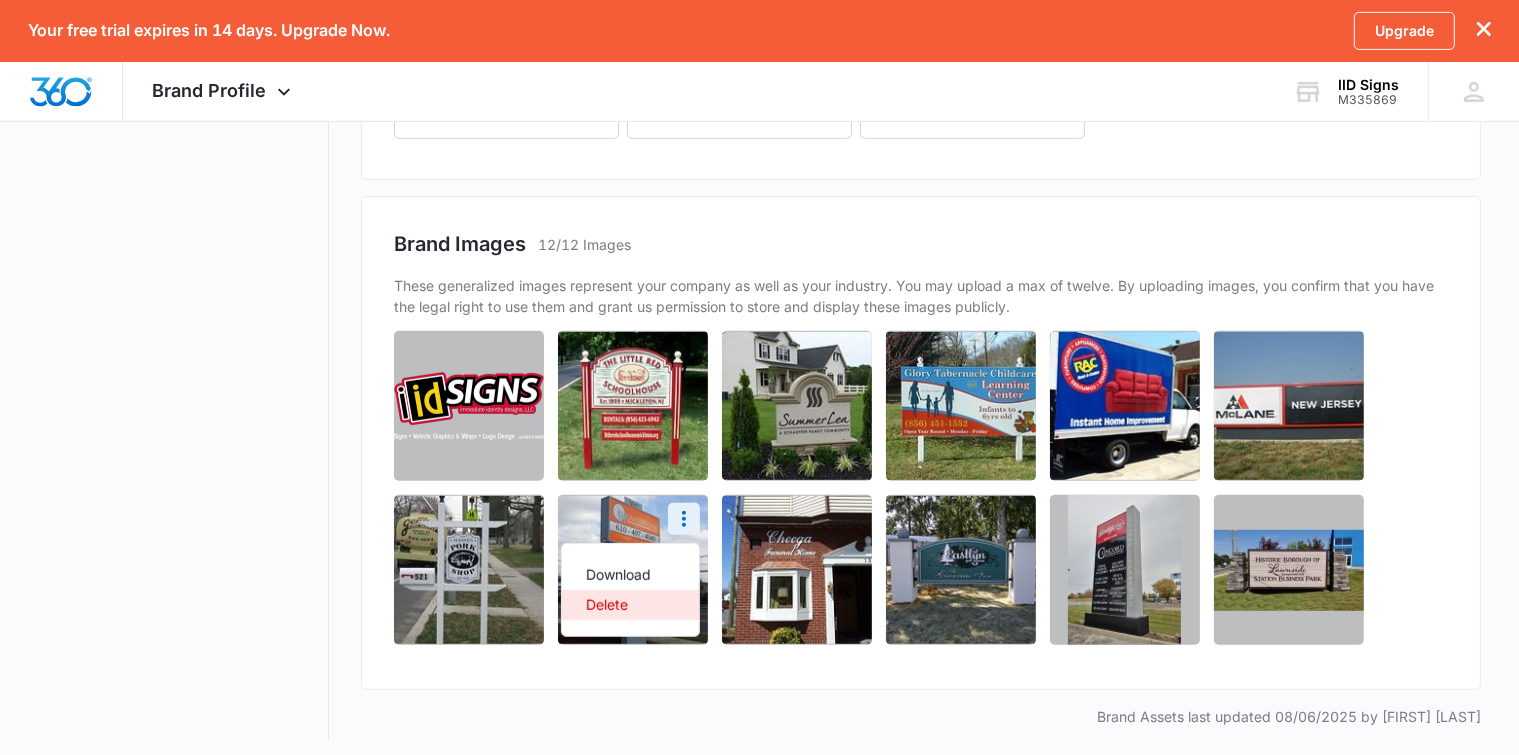 click on "Delete" at bounding box center [618, 605] 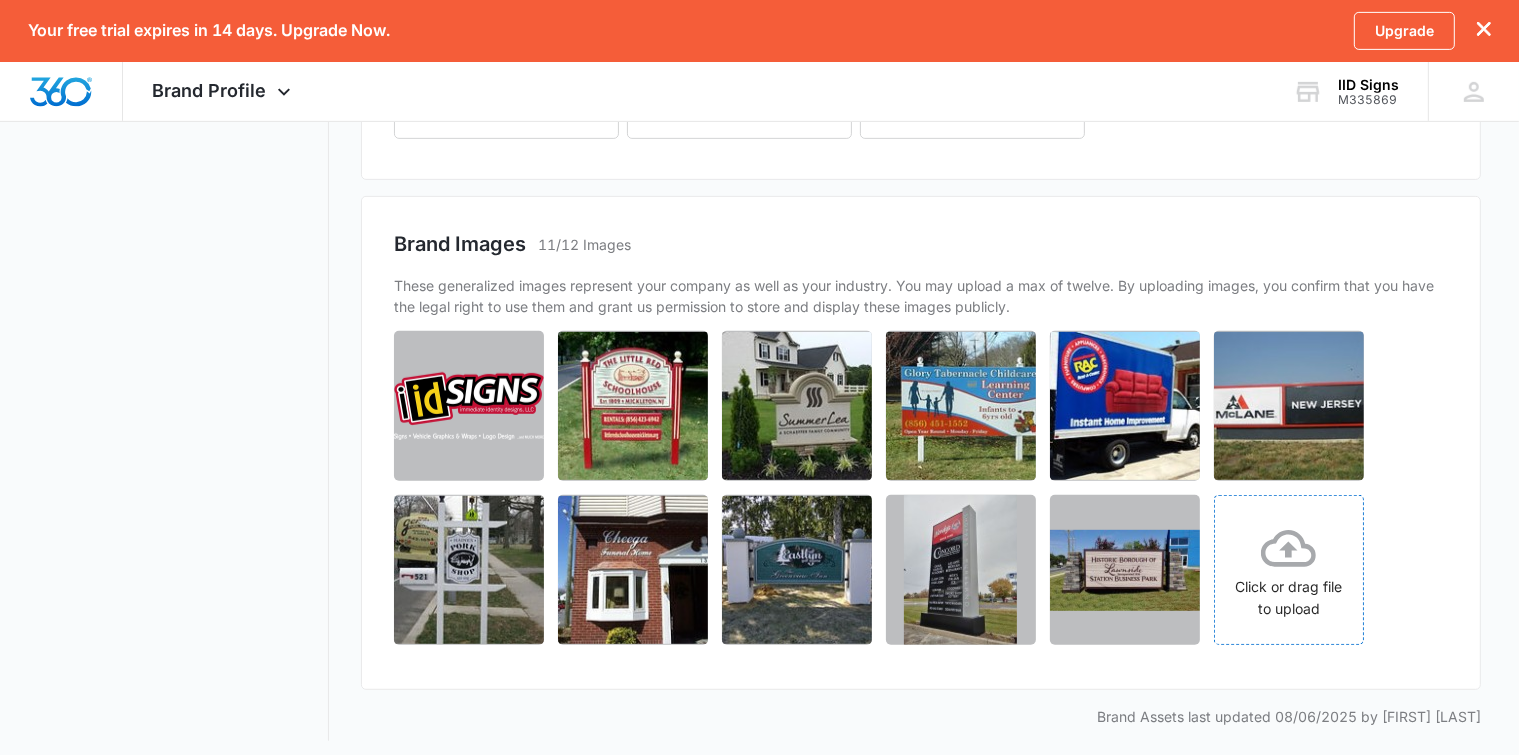 click 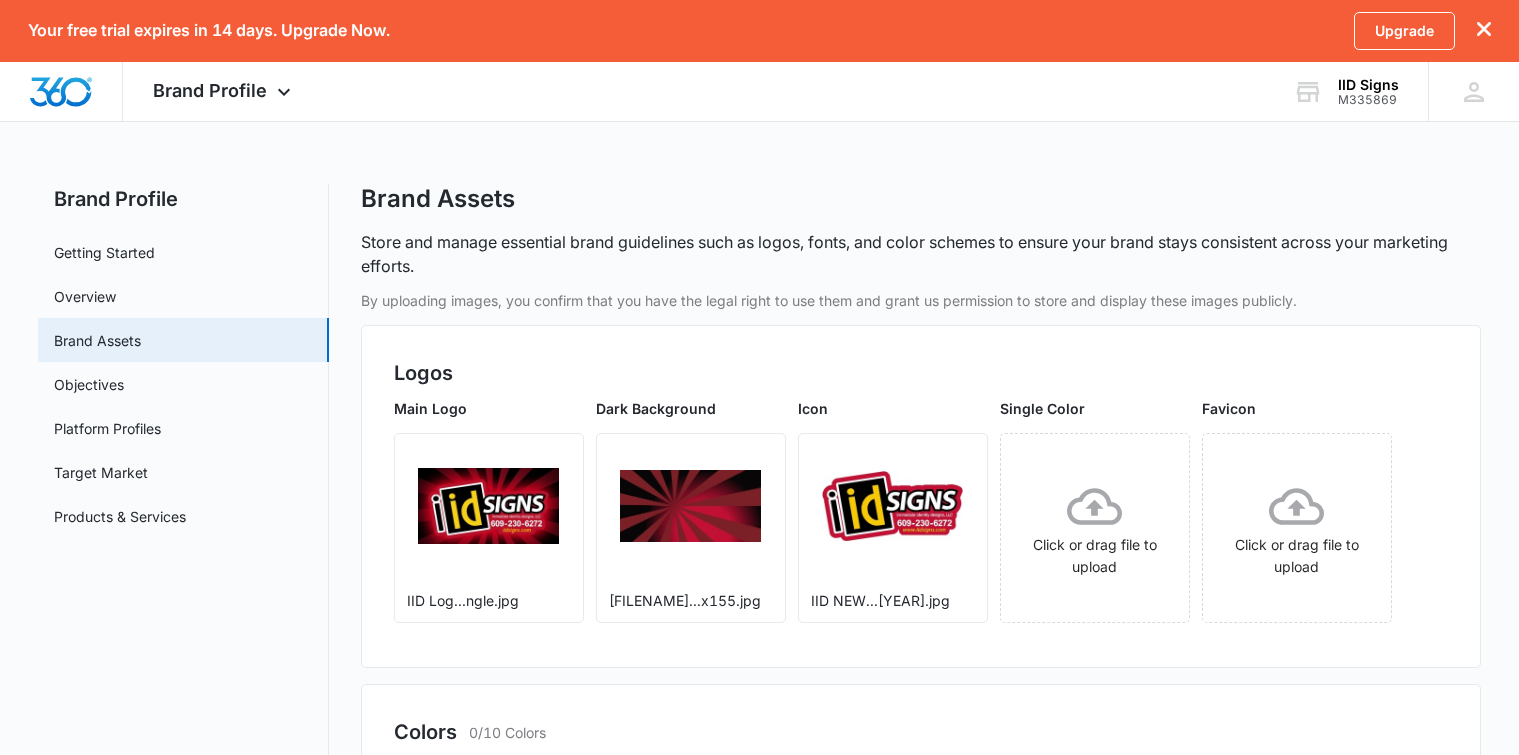 scroll, scrollTop: 900, scrollLeft: 0, axis: vertical 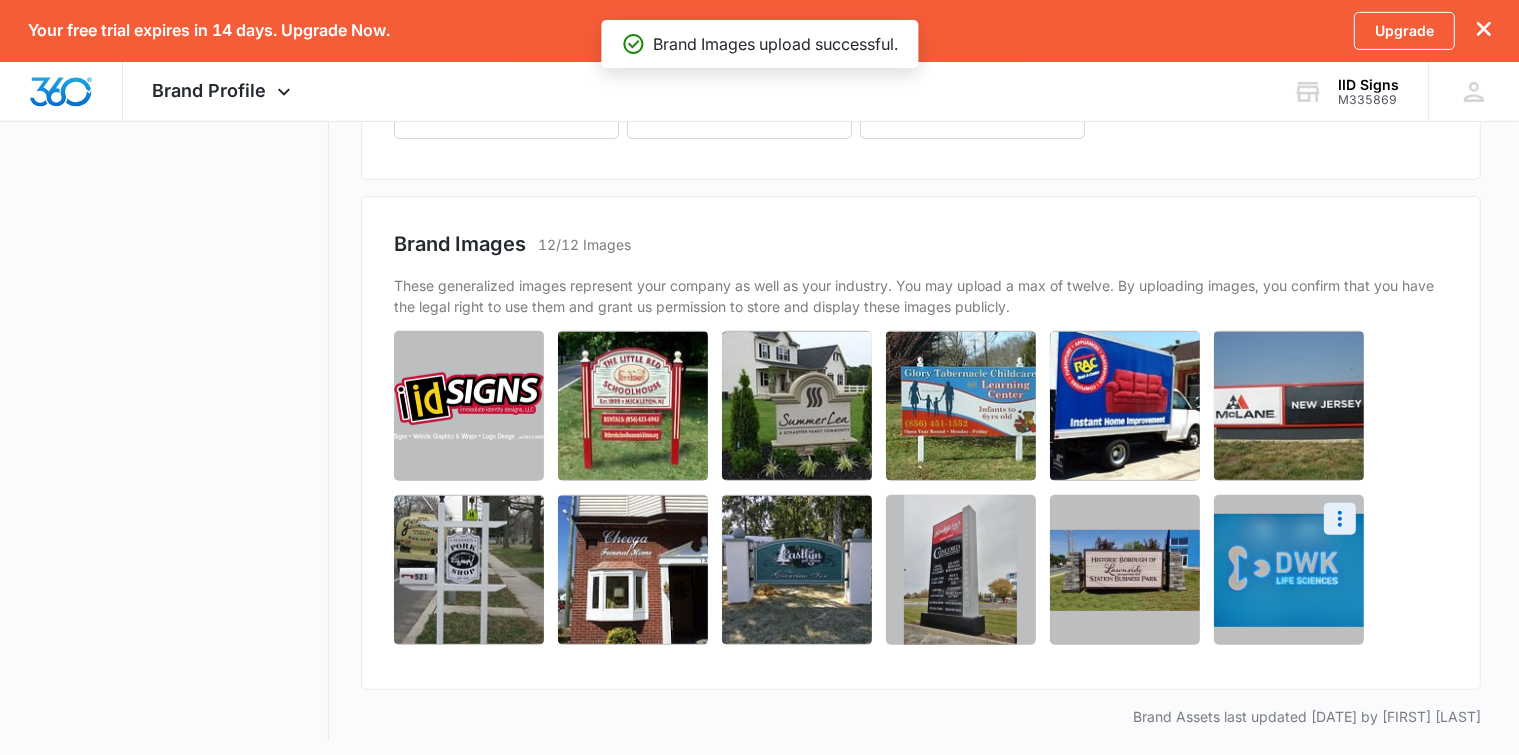 click at bounding box center [1289, 570] 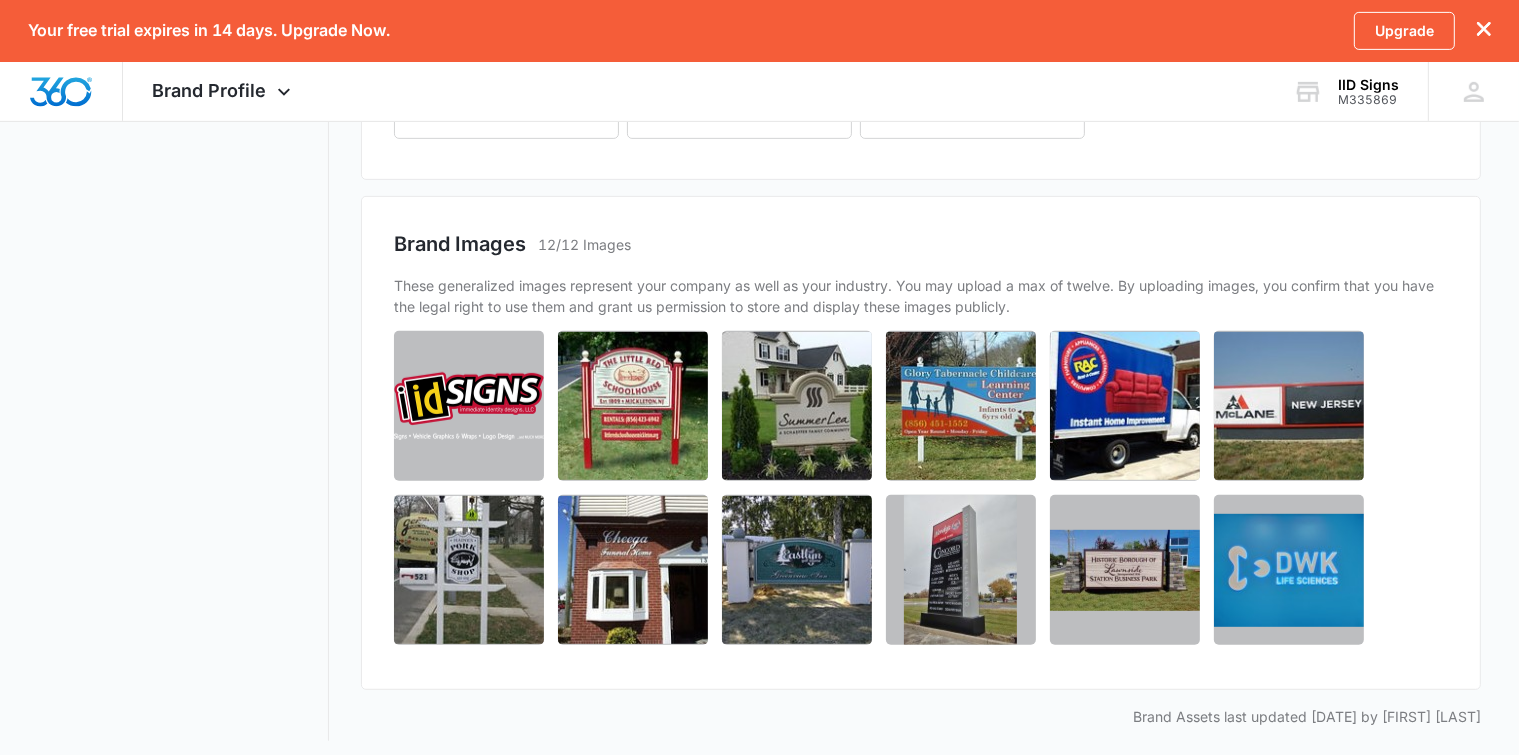 click on "Click or drag file to upload" at bounding box center [915, 488] 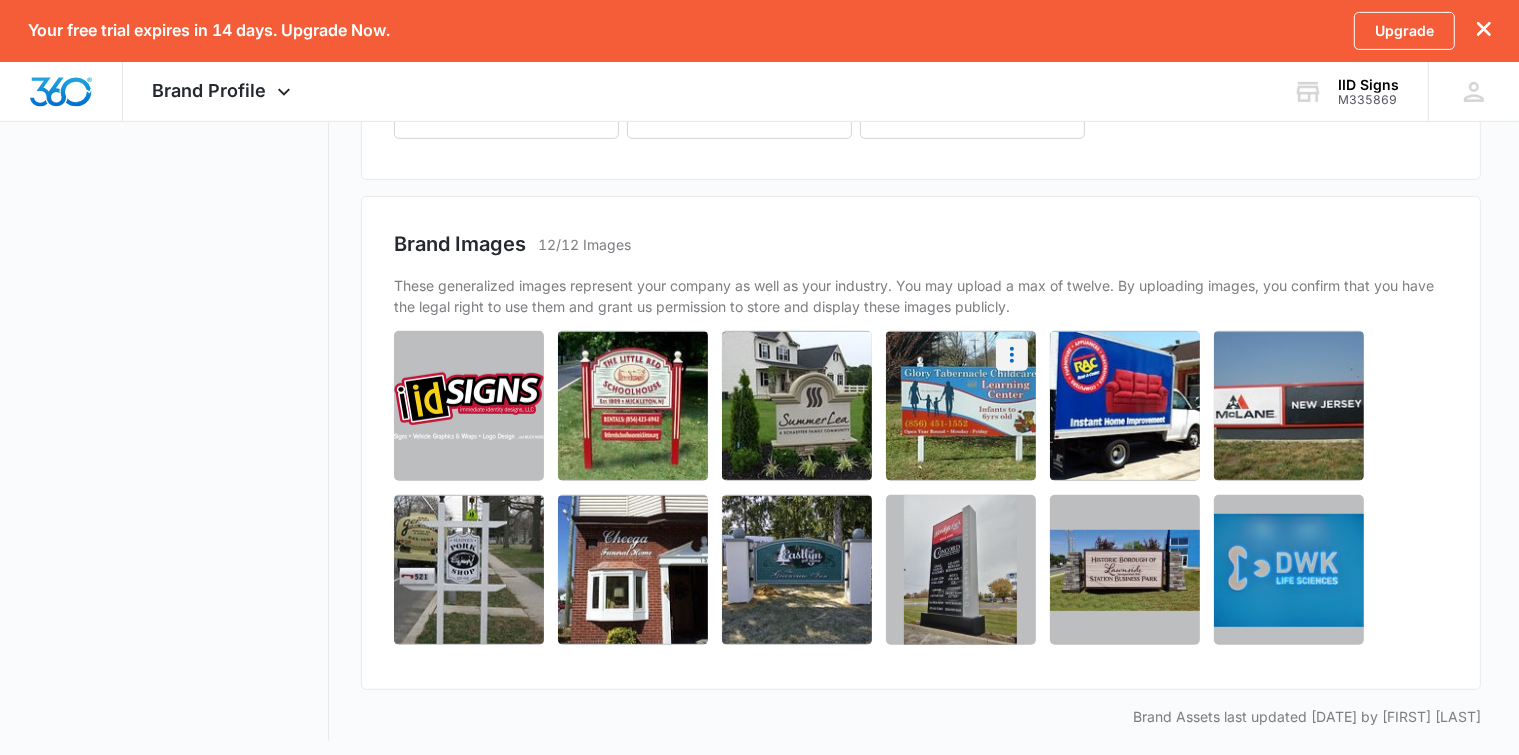 click 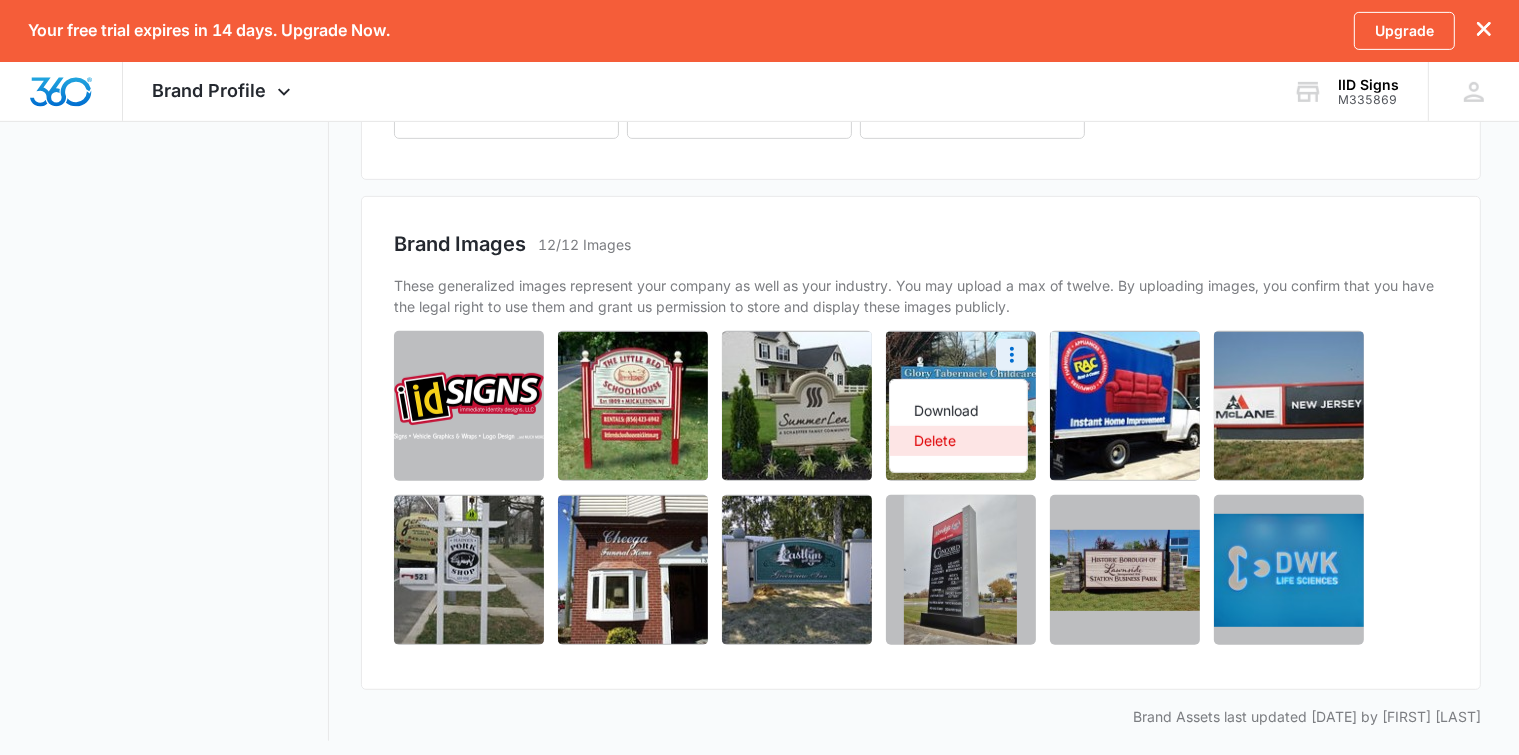 click on "Delete" at bounding box center (946, 441) 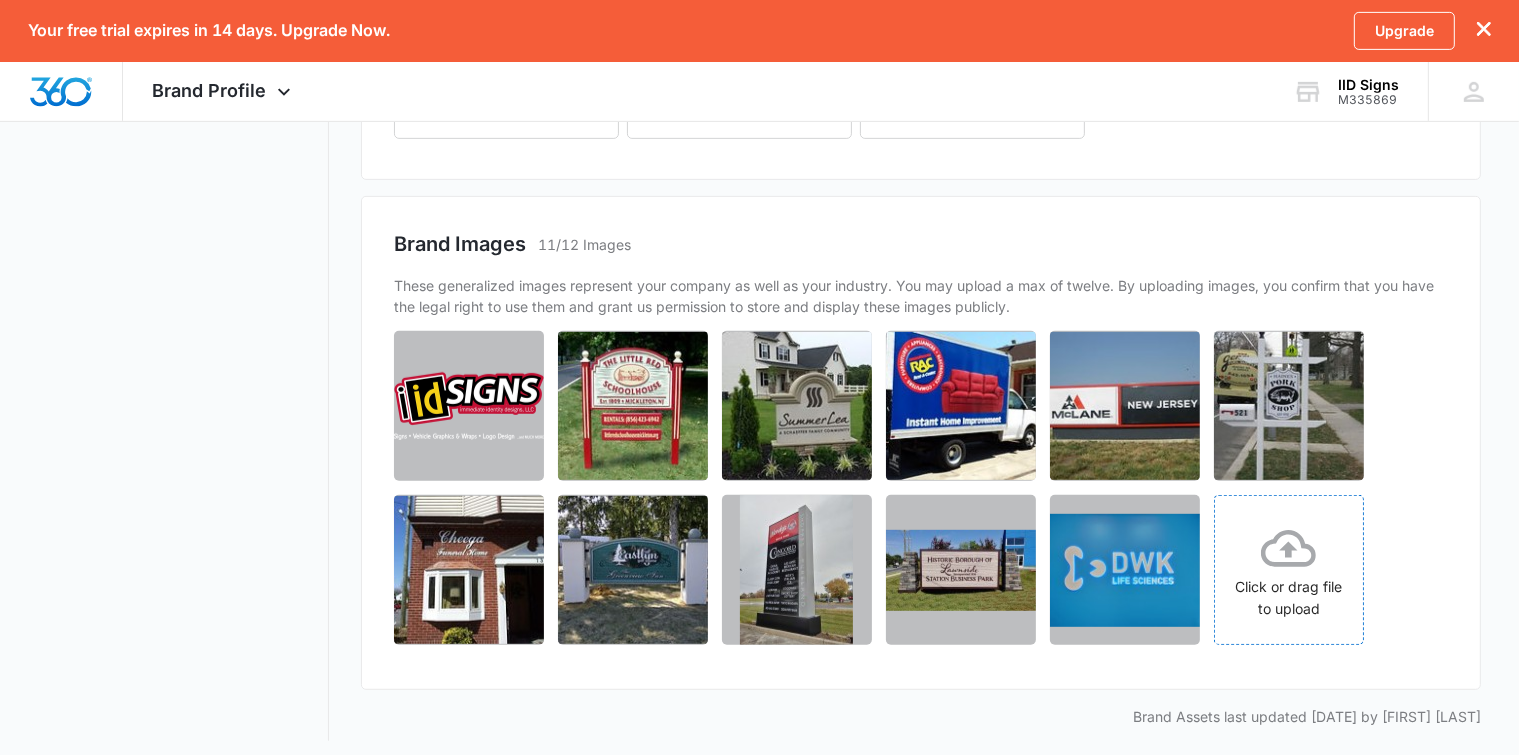 click on "Click or drag file to upload" at bounding box center (1289, 570) 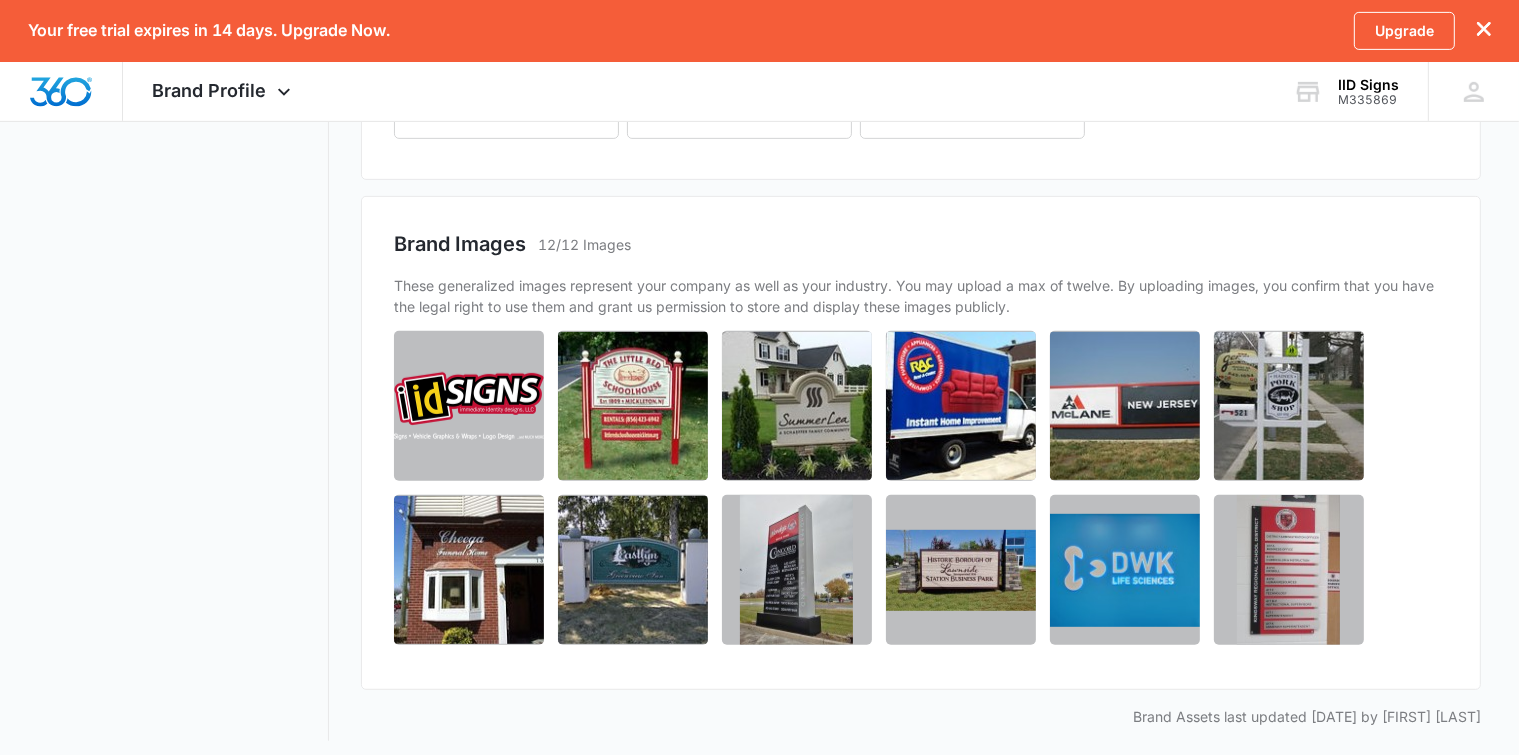 drag, startPoint x: 487, startPoint y: 571, endPoint x: 640, endPoint y: 721, distance: 214.26385 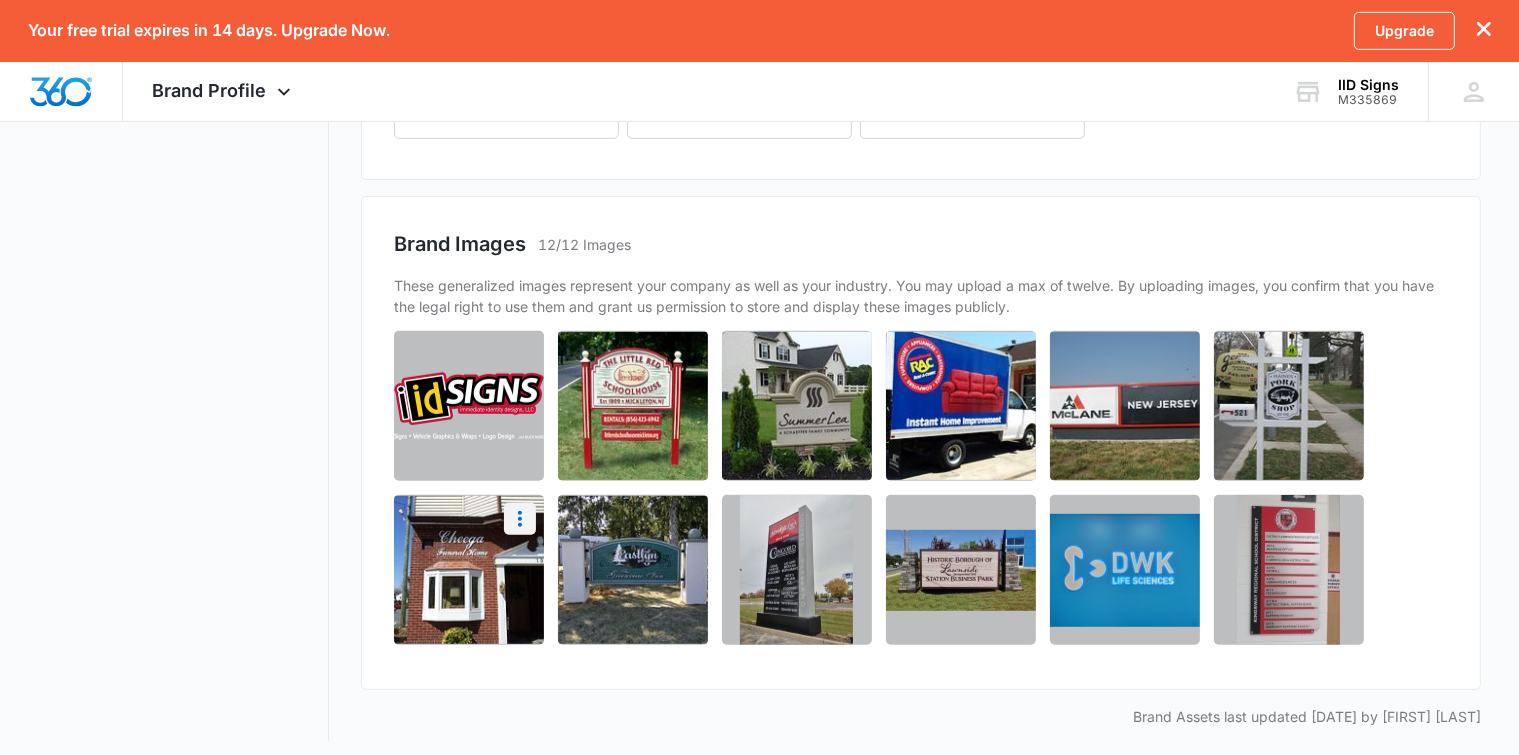 click 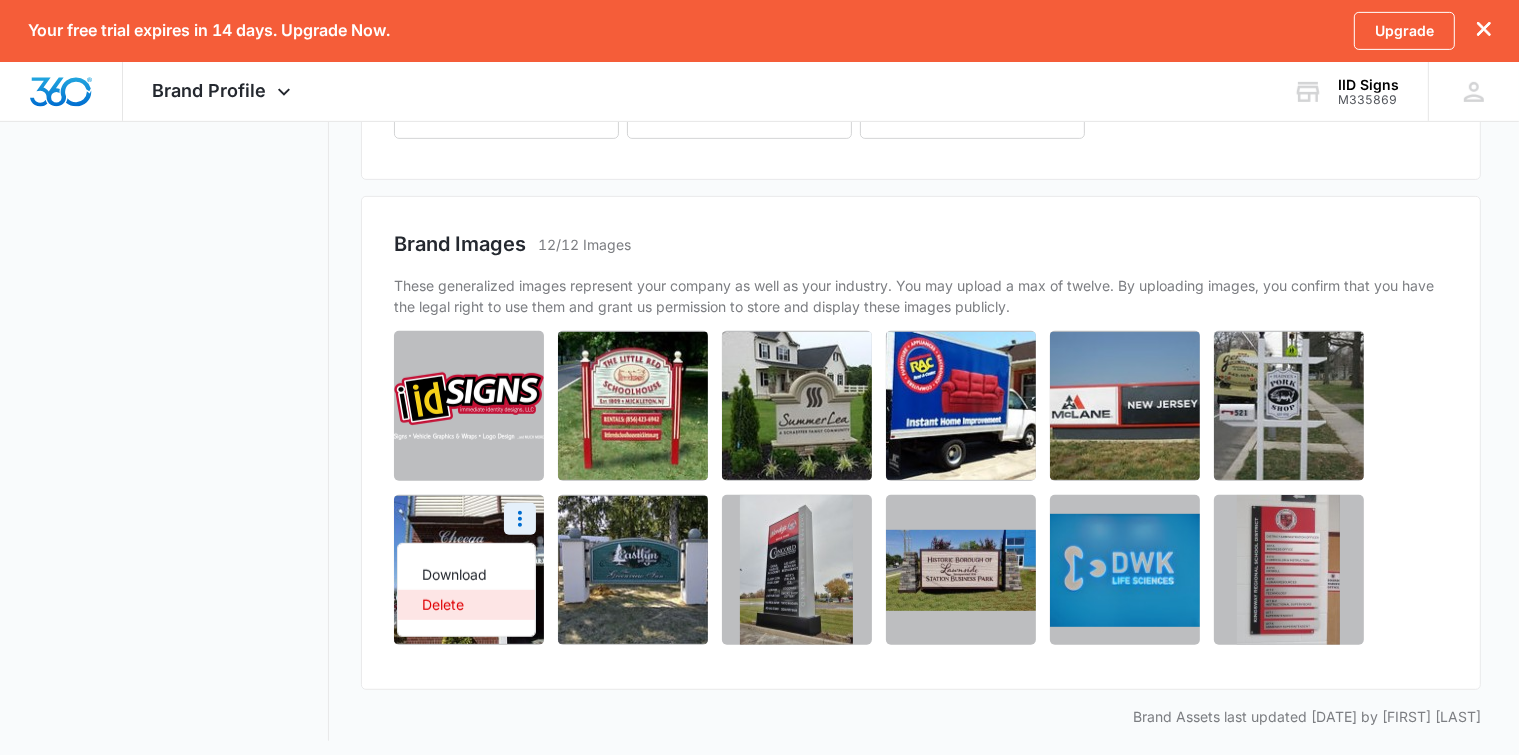 click on "Delete" at bounding box center (454, 605) 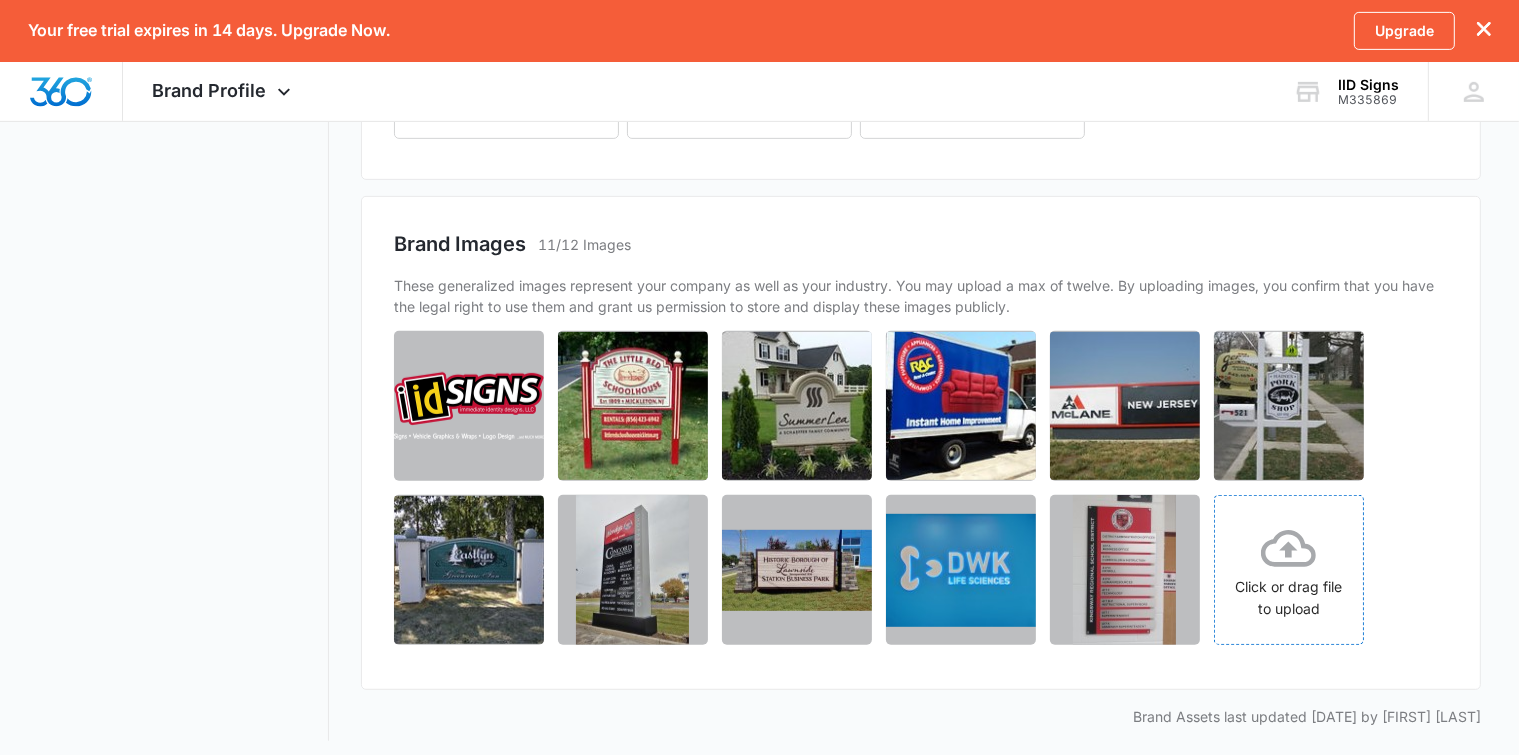 click 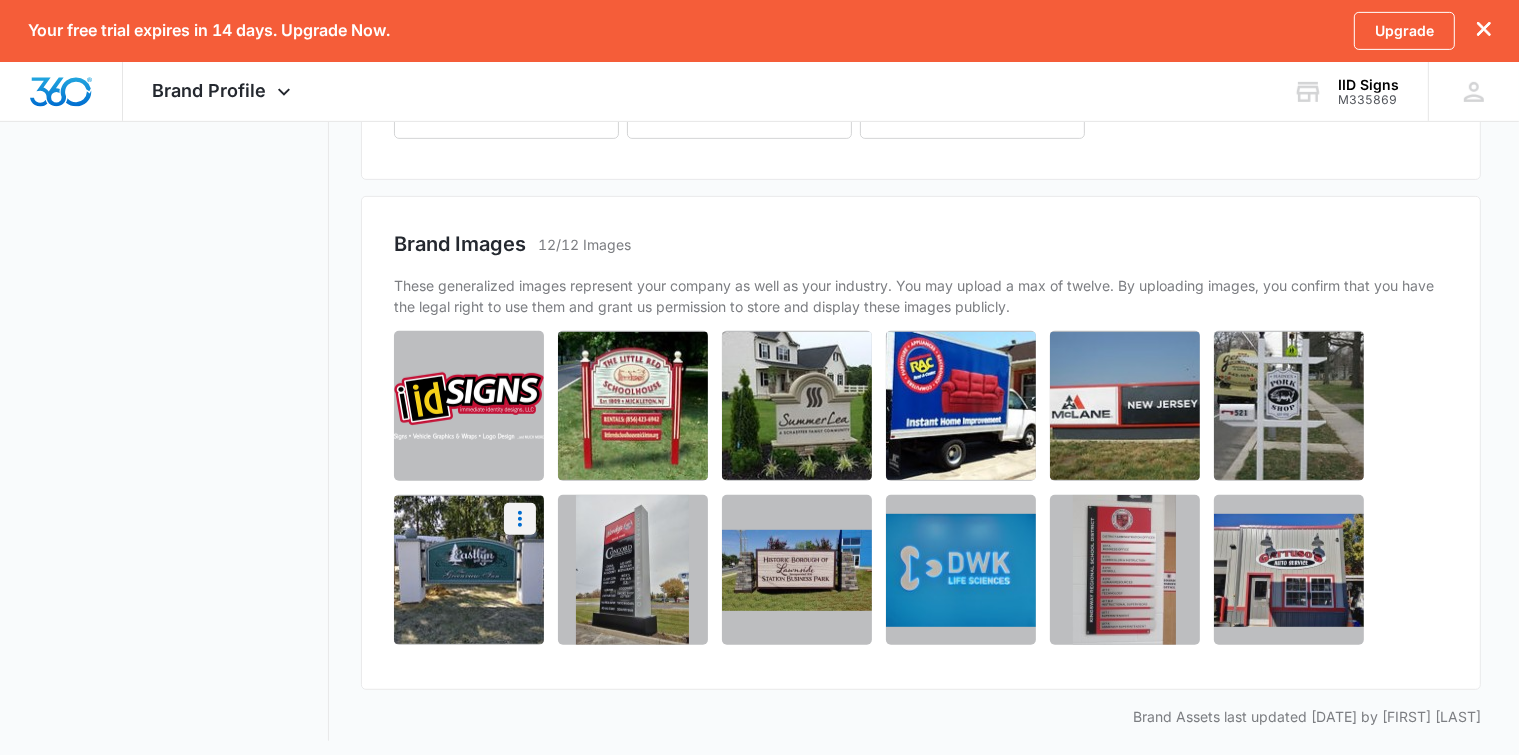 click 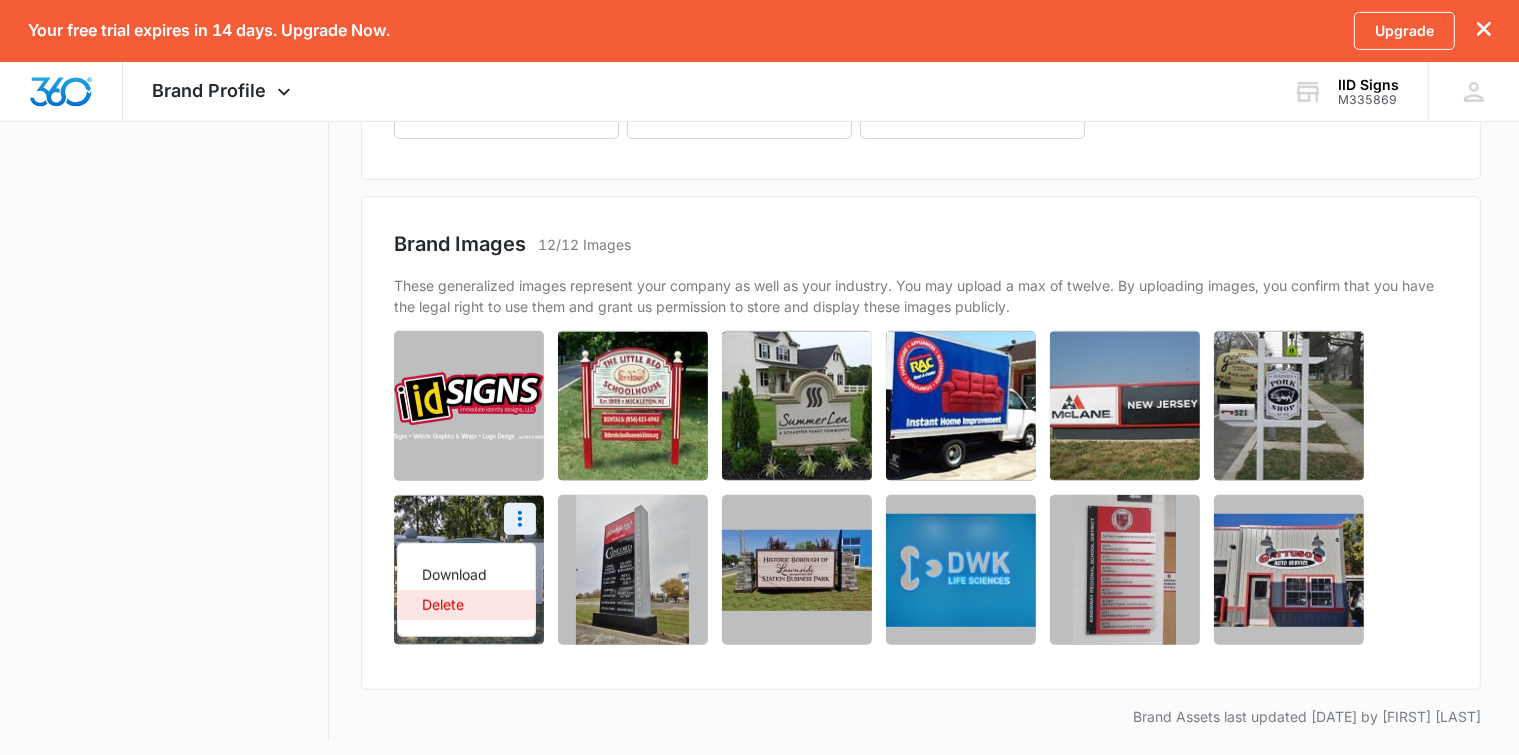 click on "Delete" at bounding box center (454, 605) 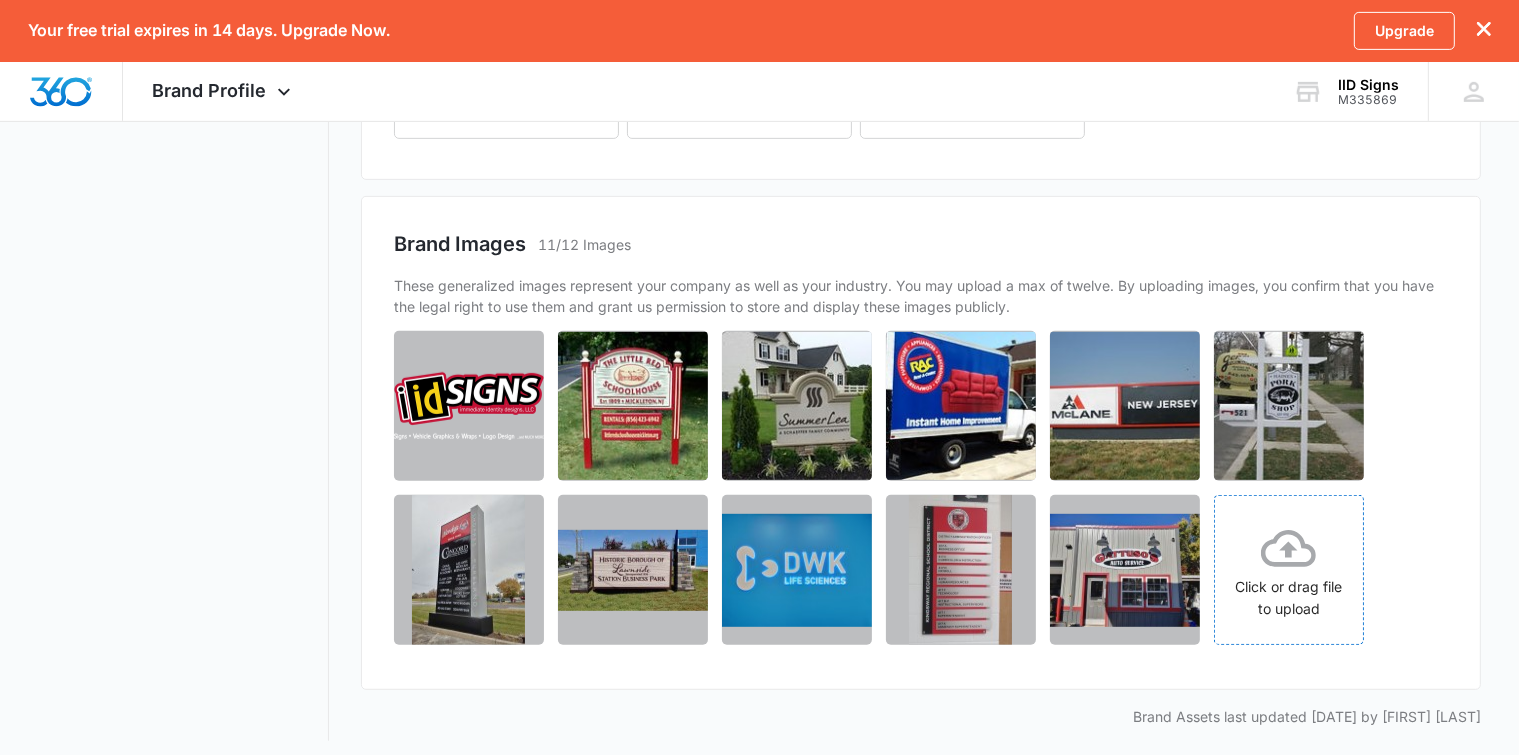 click 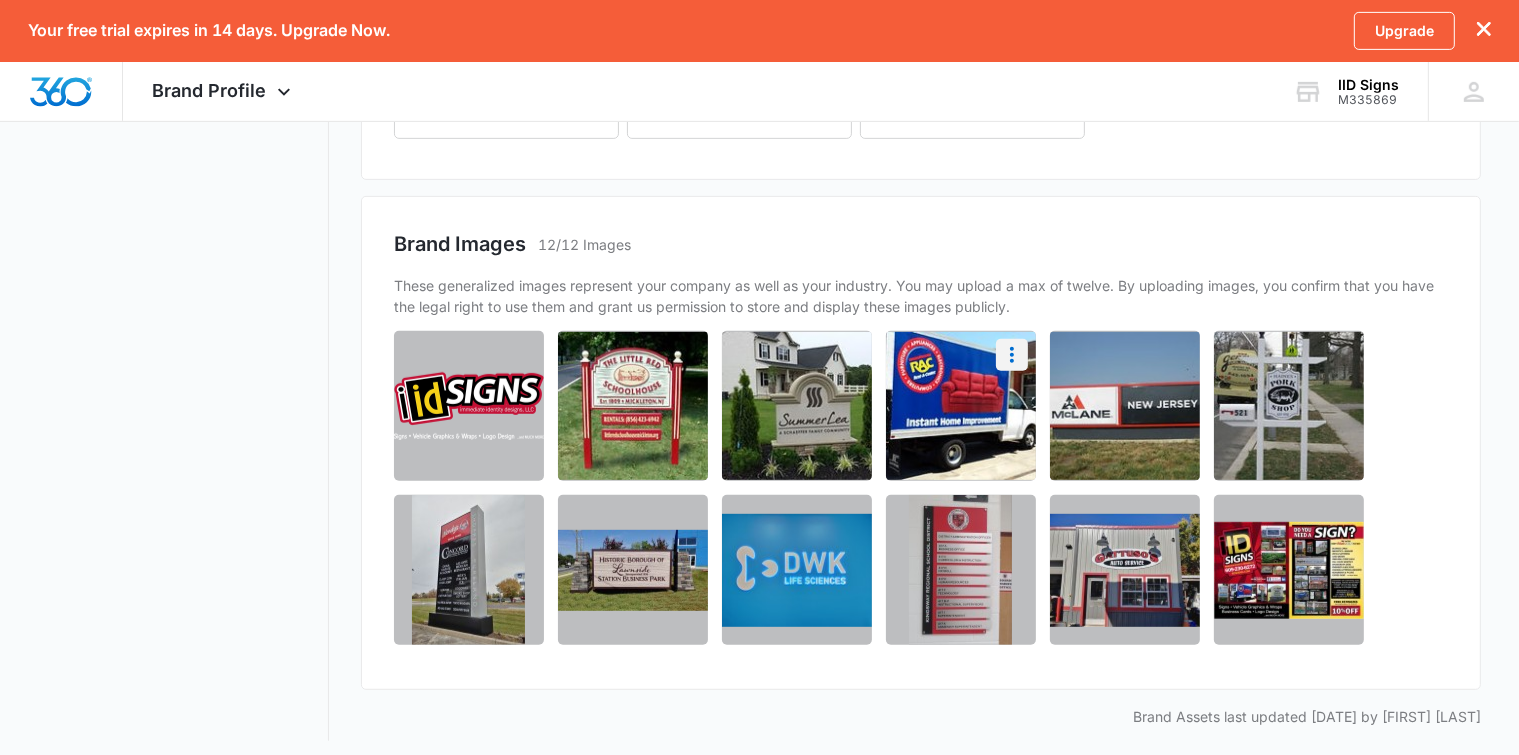 click 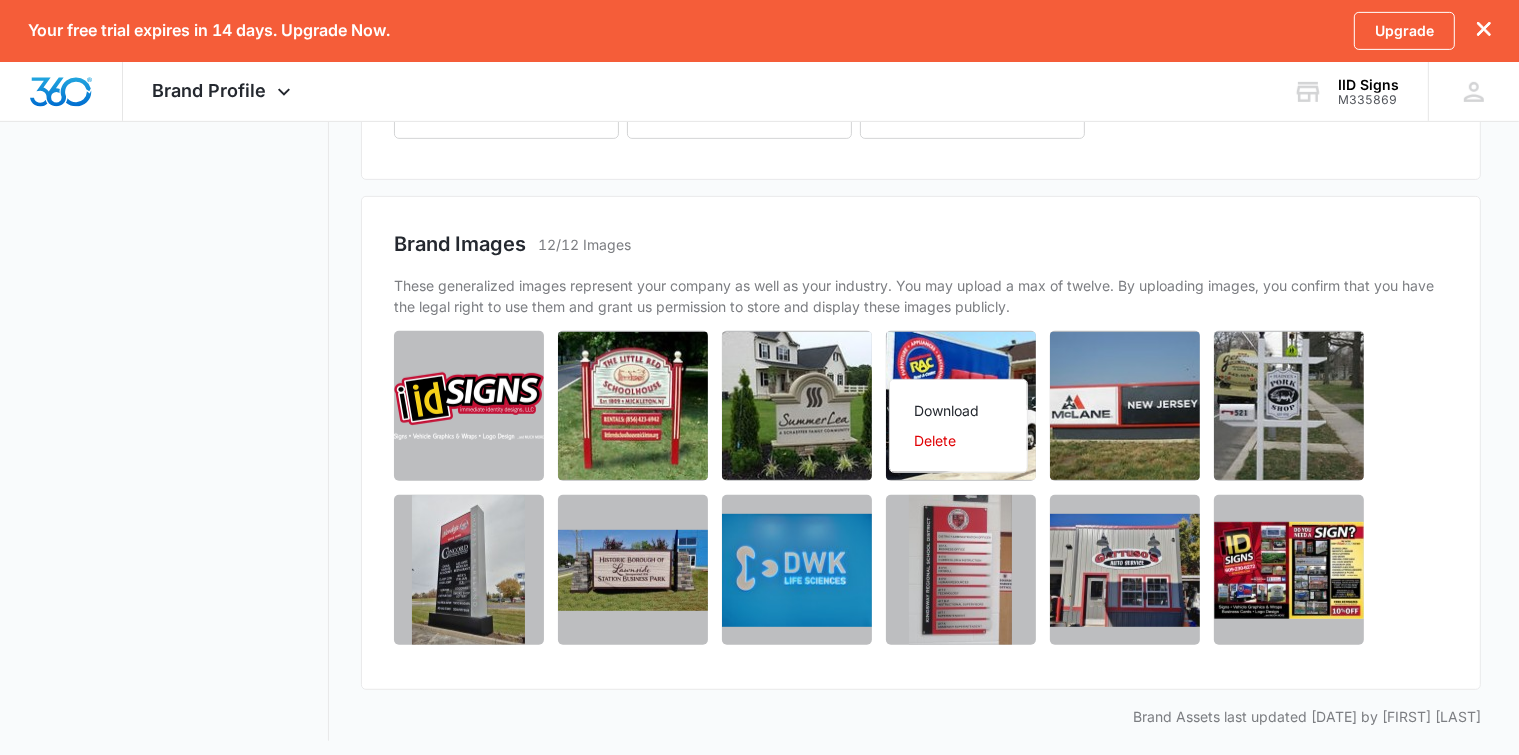 click on "Brand Images 12/12 Images" at bounding box center (921, 244) 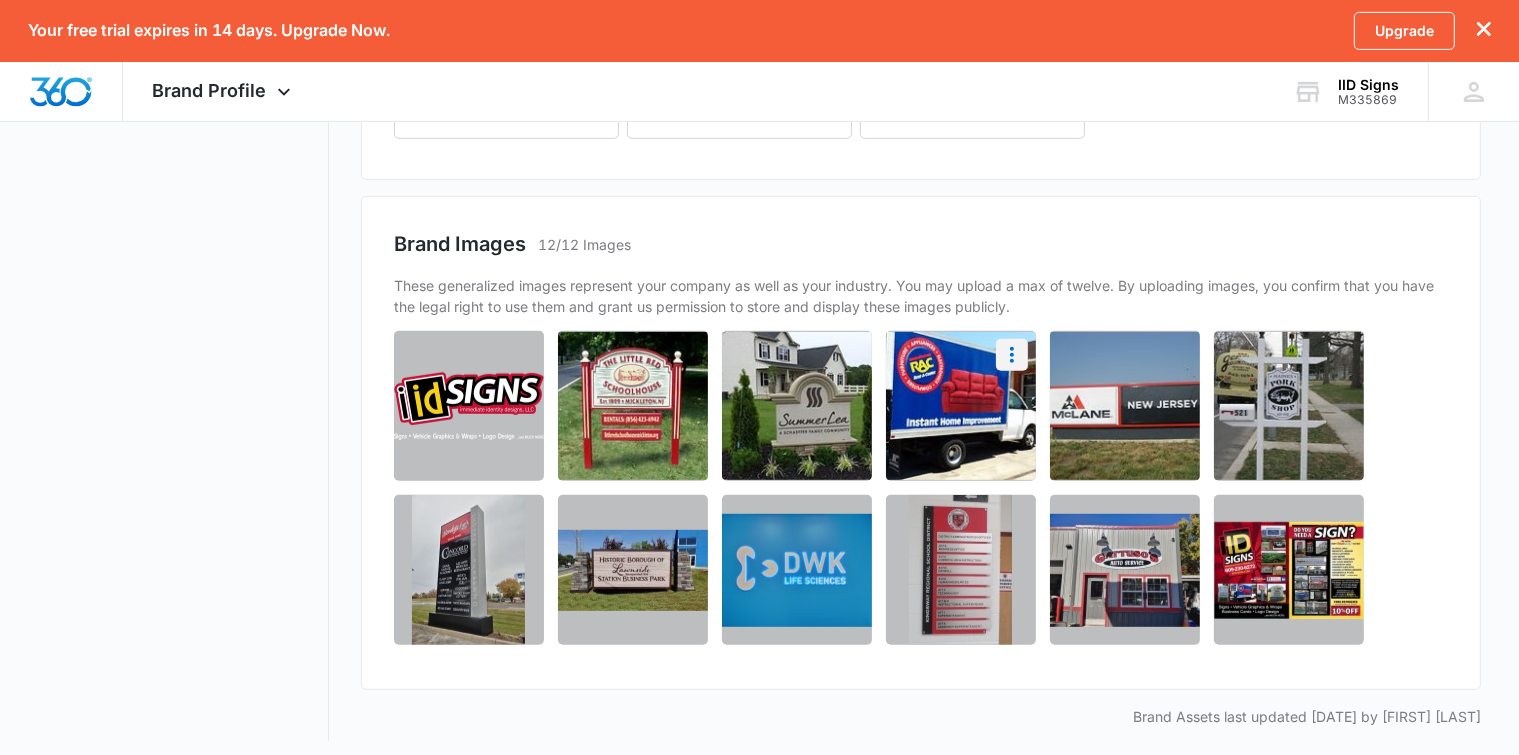 click 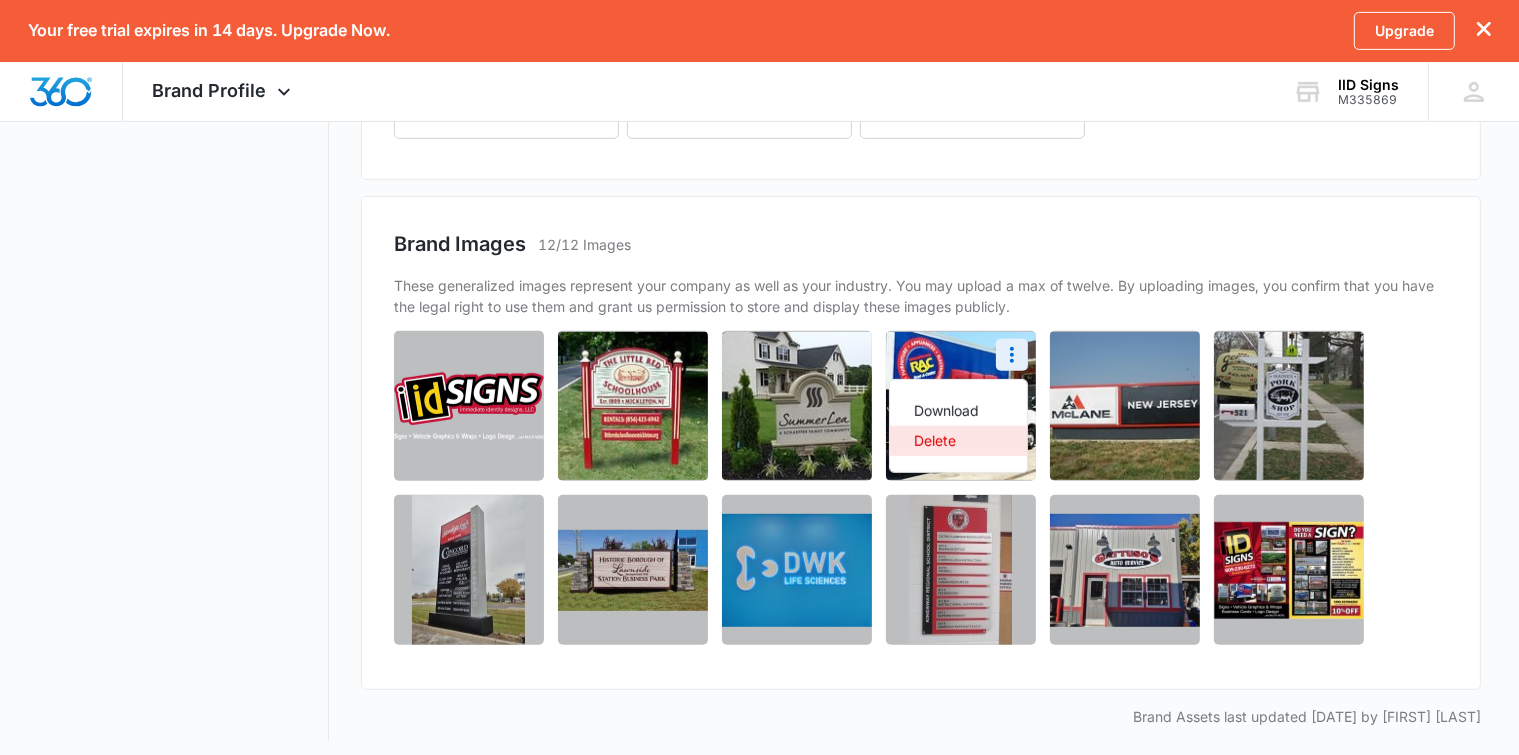 click on "Delete" at bounding box center (946, 441) 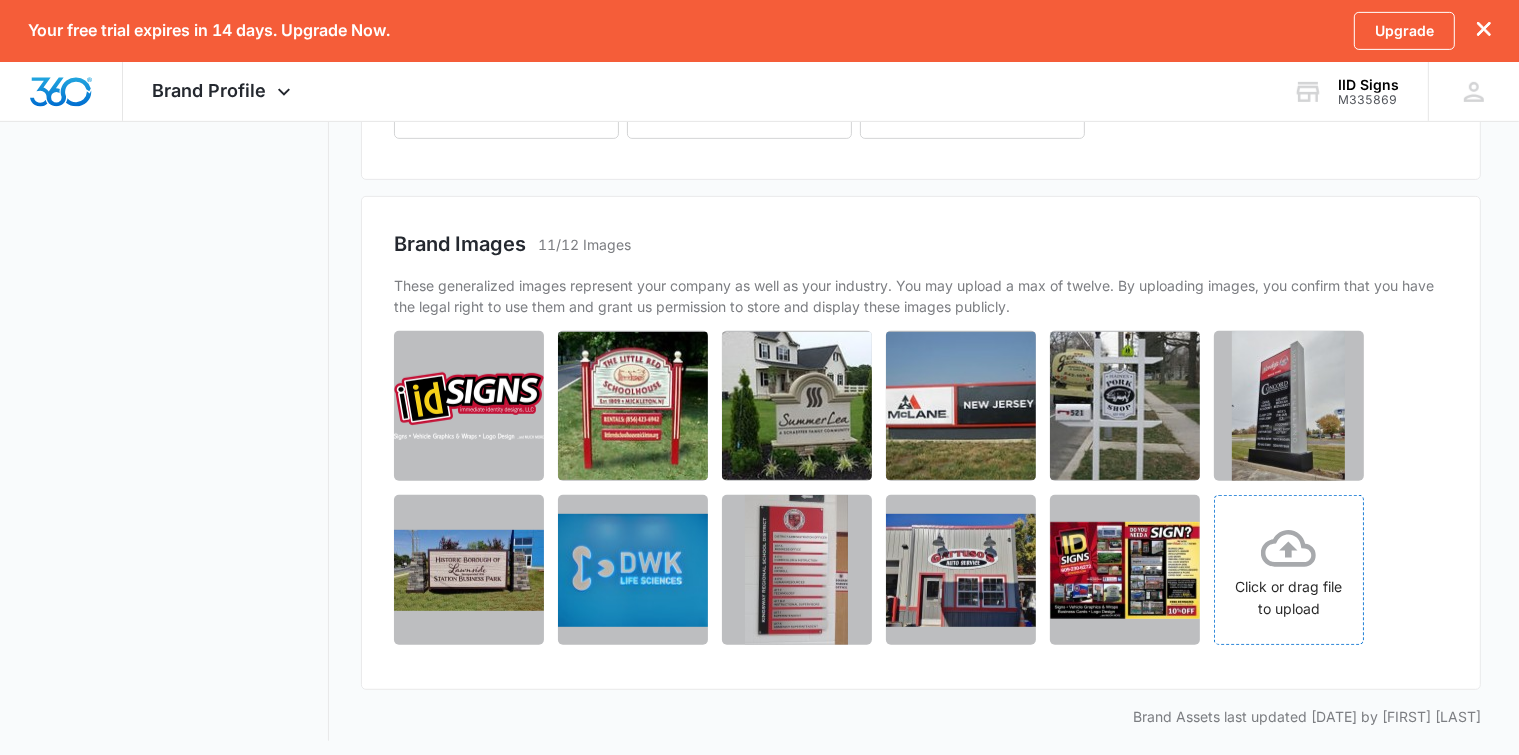 click 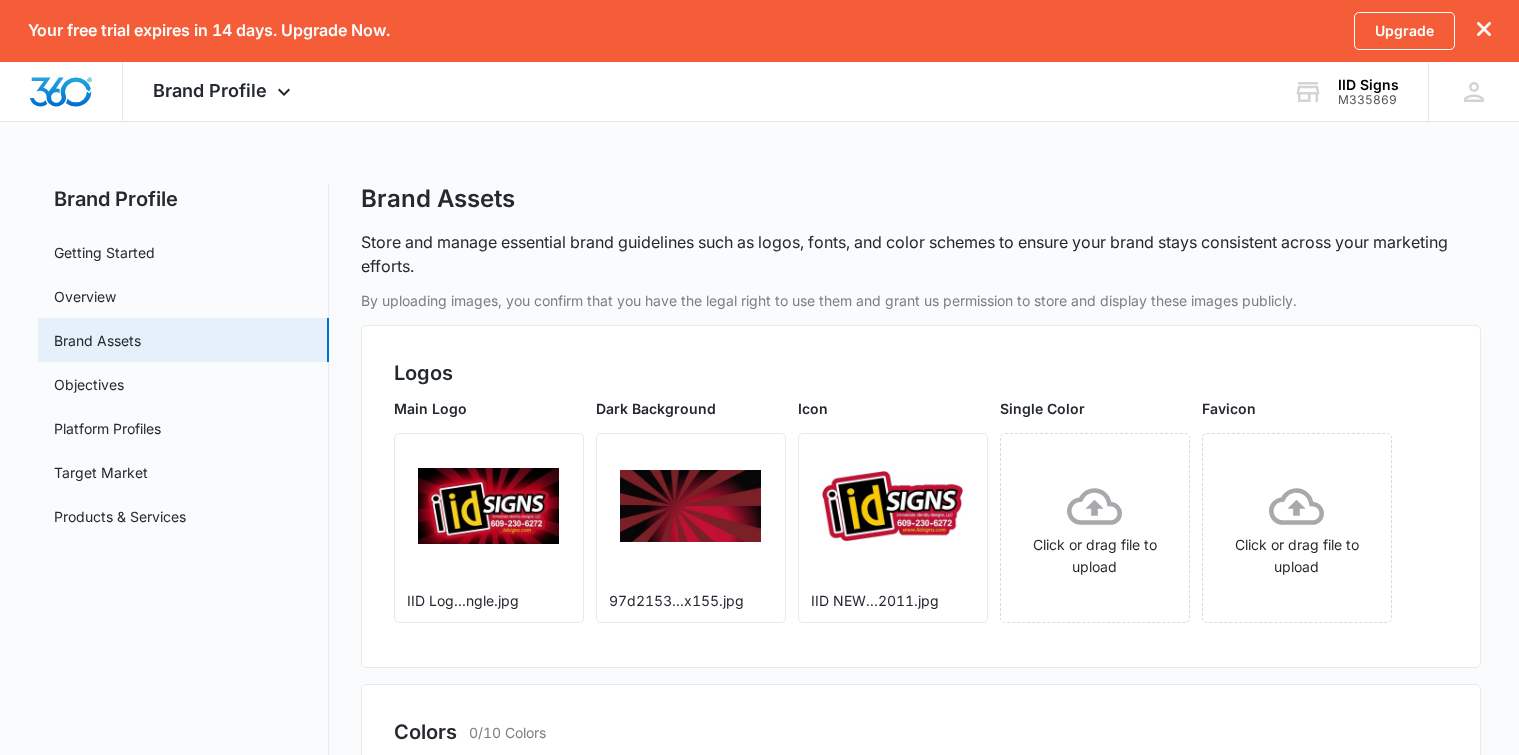 scroll, scrollTop: 900, scrollLeft: 0, axis: vertical 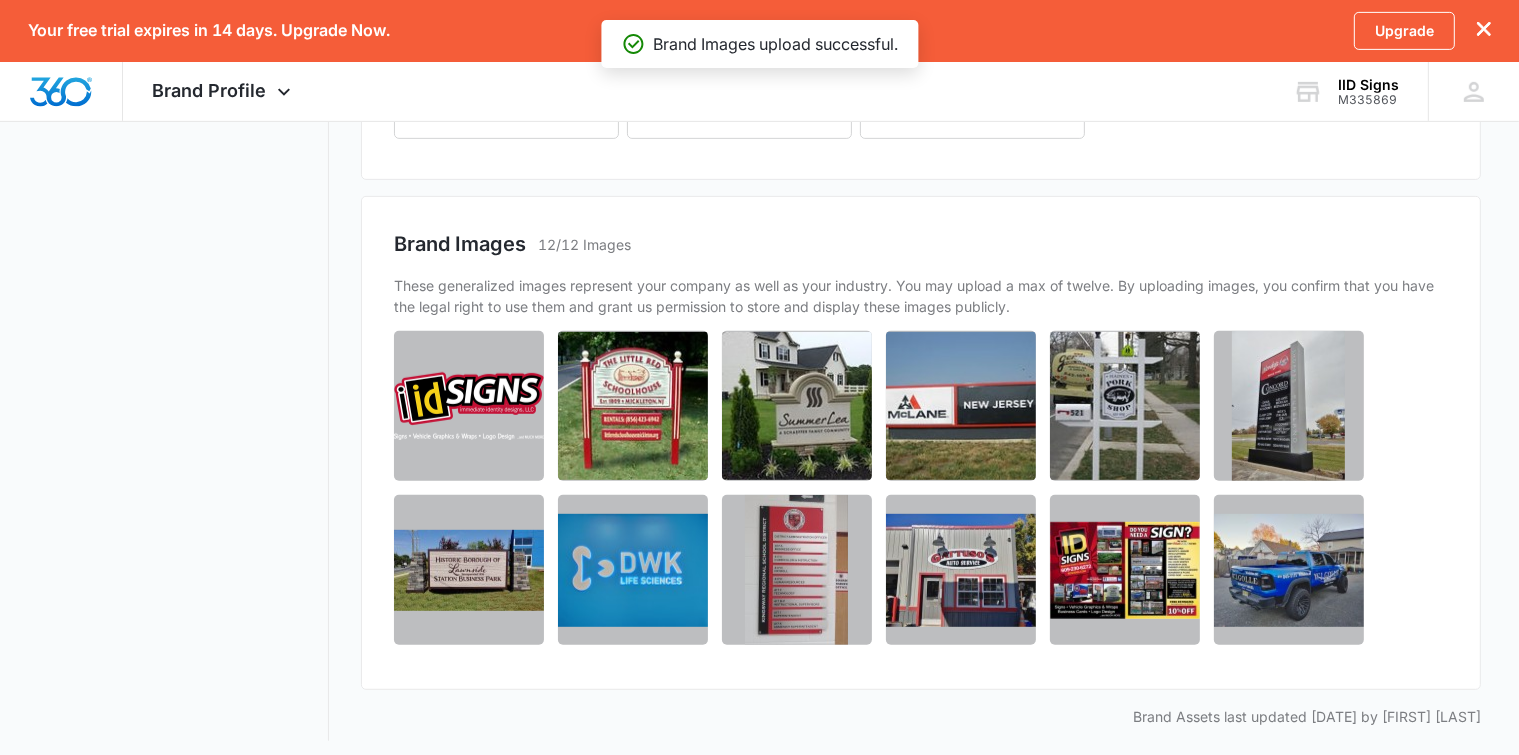 click on "Click or drag file to upload" at bounding box center [915, 488] 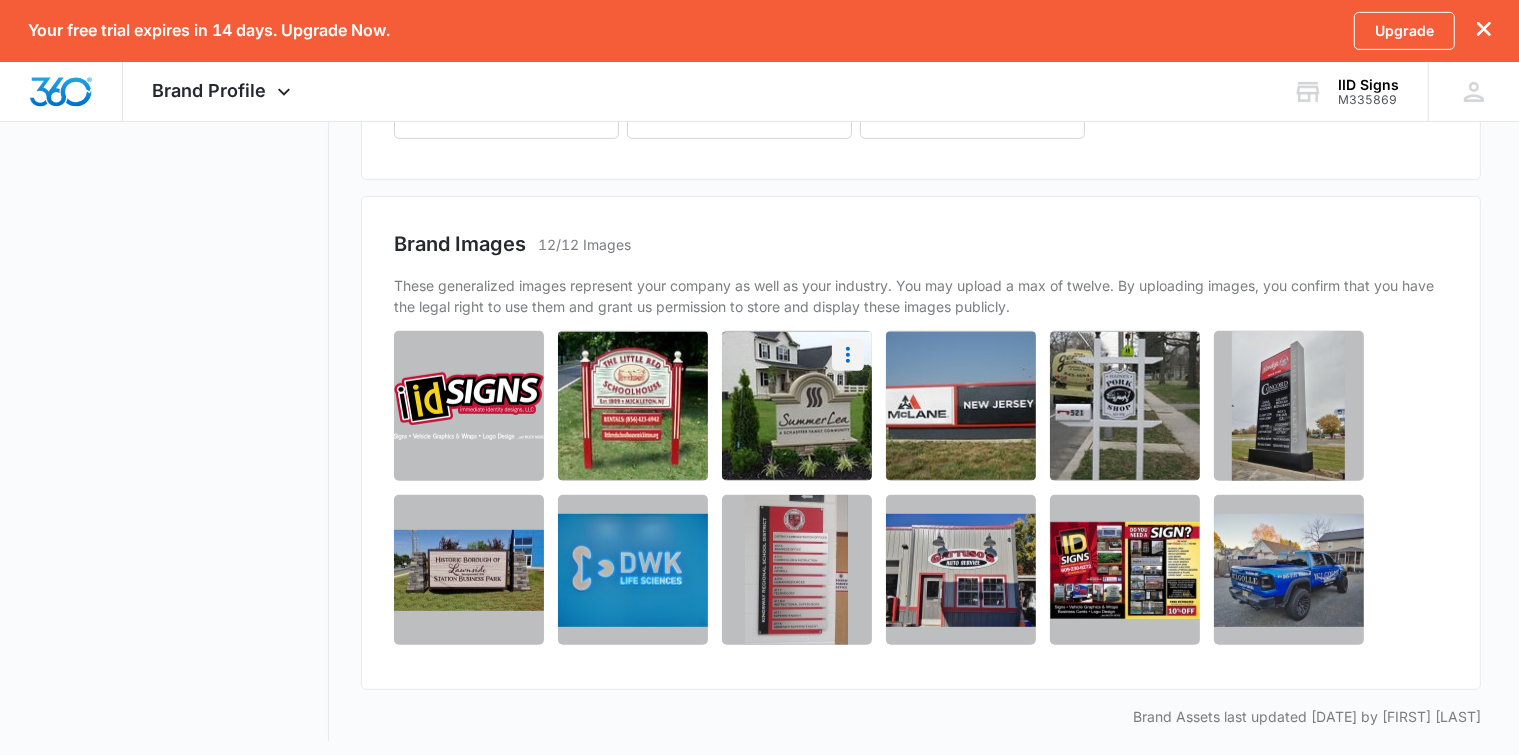click 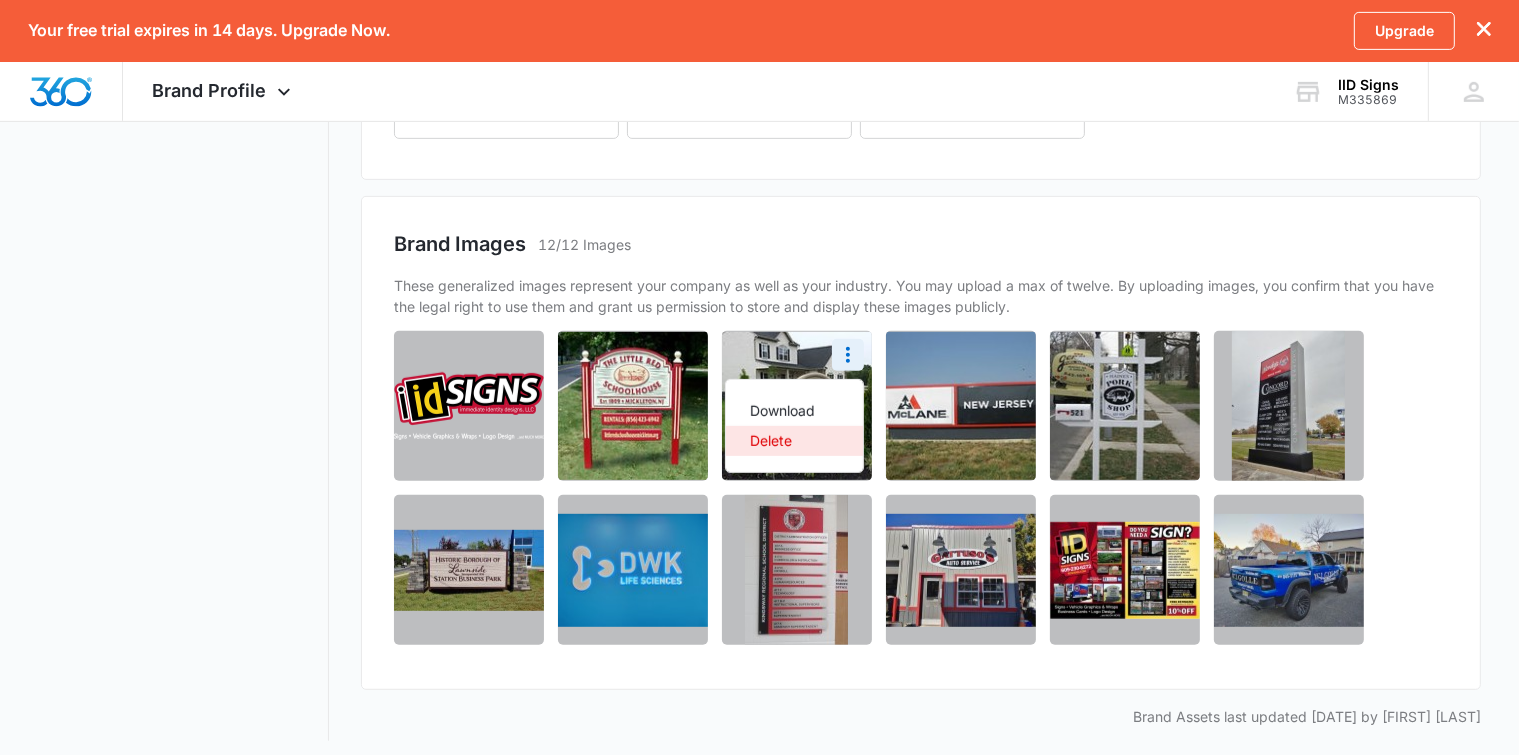 click on "Delete" at bounding box center [782, 441] 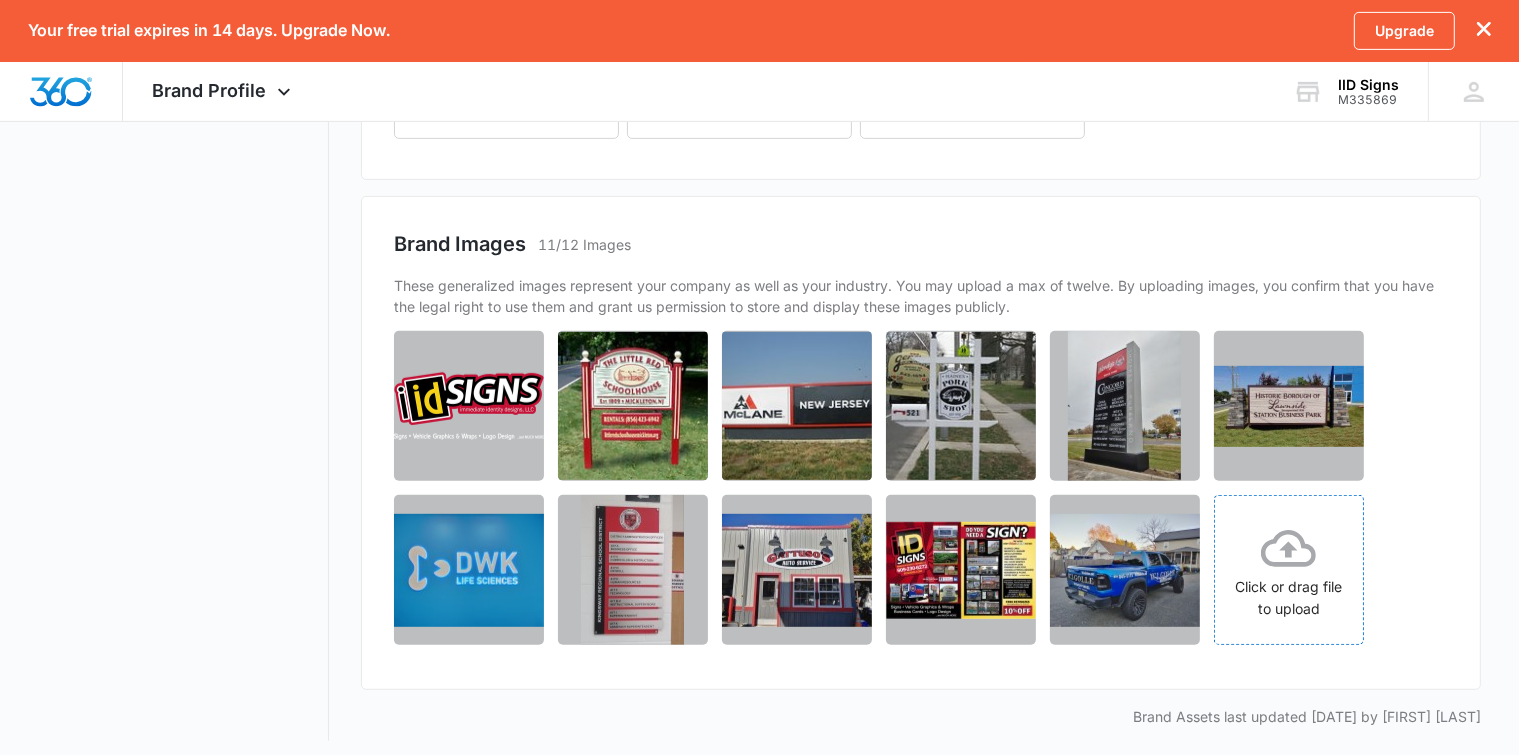 click 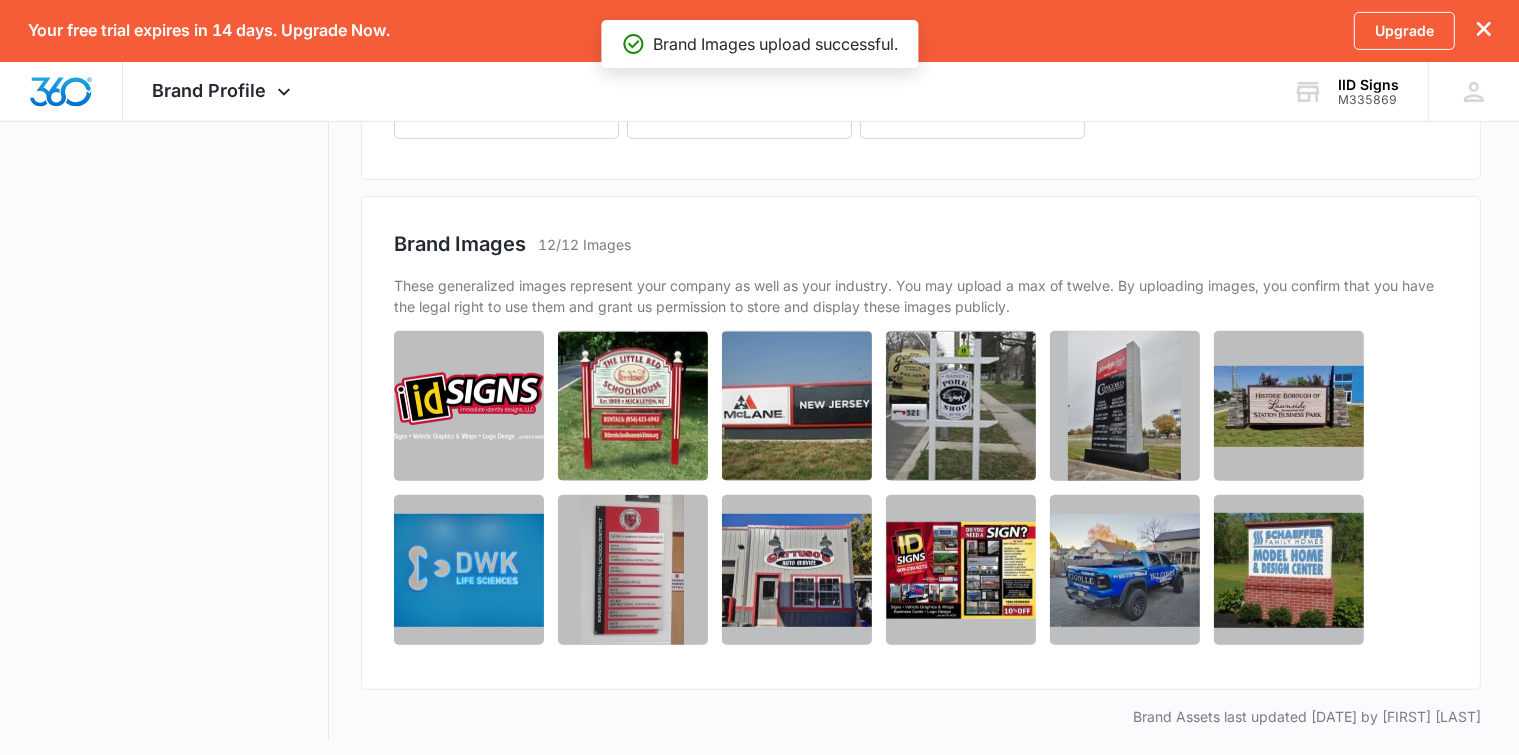 click on "Click or drag file to upload" at bounding box center [915, 488] 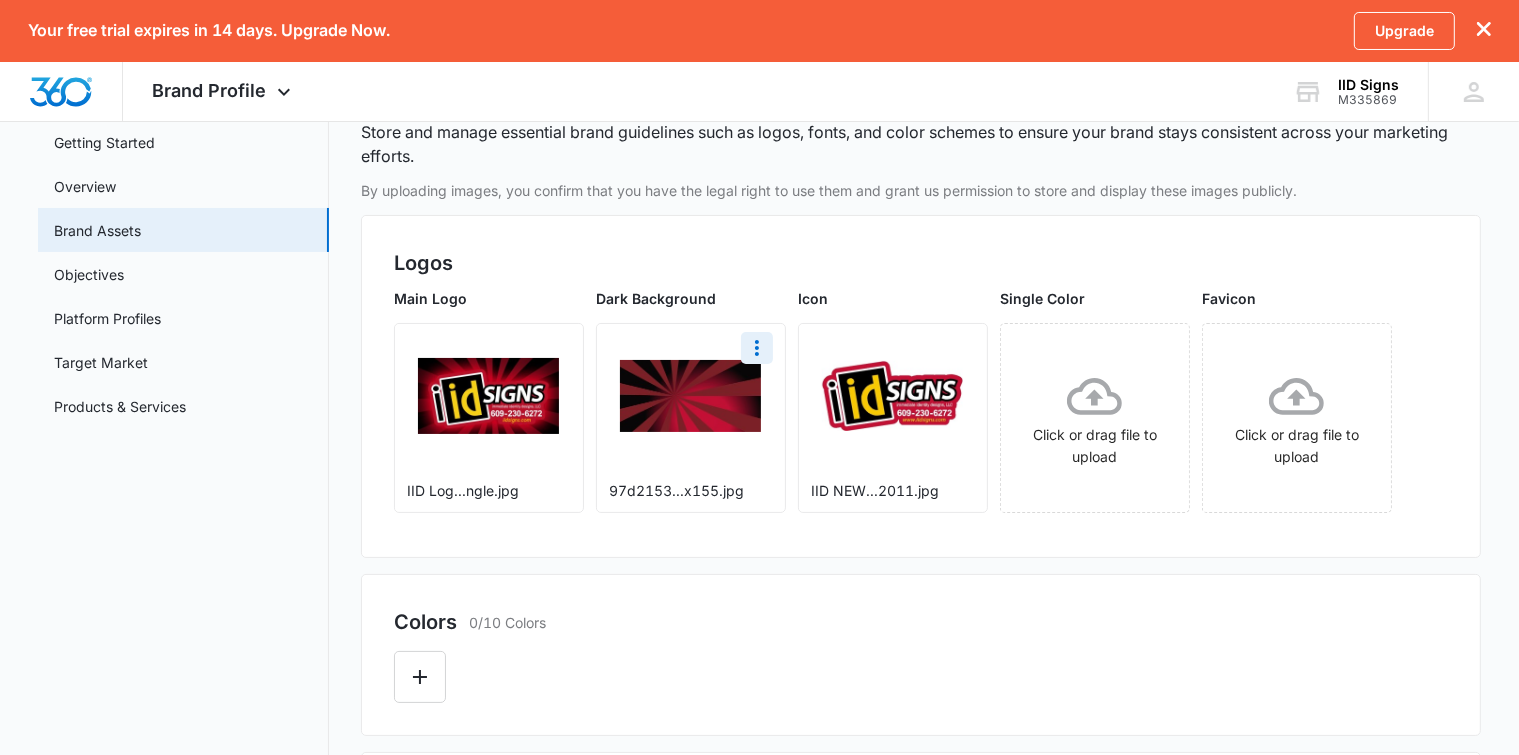 scroll, scrollTop: 100, scrollLeft: 0, axis: vertical 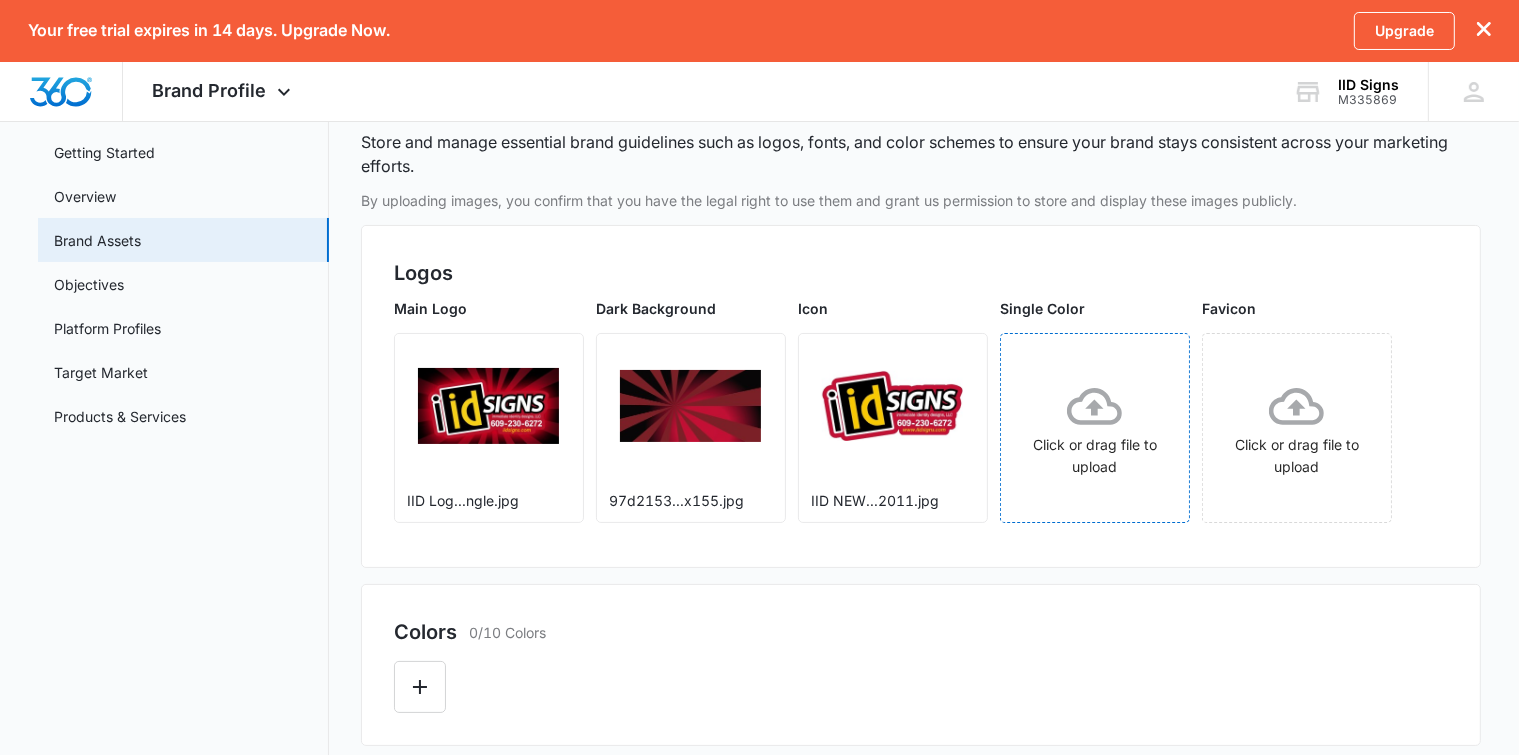 click 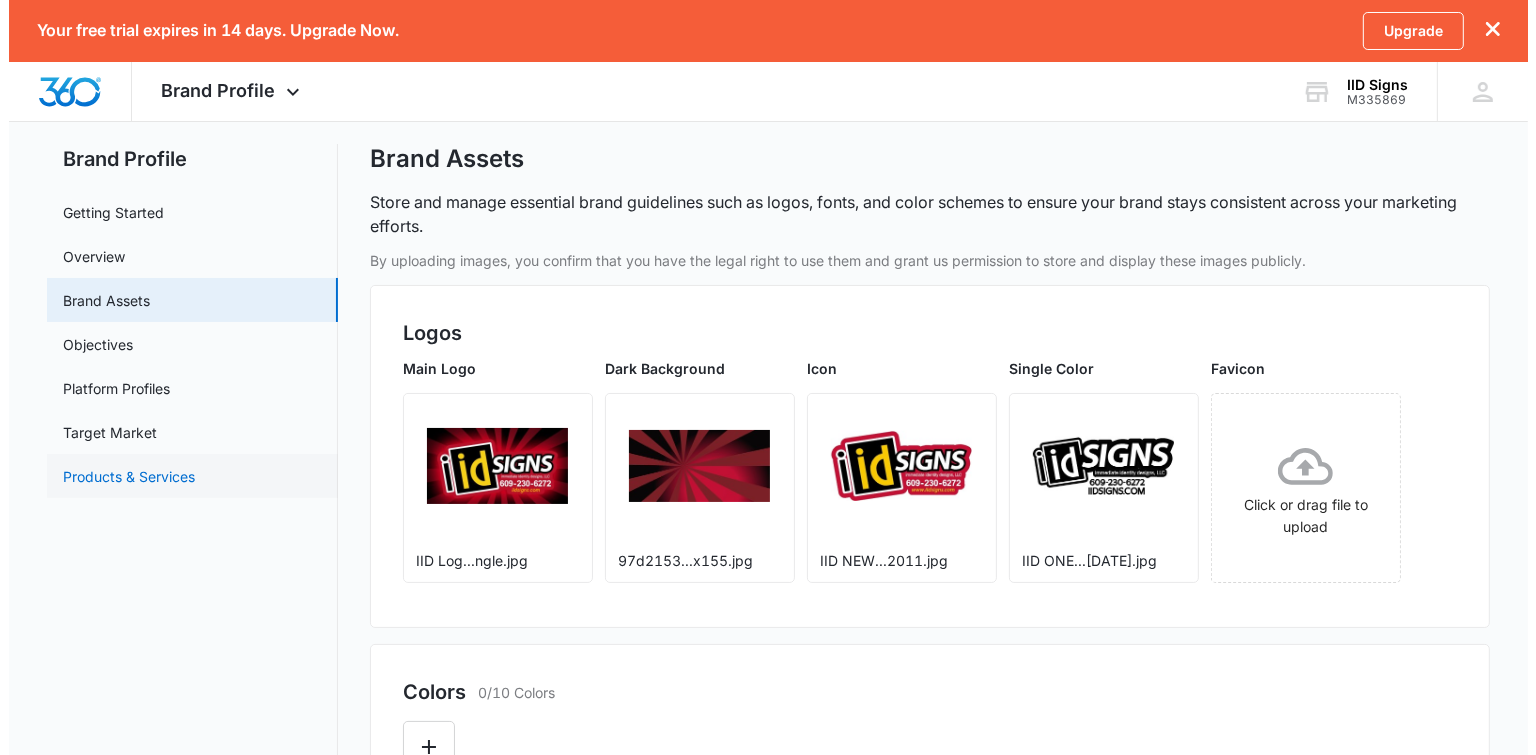 scroll, scrollTop: 0, scrollLeft: 0, axis: both 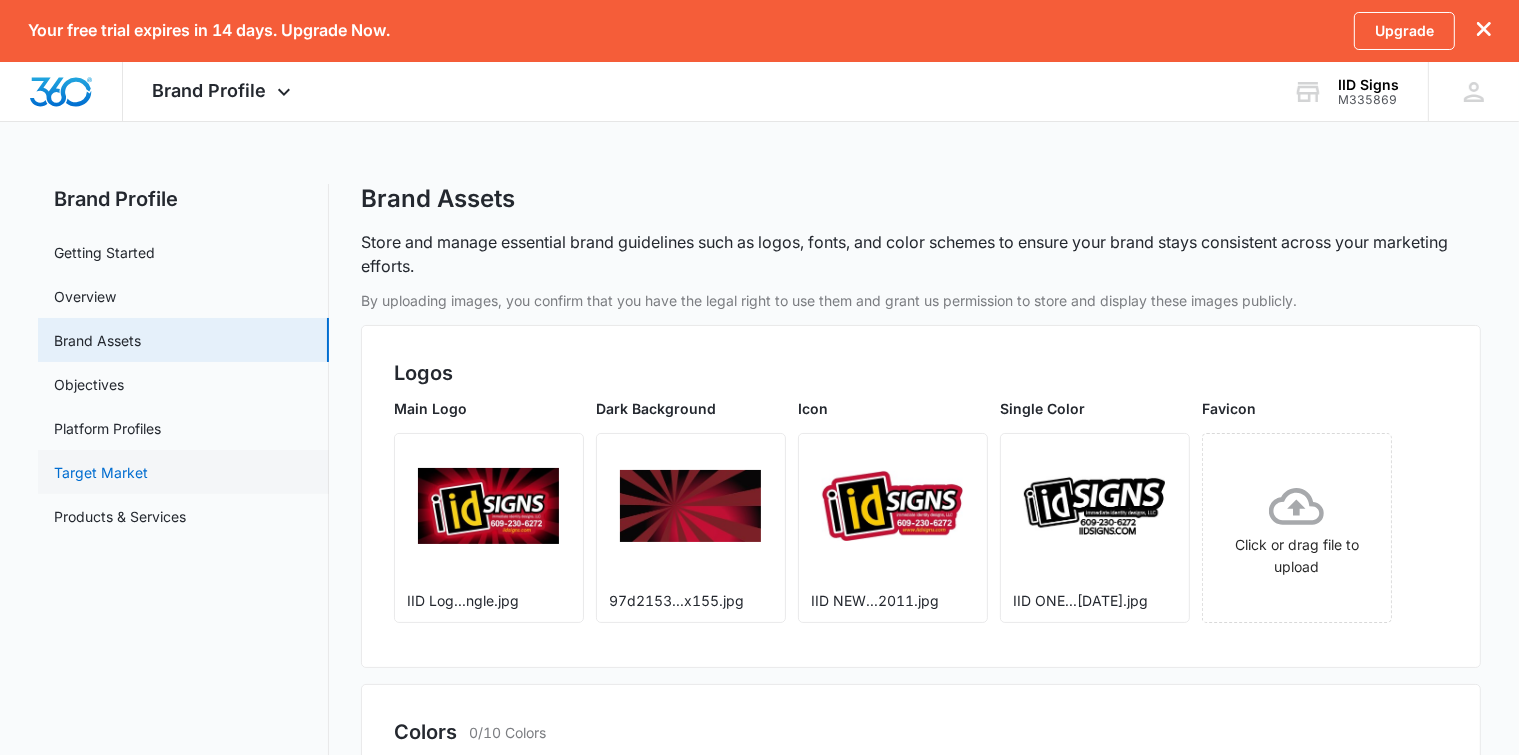 click on "Target Market" at bounding box center [101, 472] 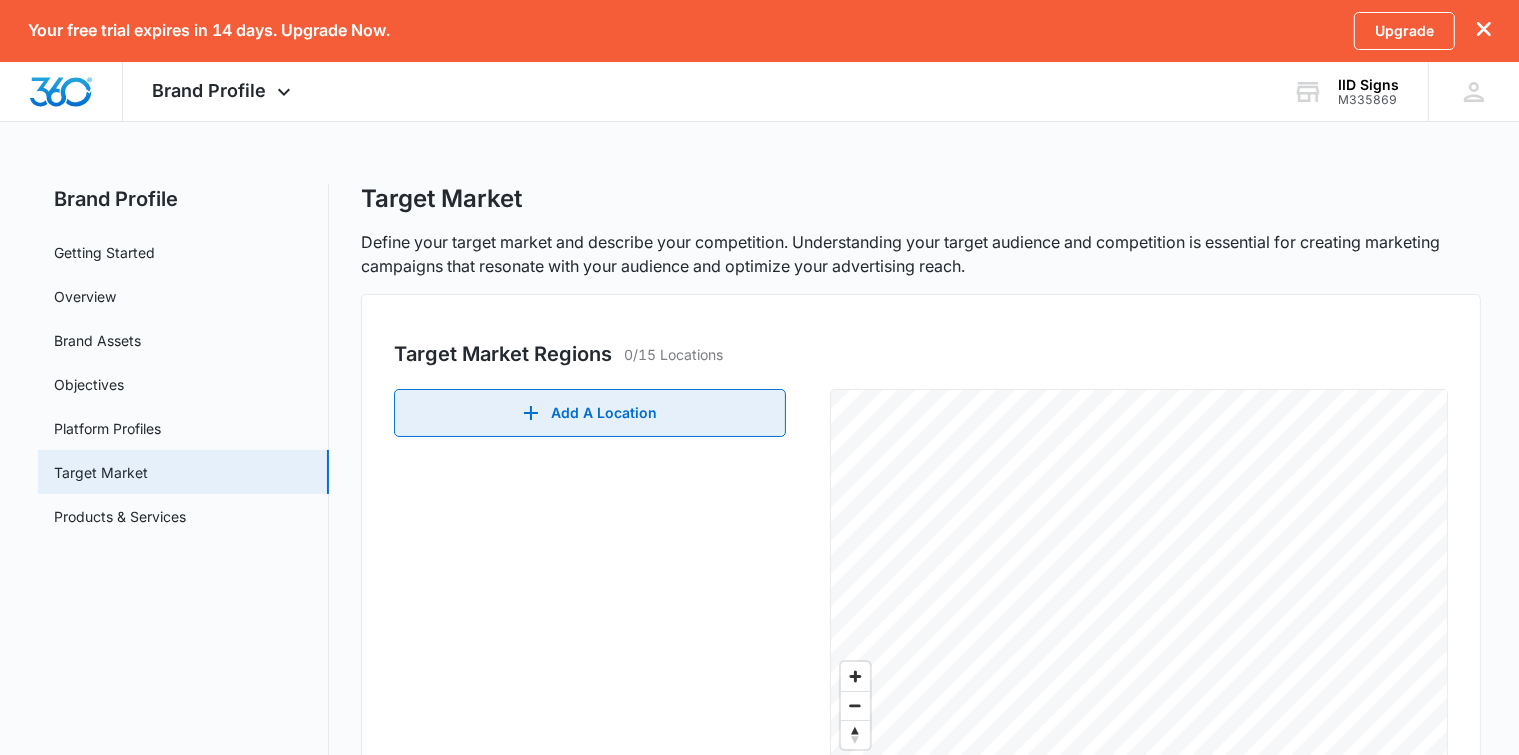click on "Add A Location" at bounding box center [590, 413] 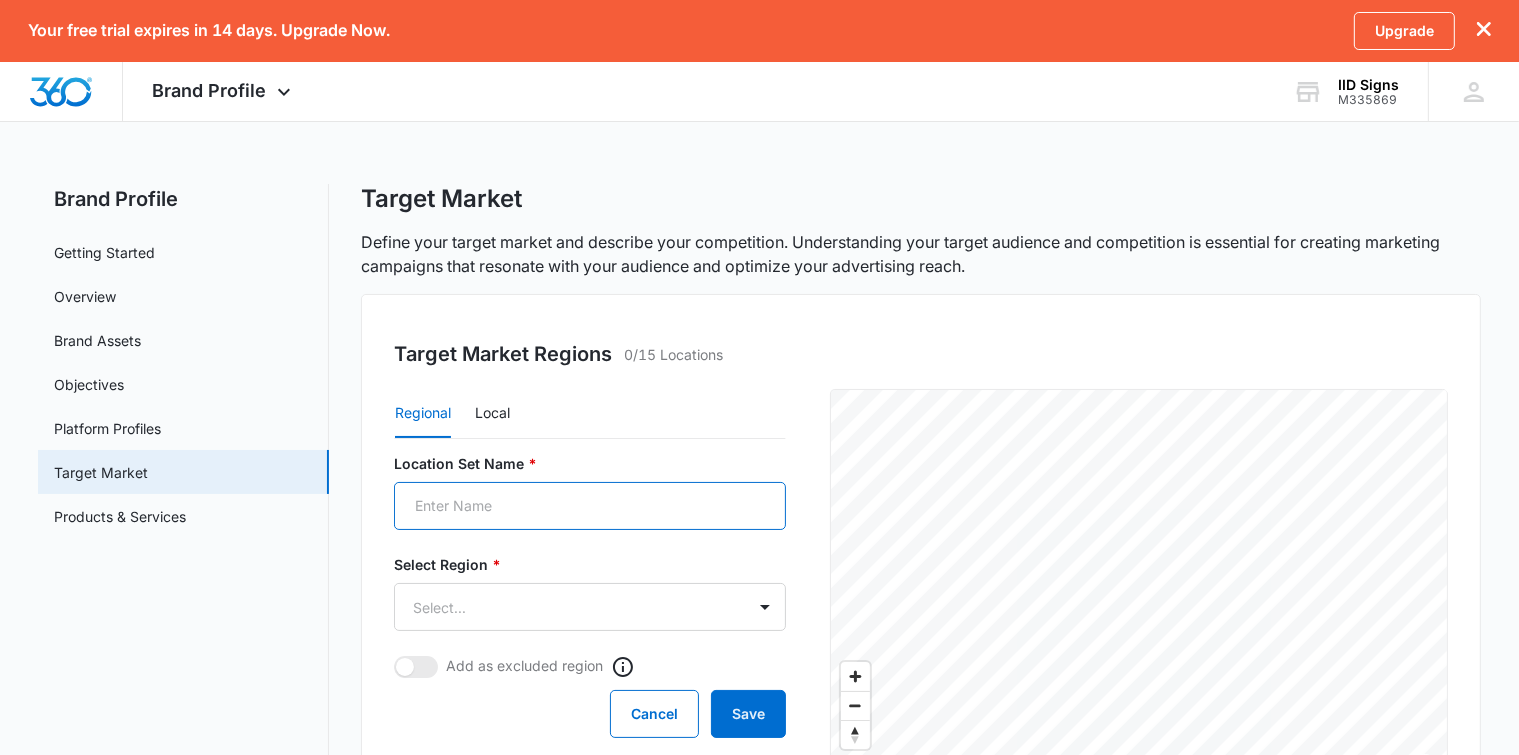 click on "Location Set Name *" at bounding box center (590, 506) 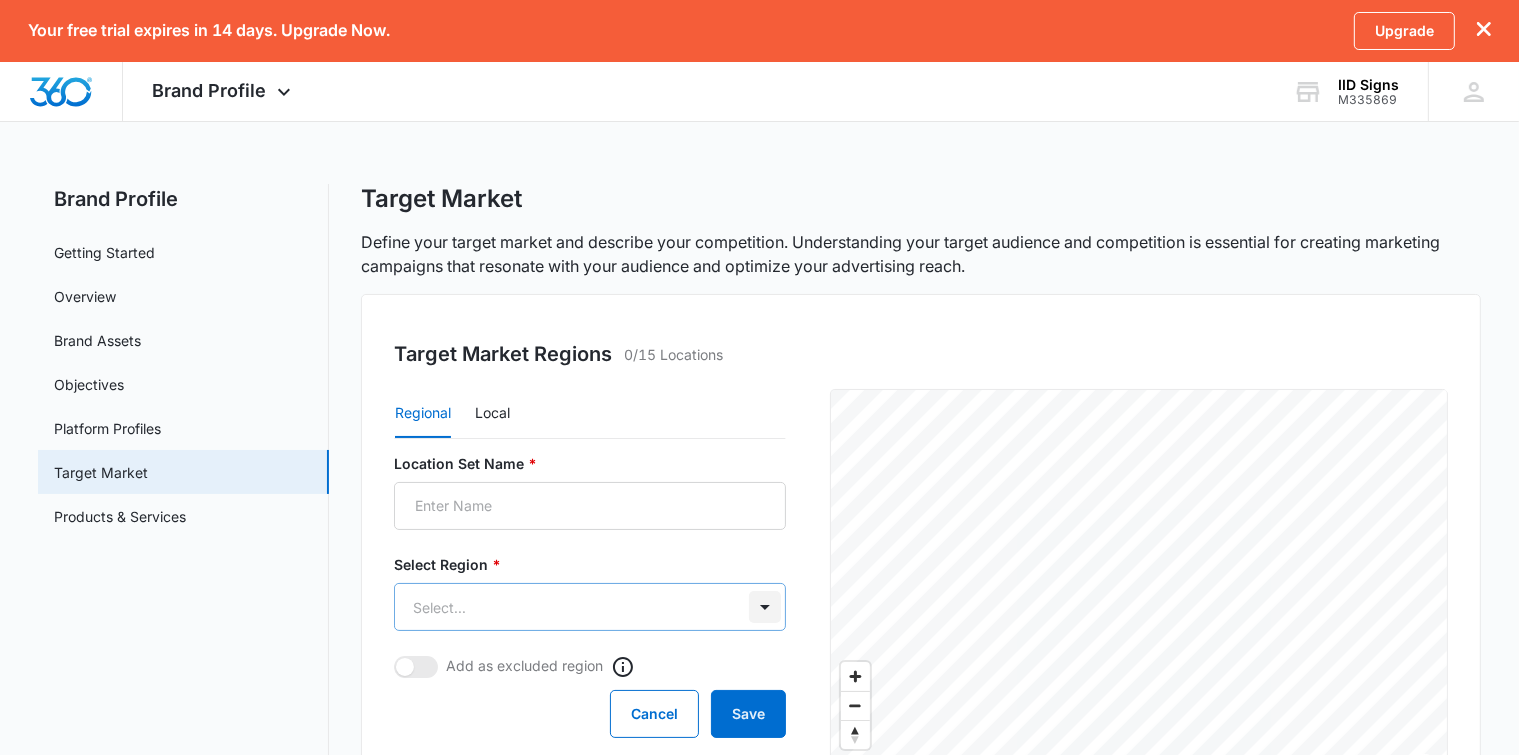 click on "Your free trial expires in 14 days. Upgrade Now. Upgrade Brand Profile Apps Reputation Websites Forms CRM Email Shop Payments POS Ads Intelligence Brand Settings IID Signs M335869 Your Accounts View All CB [FIRST] [LAST] iidsigns@example.com My Profile Notifications Support Logout Terms & Conditions   •   Privacy Policy Brand Profile Getting Started Overview Brand Assets Objectives Platform Profiles Target Market Products & Services Target Market Define your target market and describe your competition. Understanding your target audience and competition is essential for creating marketing campaigns that resonate with your audience and optimize your advertising reach. Target Market Regions 0/15 Locations Regional Local Location Set Name * Select Region * Select... Add as excluded region Cancel Save © Mapbox   © OpenStreetMap   Improve this map Target Customers 0/15 Customers Add Customer Profile Add Competitor 0/15 Competitors Add Competitor IID Signs - Platform Profile - Marketing 360® - Marketing 360®" at bounding box center (759, 644) 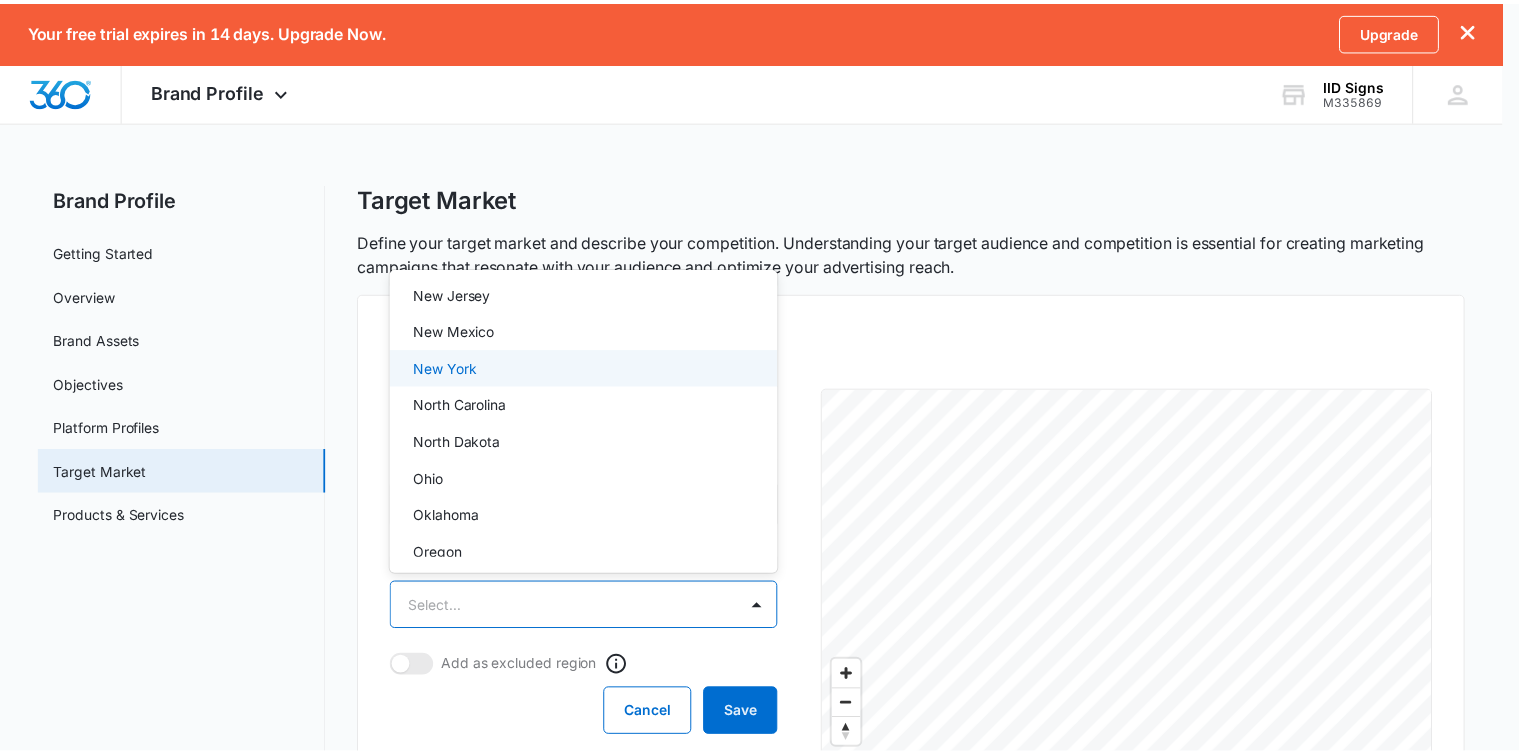 scroll, scrollTop: 1224, scrollLeft: 0, axis: vertical 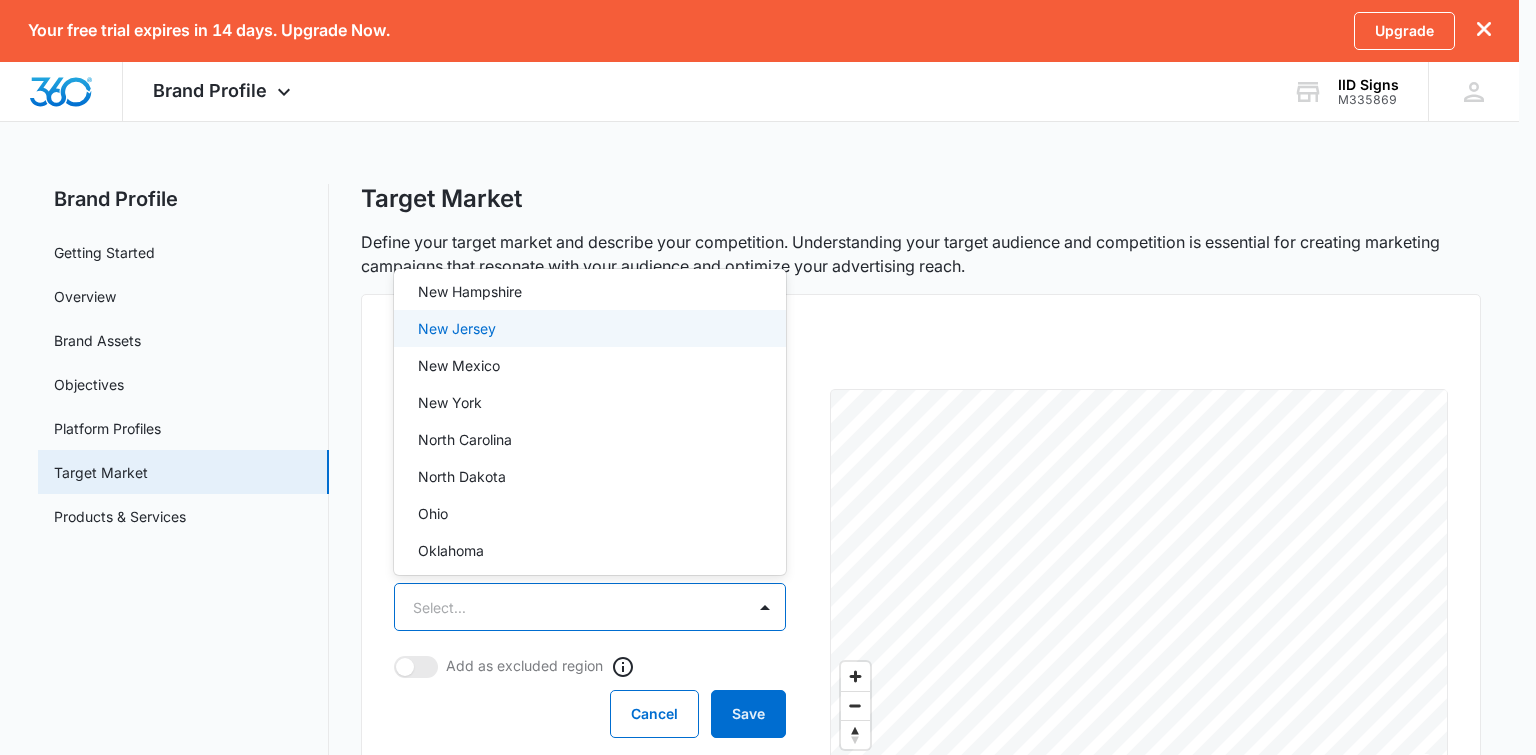 click on "New Jersey" at bounding box center [457, 328] 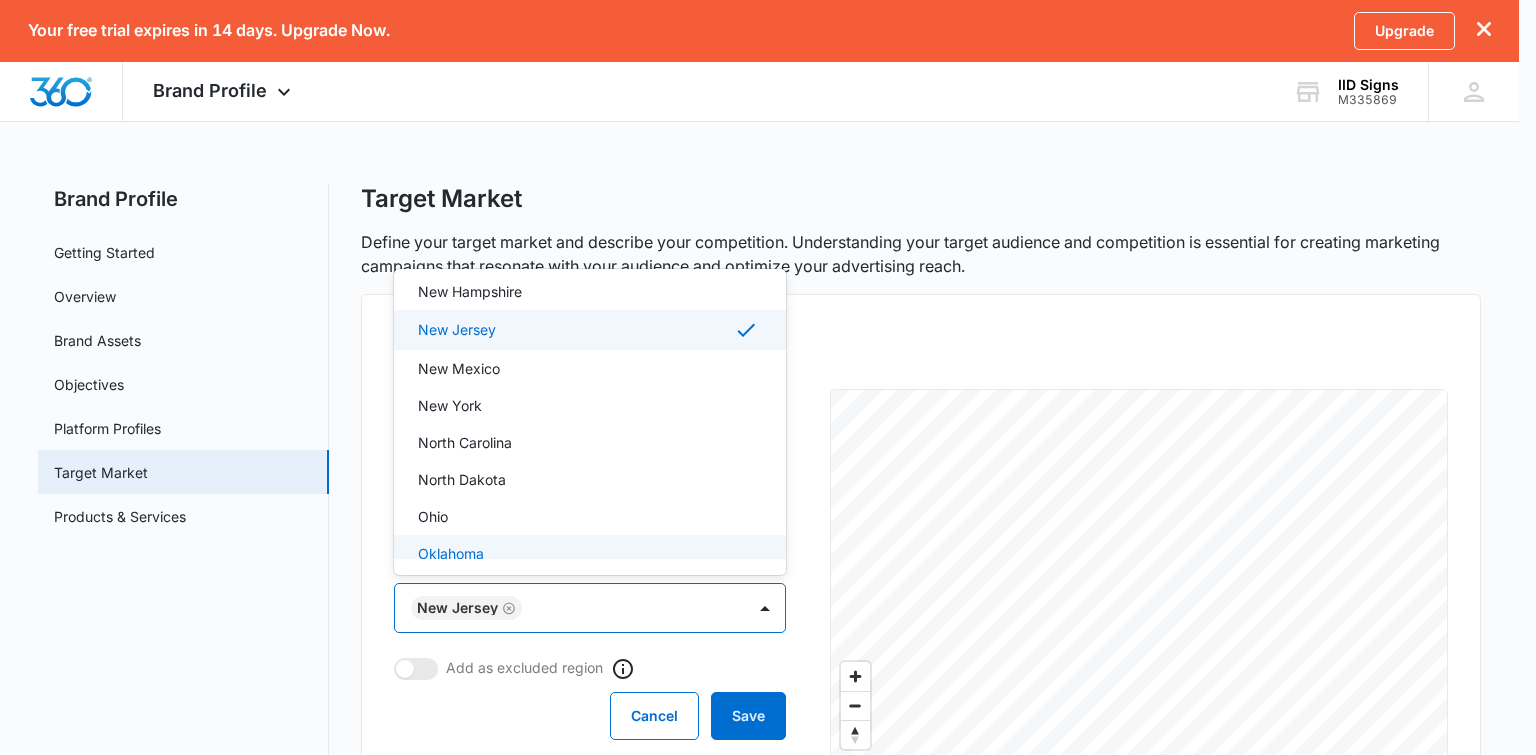 click at bounding box center [768, 377] 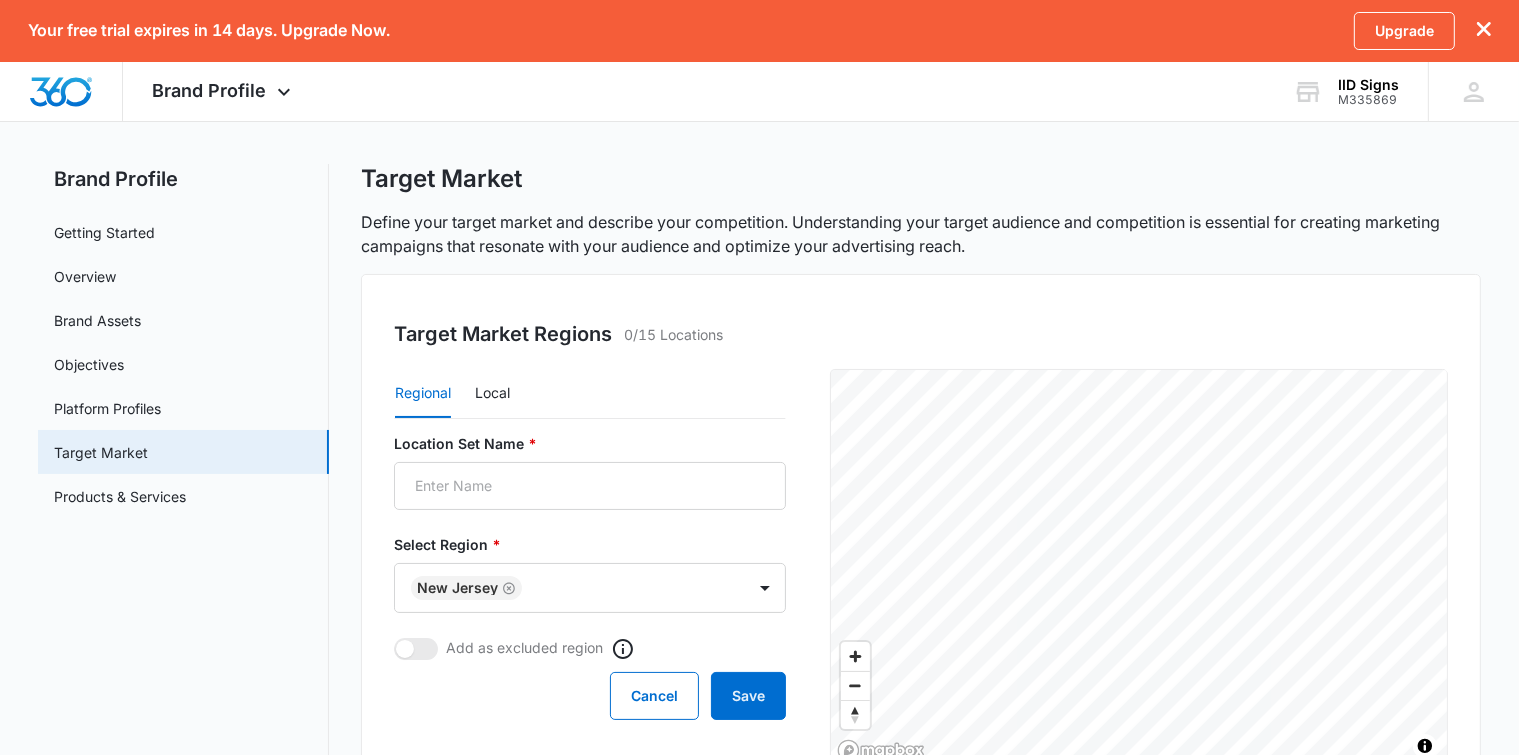 scroll, scrollTop: 0, scrollLeft: 0, axis: both 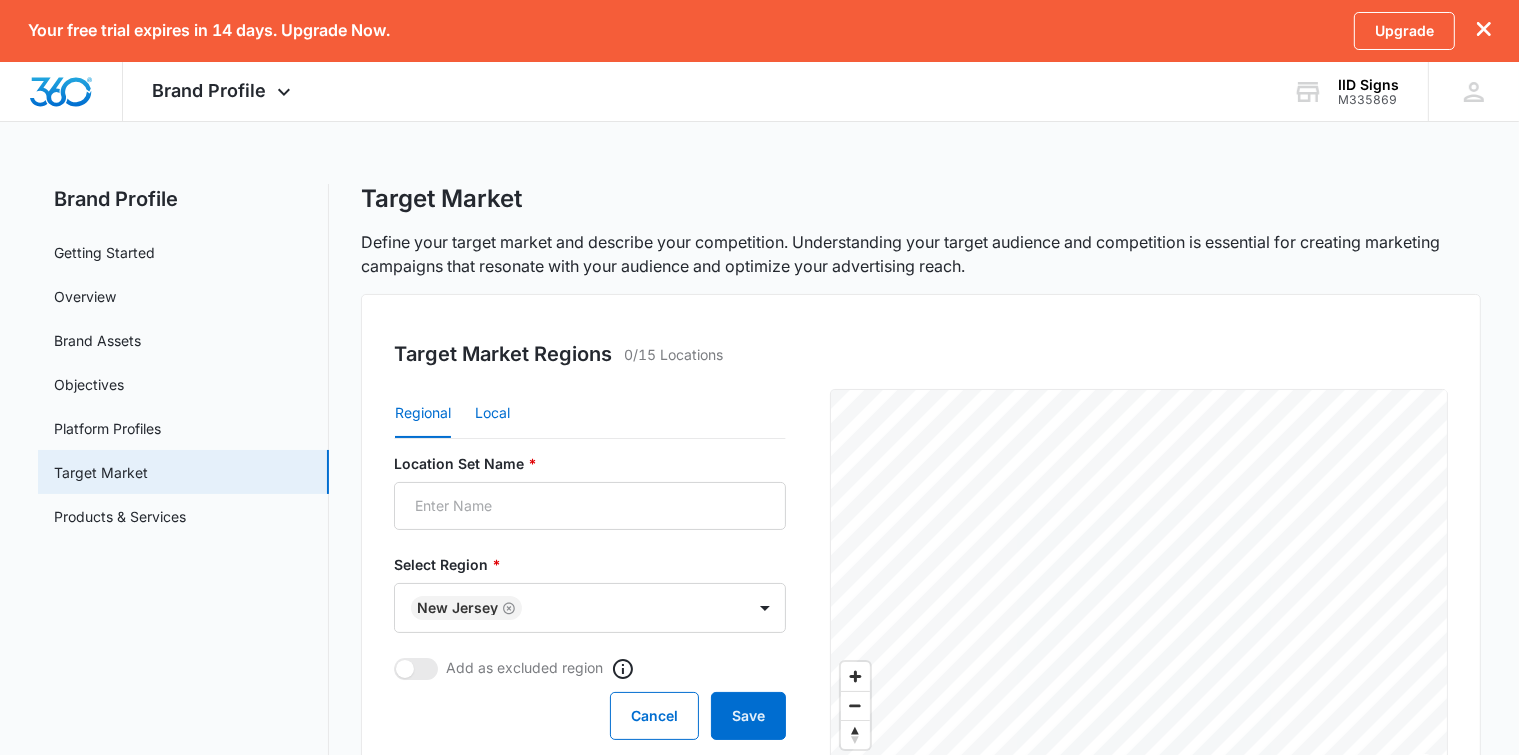 click on "Local" at bounding box center (492, 414) 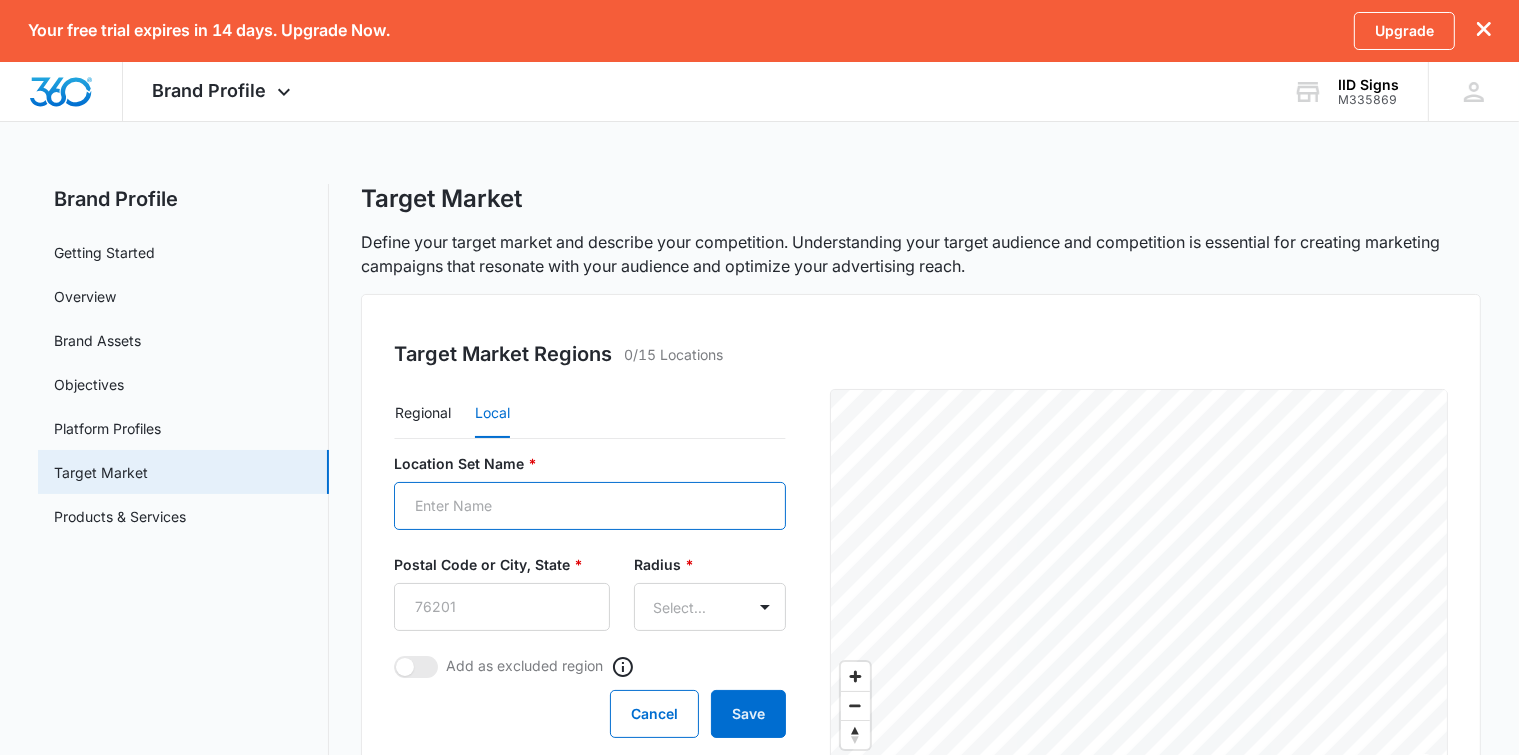 click on "Location Set Name *" at bounding box center [590, 506] 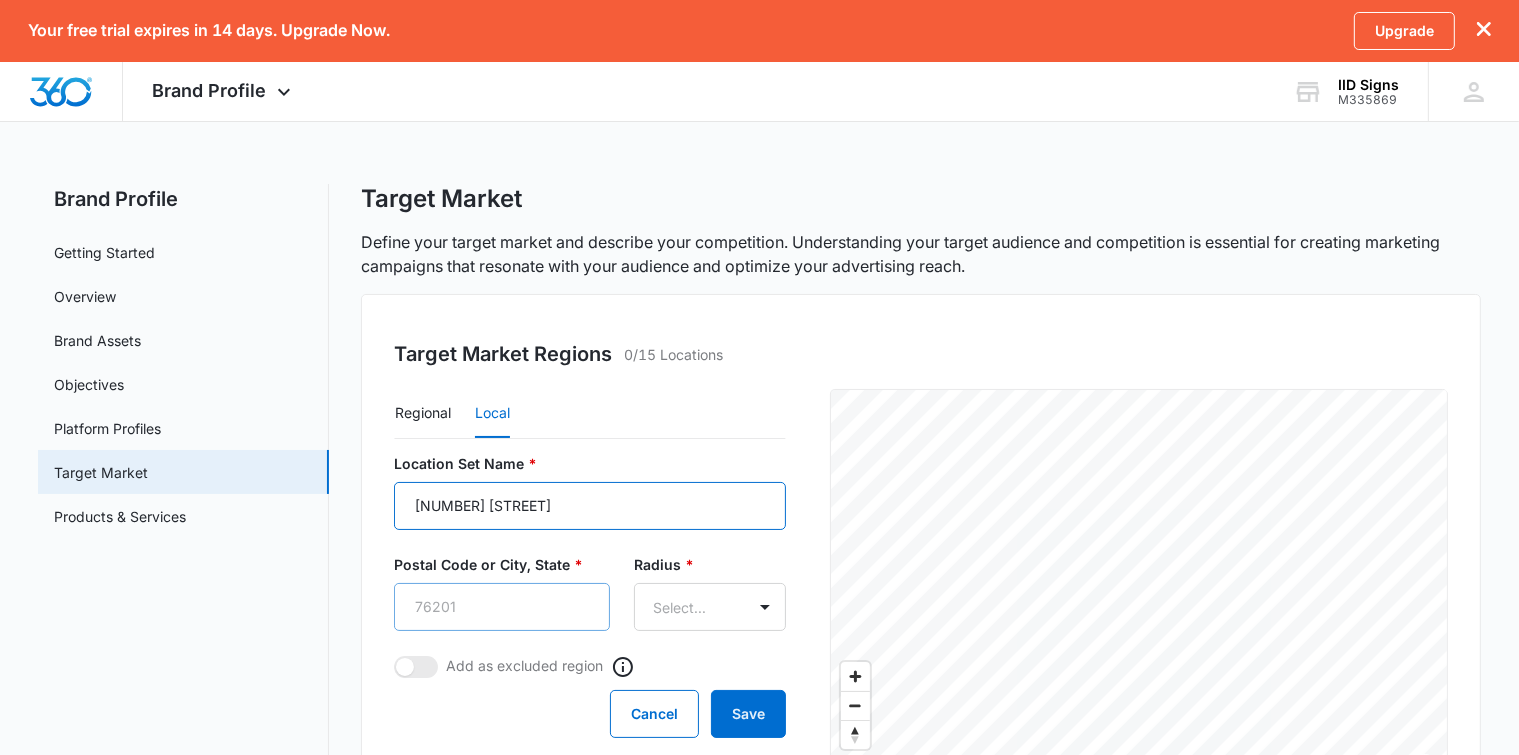 type on "239 Kings Highway" 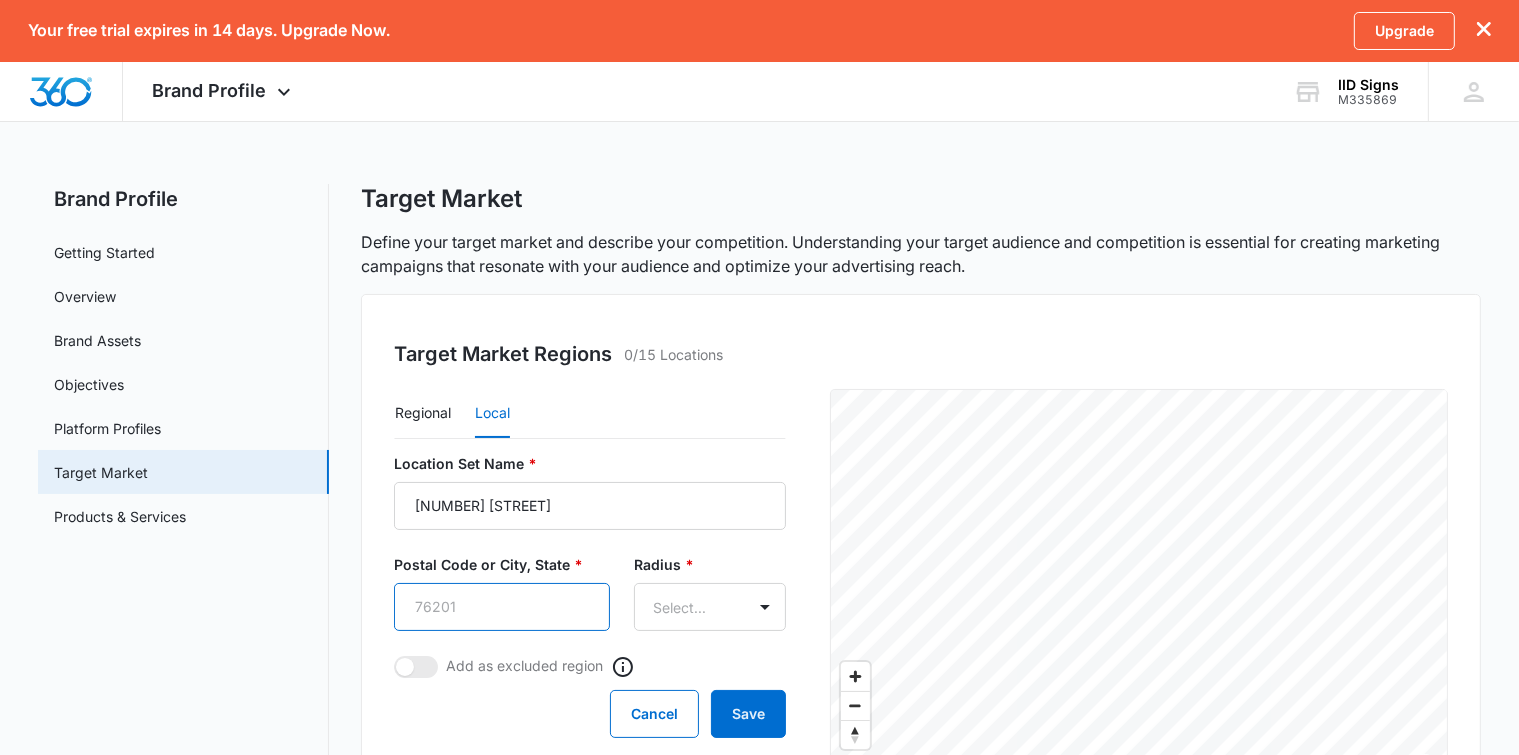 click on "Postal Code or City, State *" at bounding box center (502, 607) 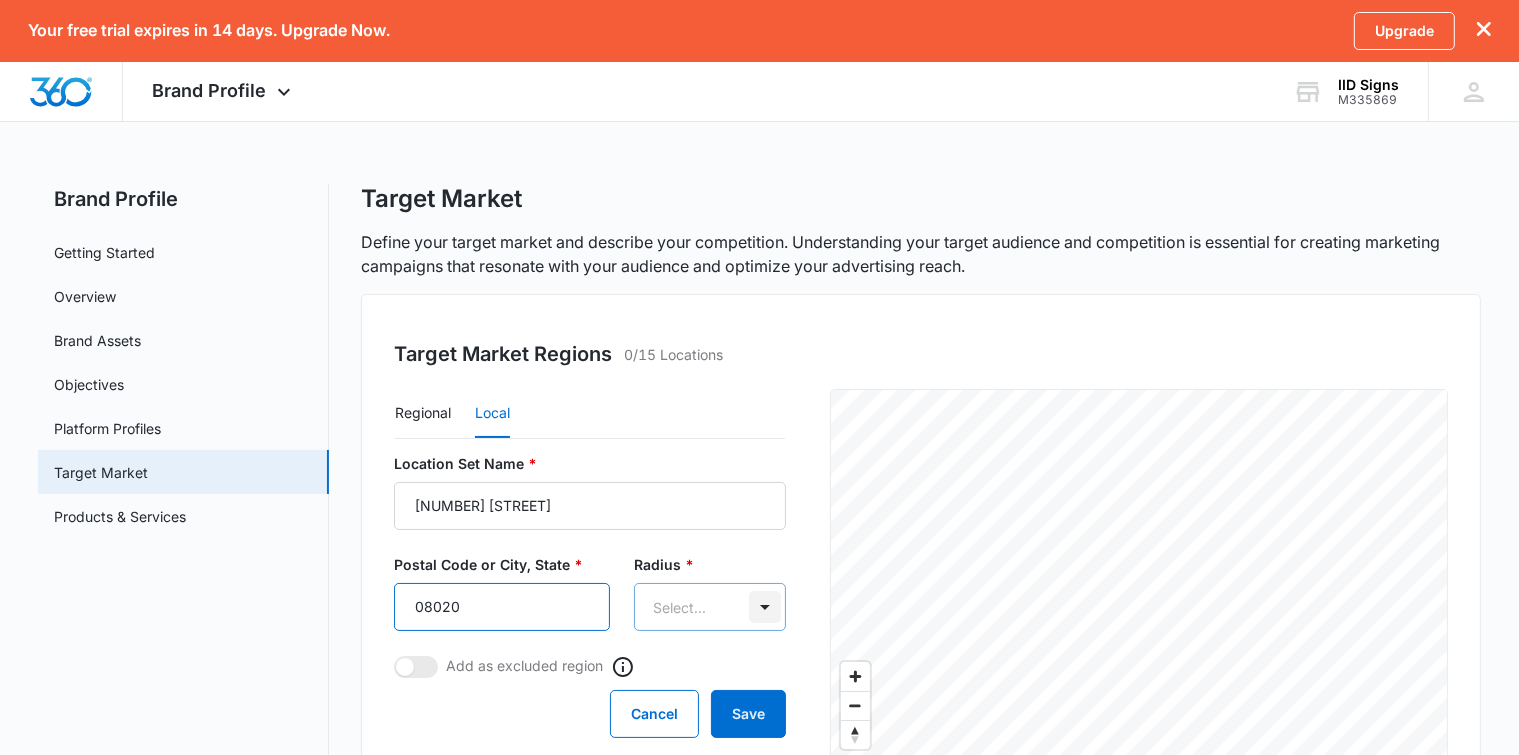 type on "08020" 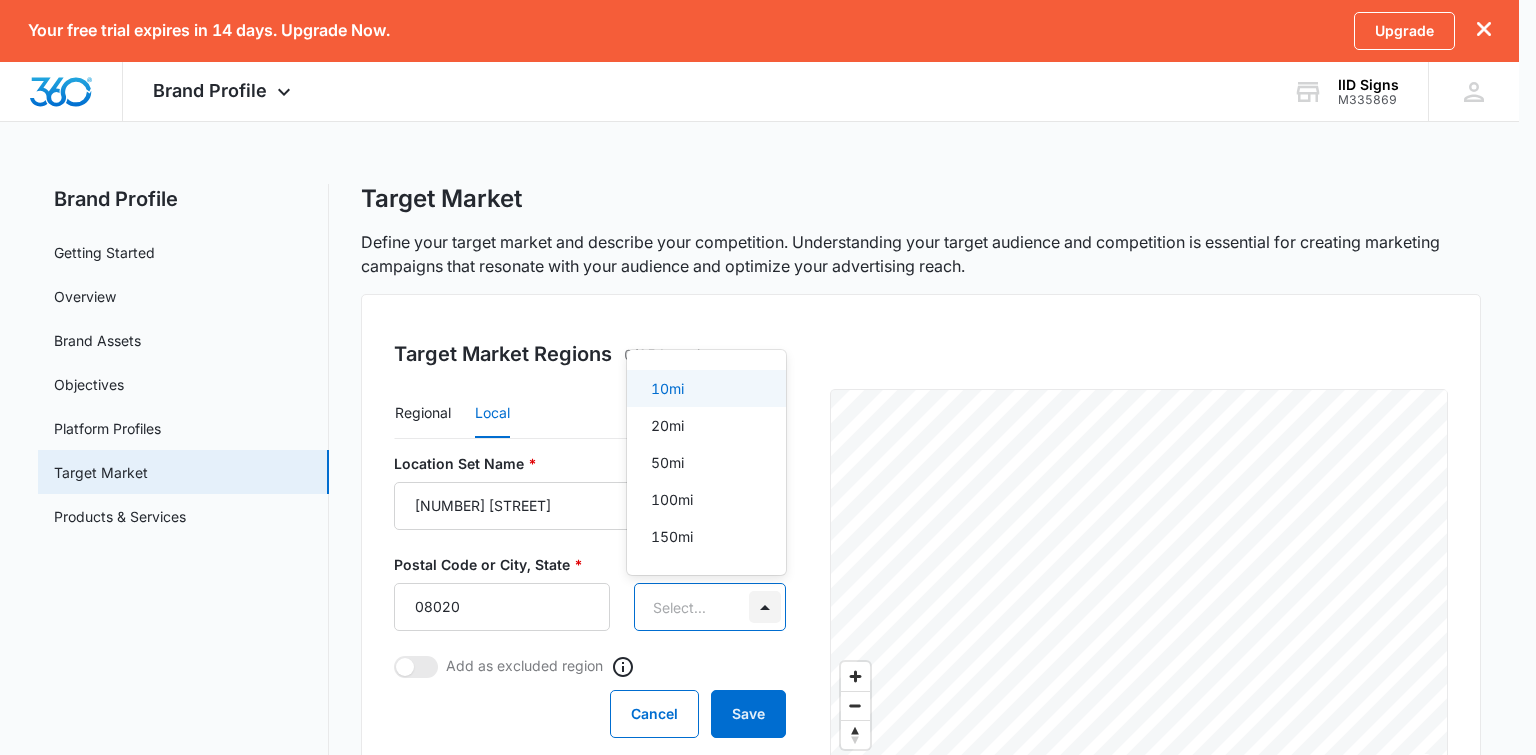 click on "Your free trial expires in 14 days. Upgrade Now. Upgrade Brand Profile Apps Reputation Websites Forms CRM Email Shop Payments POS Ads Intelligence Brand Settings IID Signs M335869 Your Accounts View All CB Chris Bishop iidsigns@gmail.com My Profile Notifications Support Logout Terms & Conditions   •   Privacy Policy Brand Profile Getting Started Overview Brand Assets Objectives Platform Profiles Target Market Products & Services Target Market Define your target market and describe your competition. Understanding your target audience and competition is essential for creating marketing campaigns that resonate with your audience and optimize your advertising reach. Target Market Regions 0/15 Locations Regional Local Location Set Name * 239 Kings Highway Postal Code or City, State * 08020 Radius * 5 results available. Use Up and Down to choose options, press Enter to select the currently focused option, press Escape to exit the menu, press Tab to select the option and exit the menu. Select... Cancel Save" at bounding box center [768, 377] 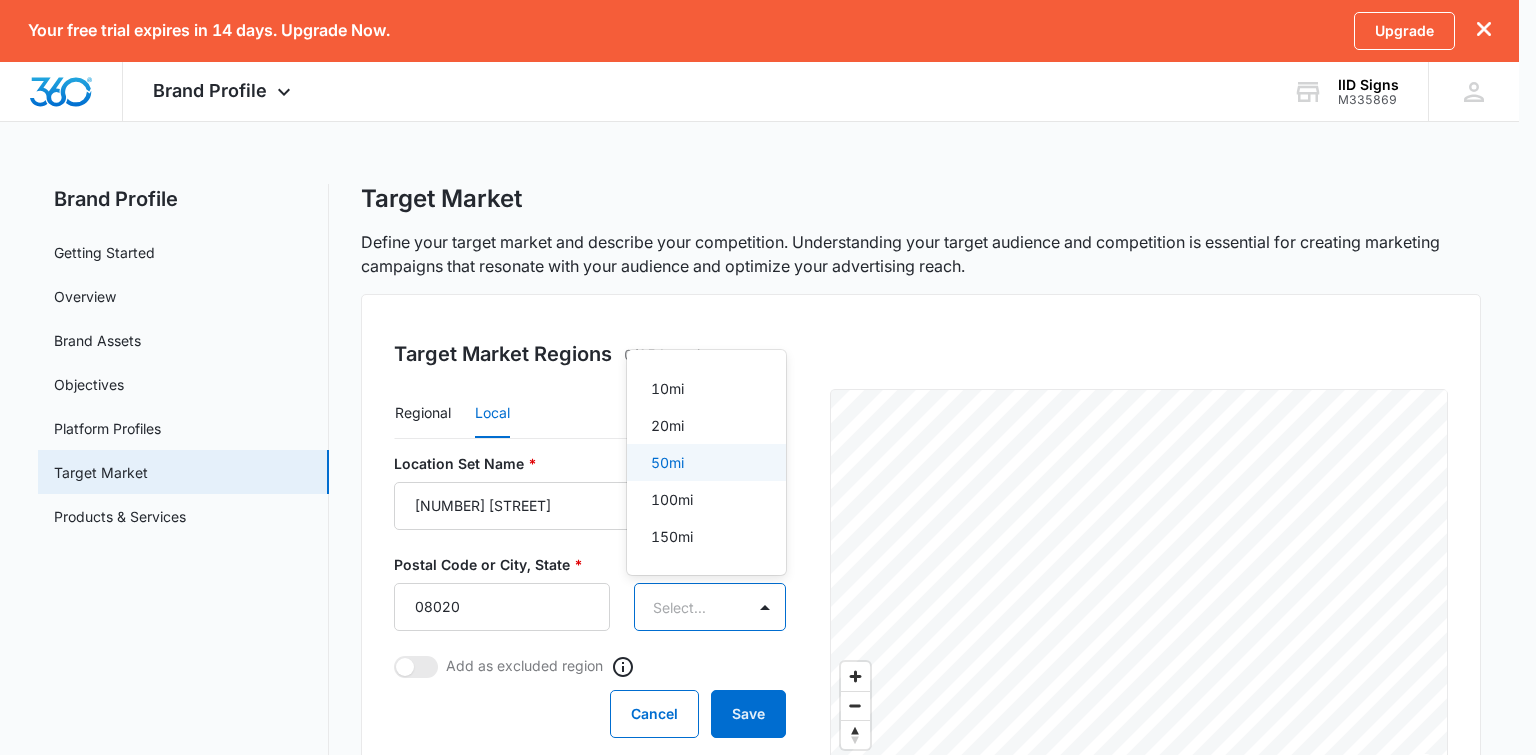 click on "50mi" at bounding box center [667, 462] 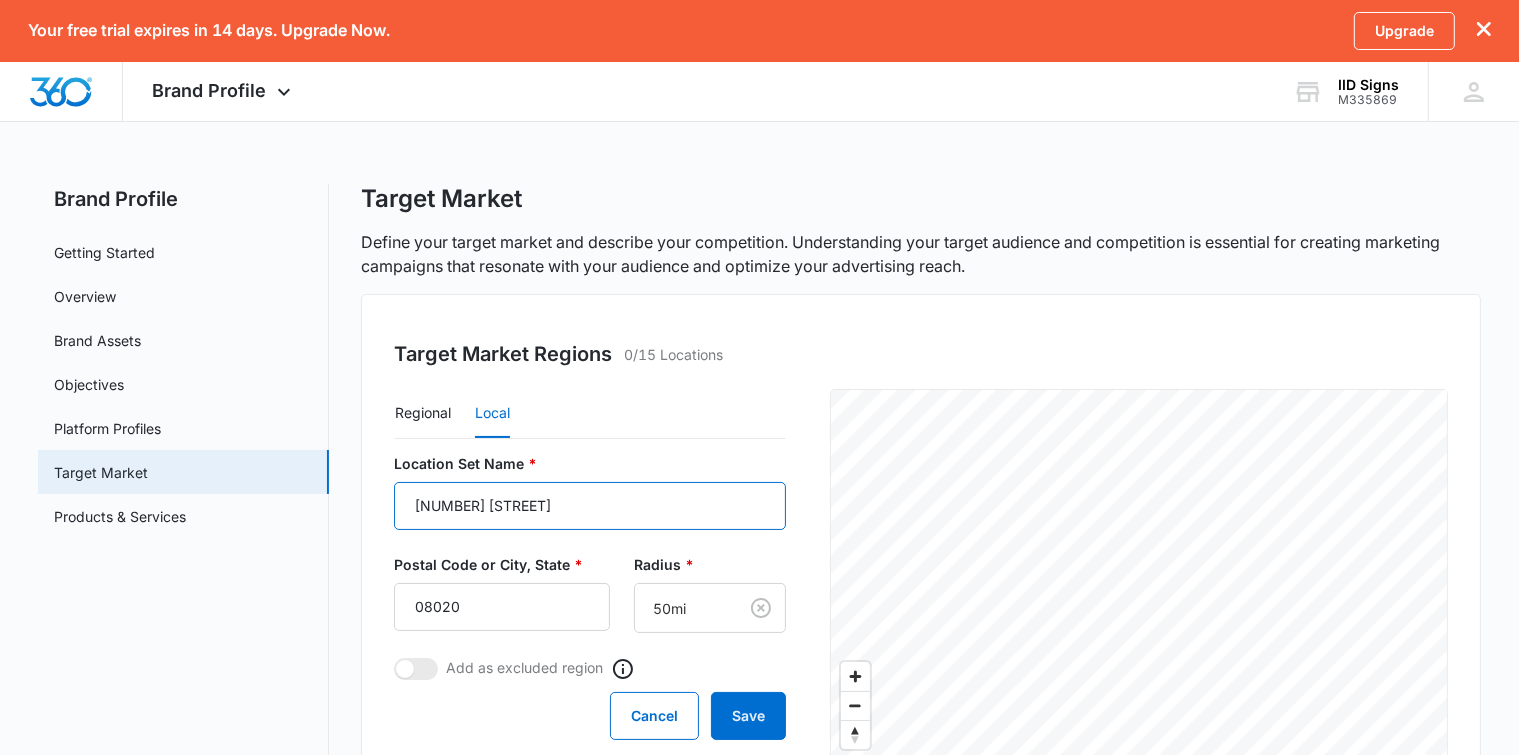 drag, startPoint x: 562, startPoint y: 510, endPoint x: 364, endPoint y: 502, distance: 198.16154 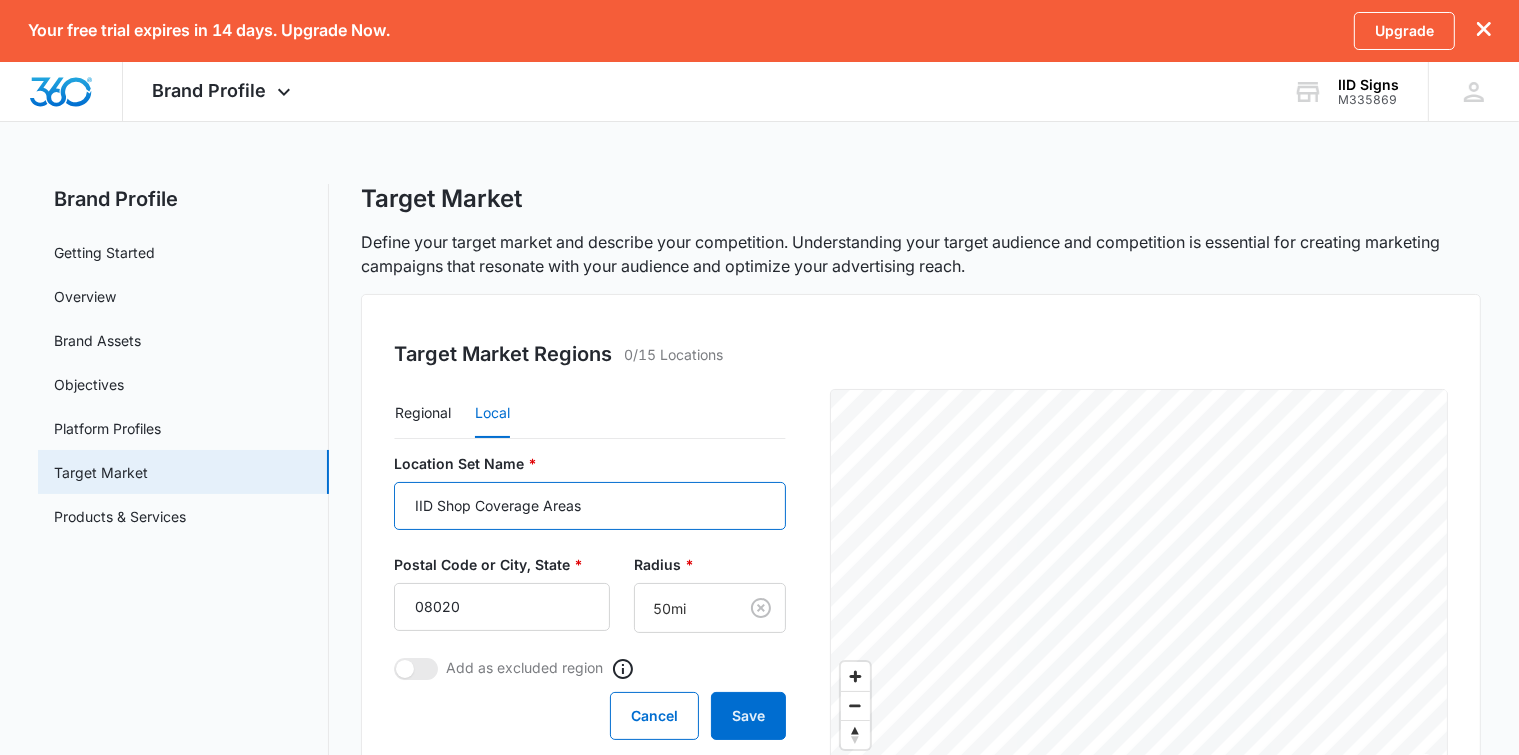 type on "IID Shop Coverage Areas" 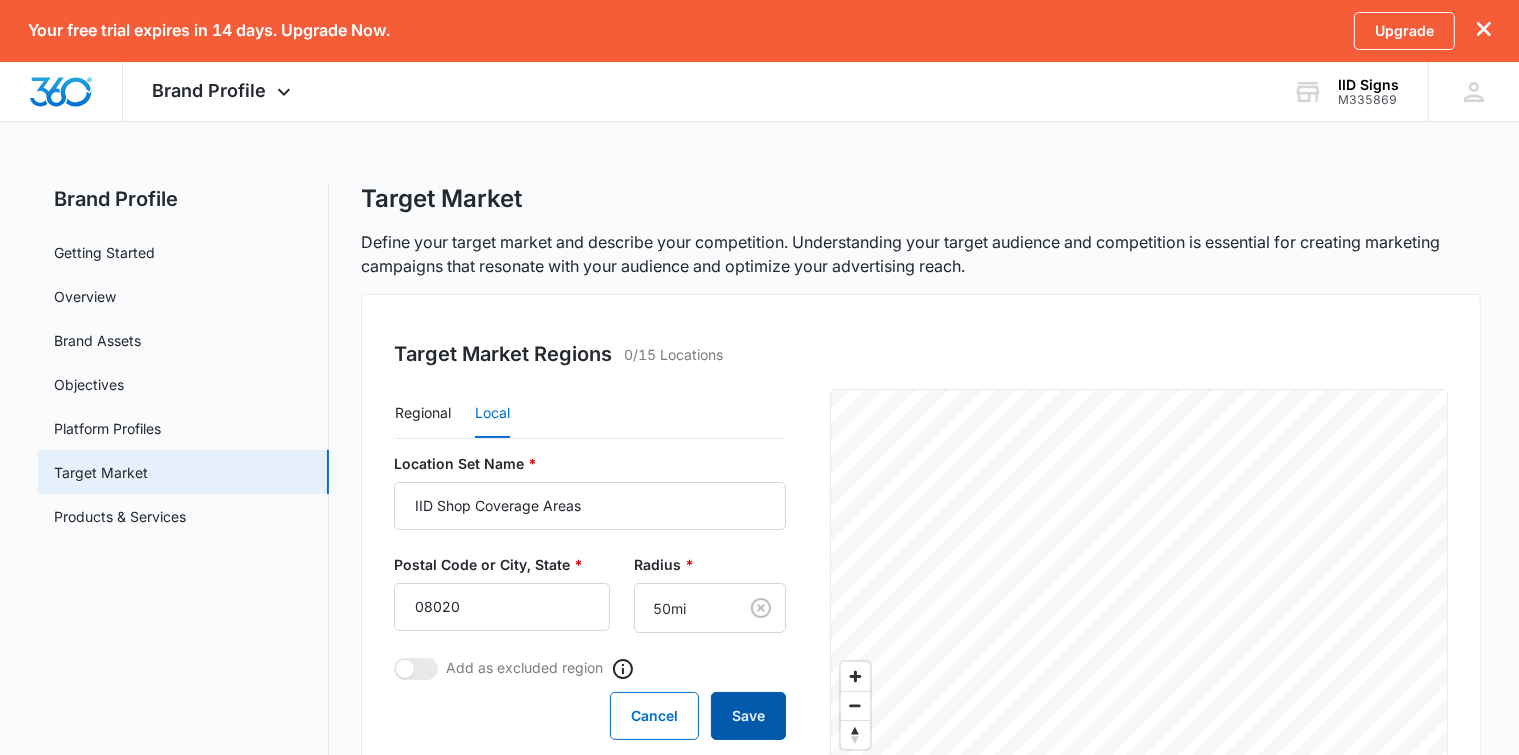 click on "Save" at bounding box center (748, 716) 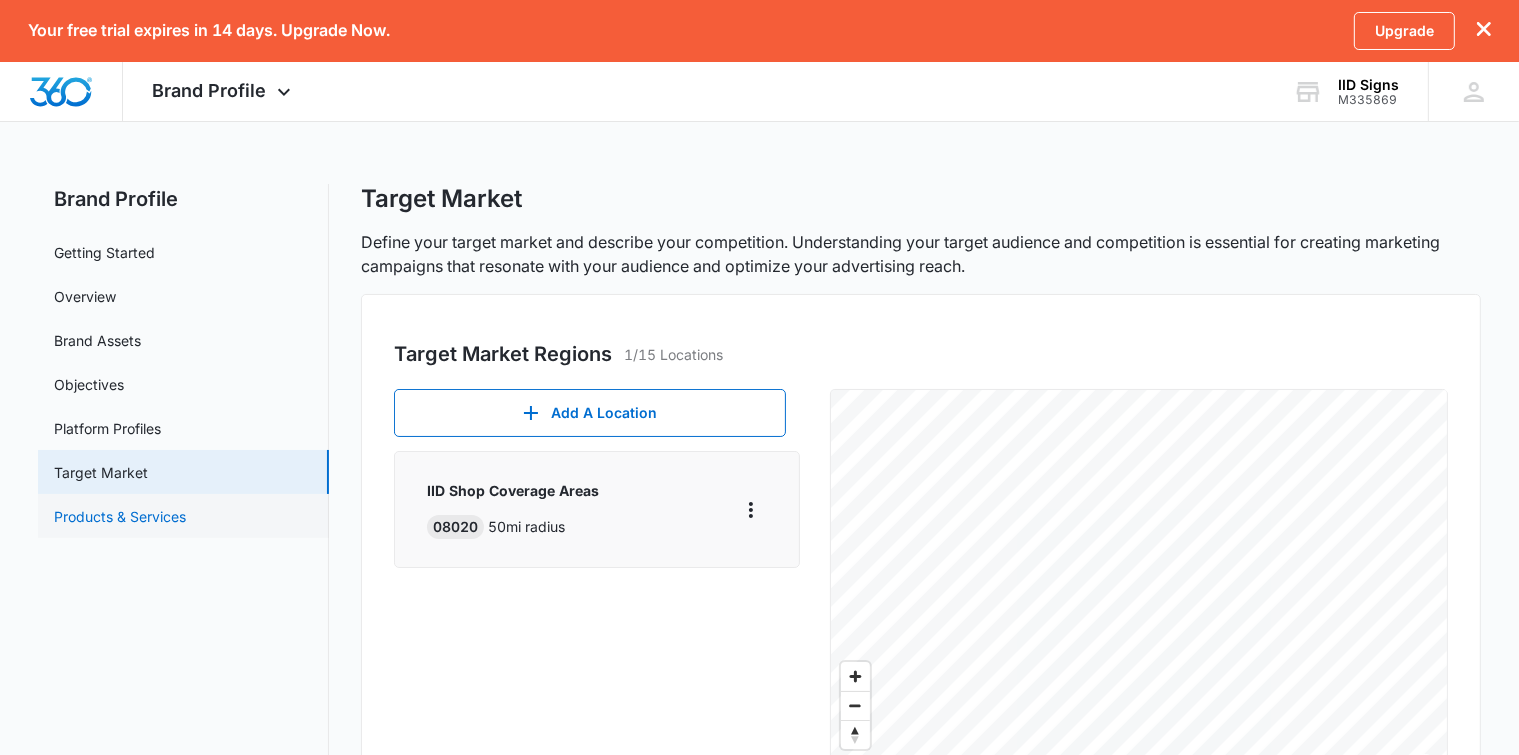 click on "Products & Services" at bounding box center [120, 516] 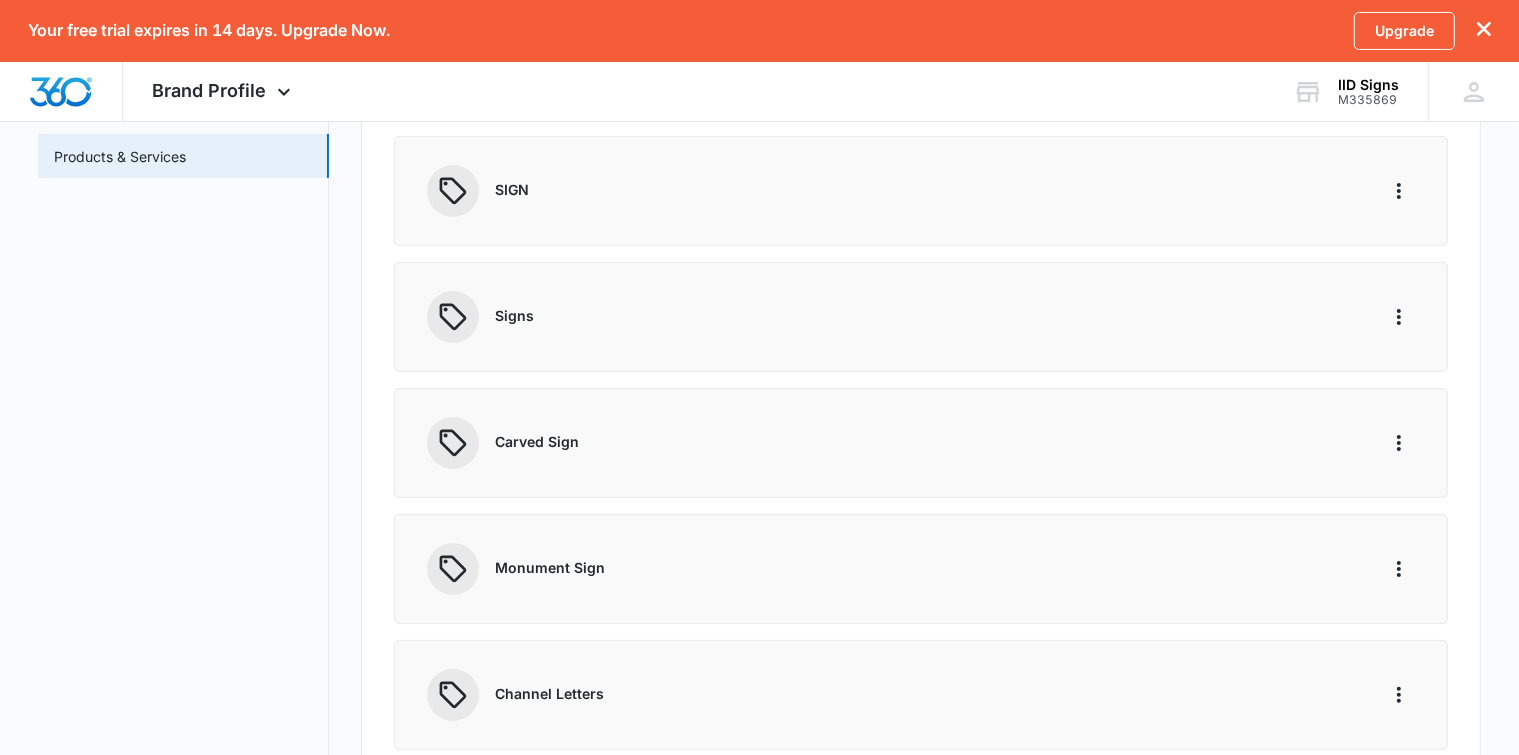 scroll, scrollTop: 0, scrollLeft: 0, axis: both 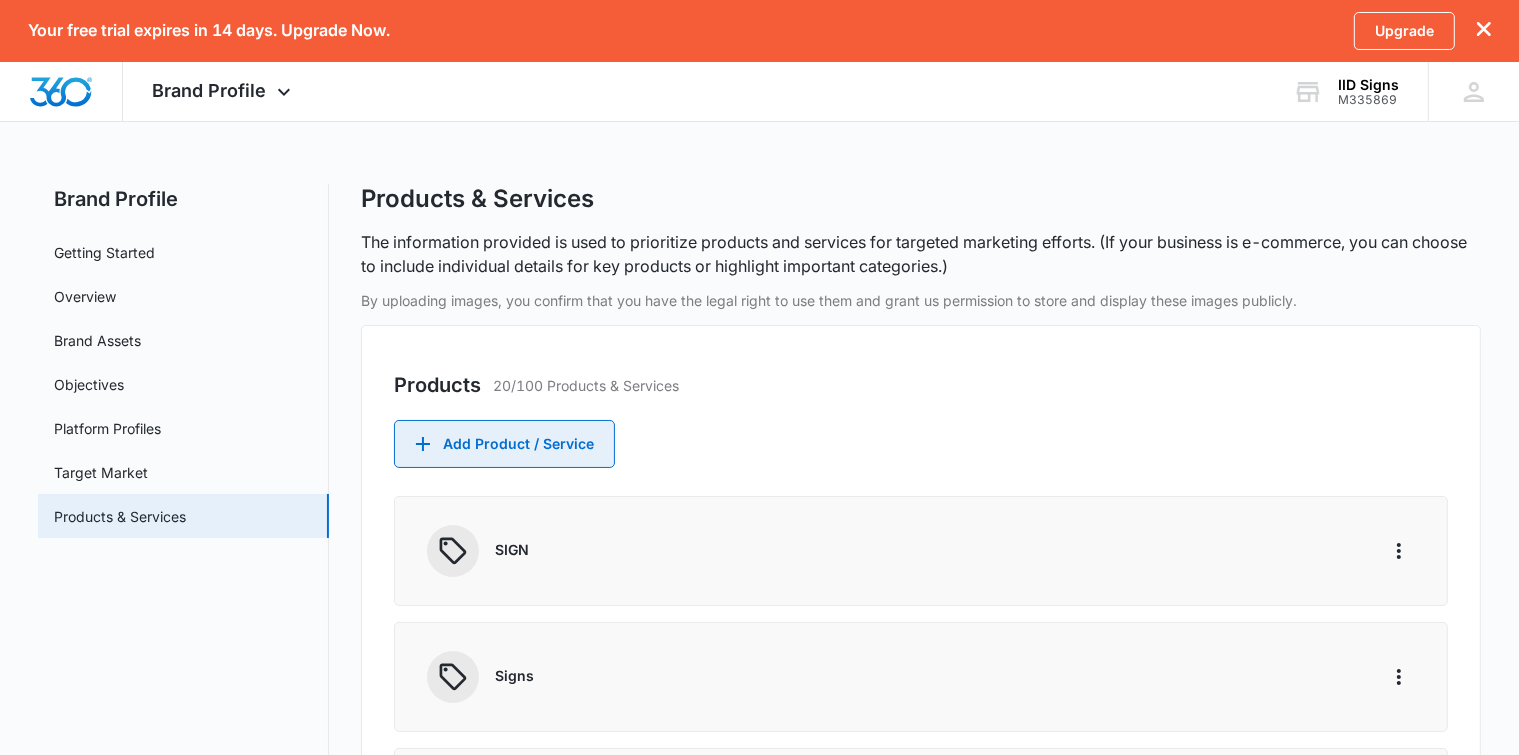 click on "Add Product / Service" at bounding box center (504, 444) 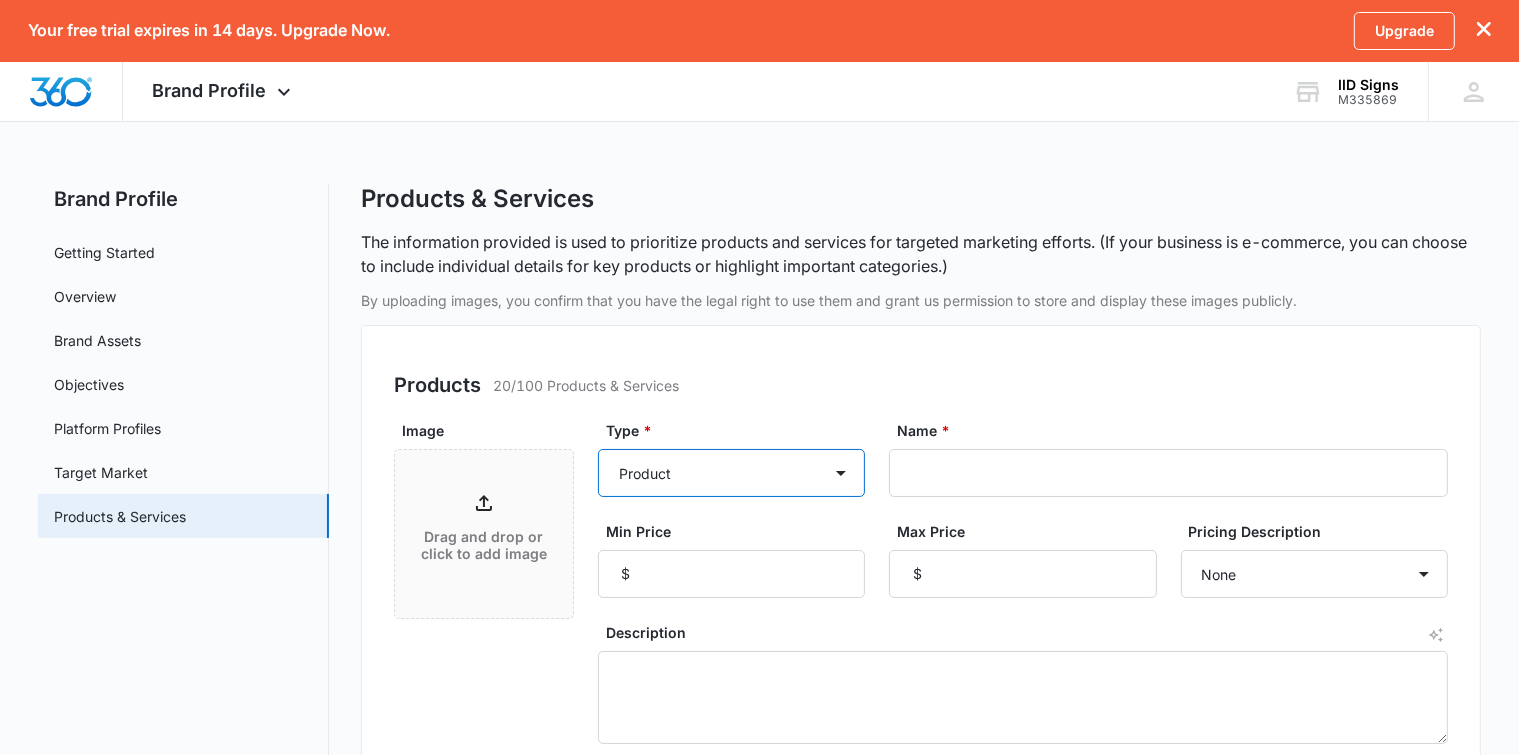 click on "Product Product category Service Service category" at bounding box center (731, 473) 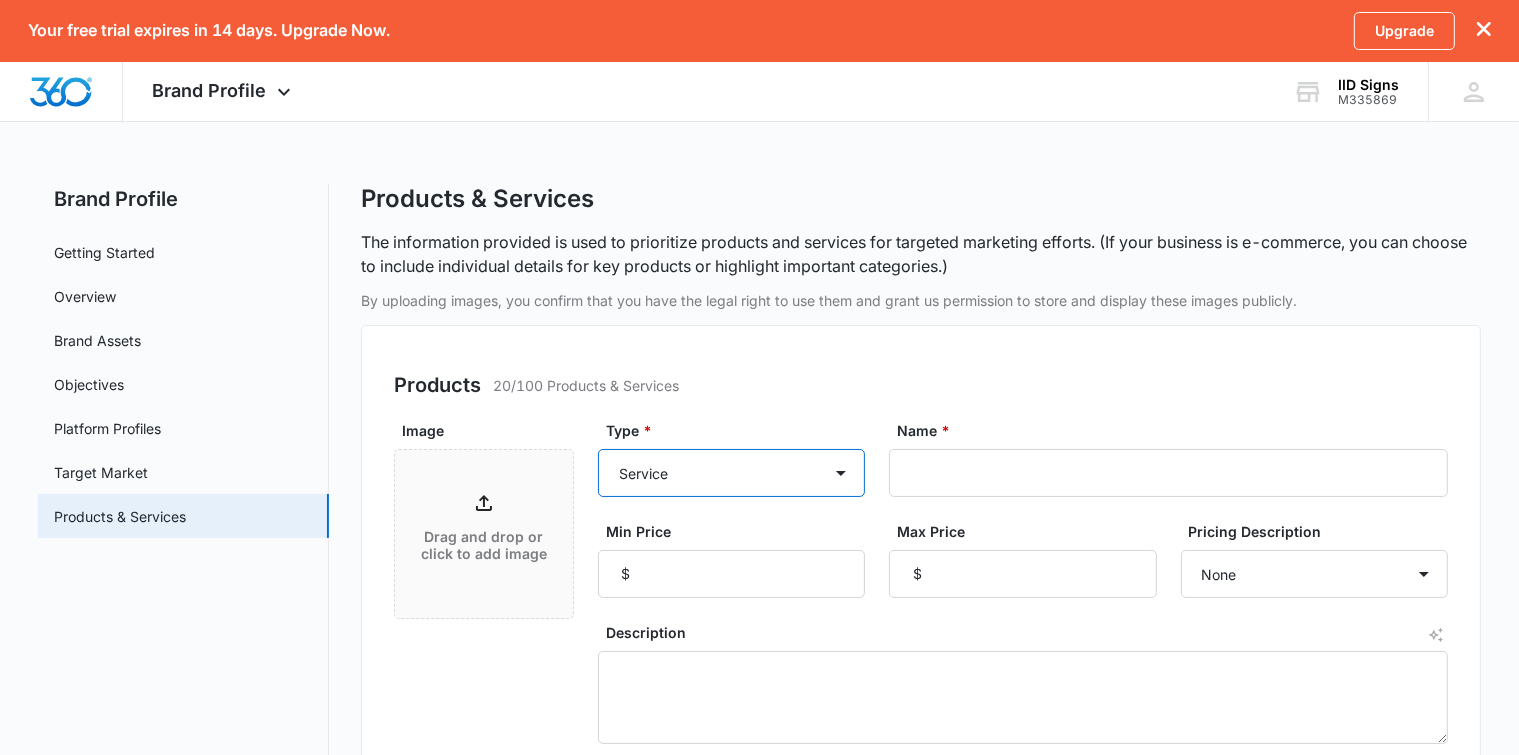 click on "Product Product category Service Service category" at bounding box center [731, 473] 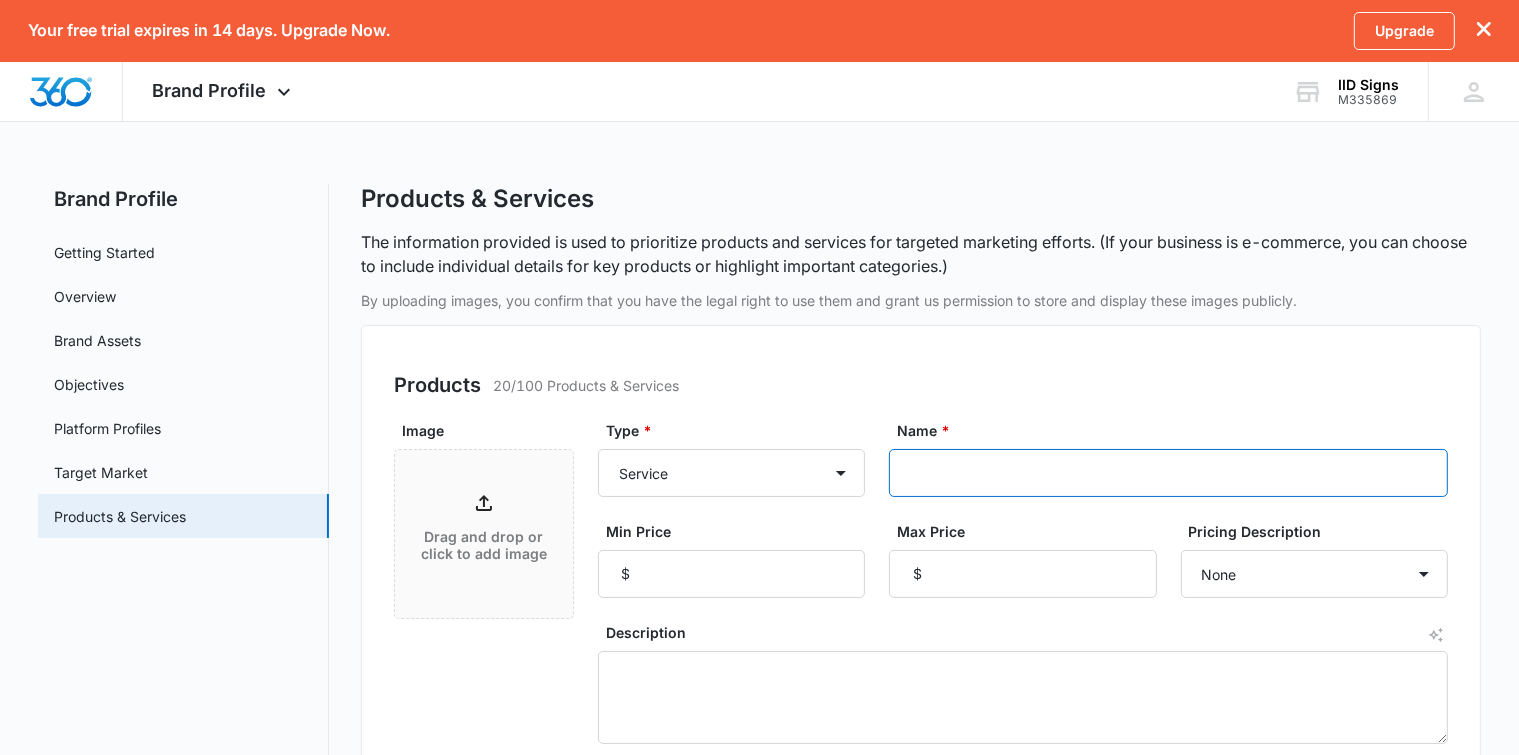 click on "Name *" at bounding box center (1168, 473) 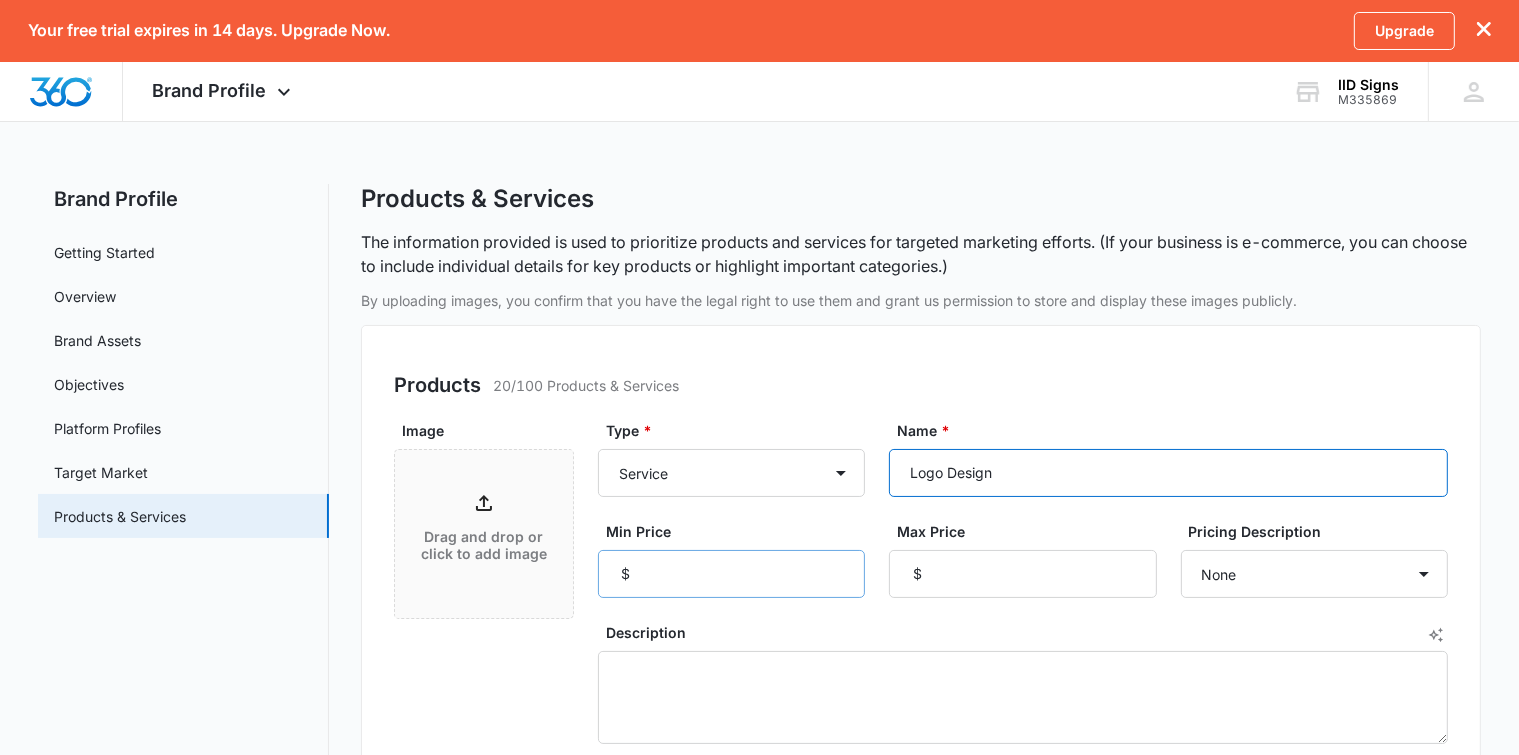 type on "Logo Design" 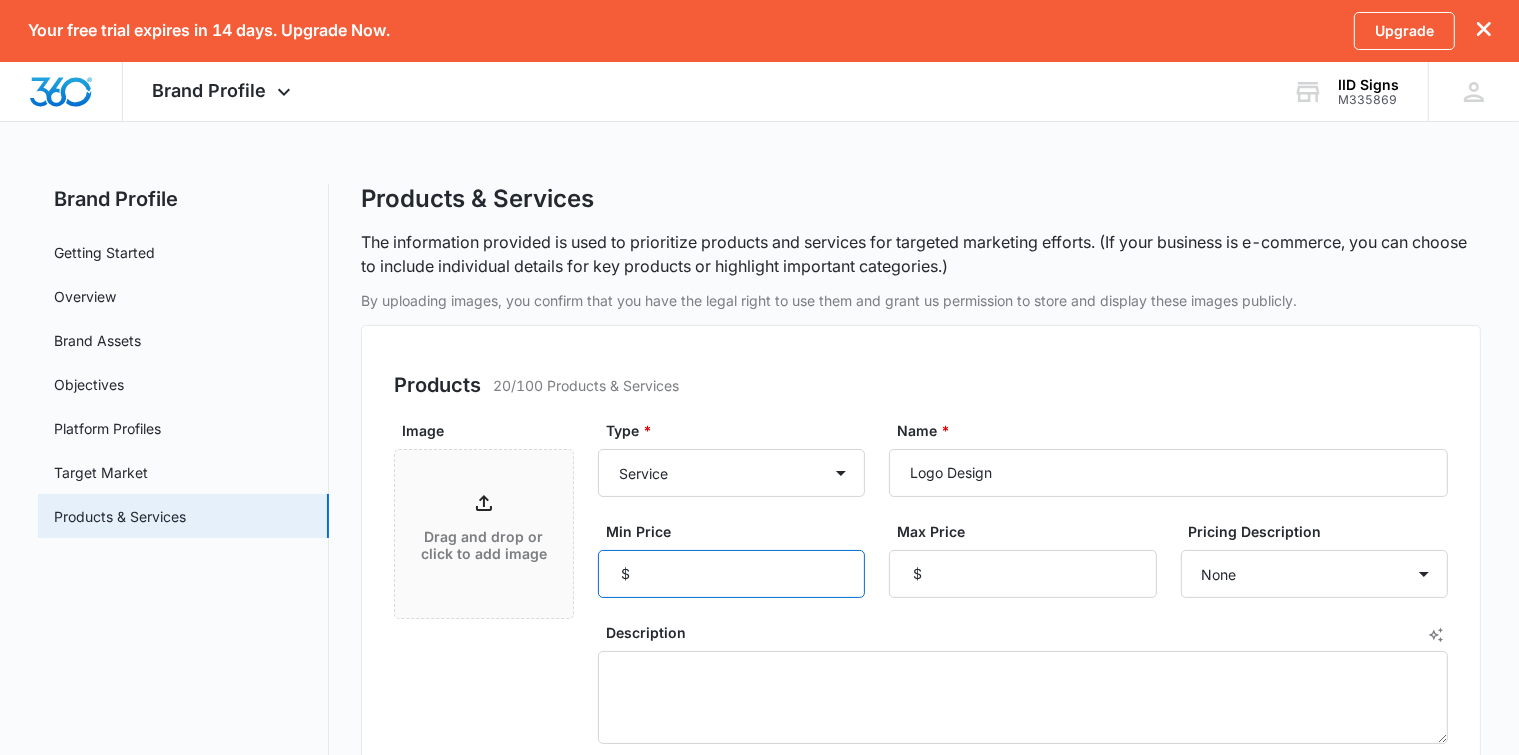 click on "Min Price" at bounding box center [731, 574] 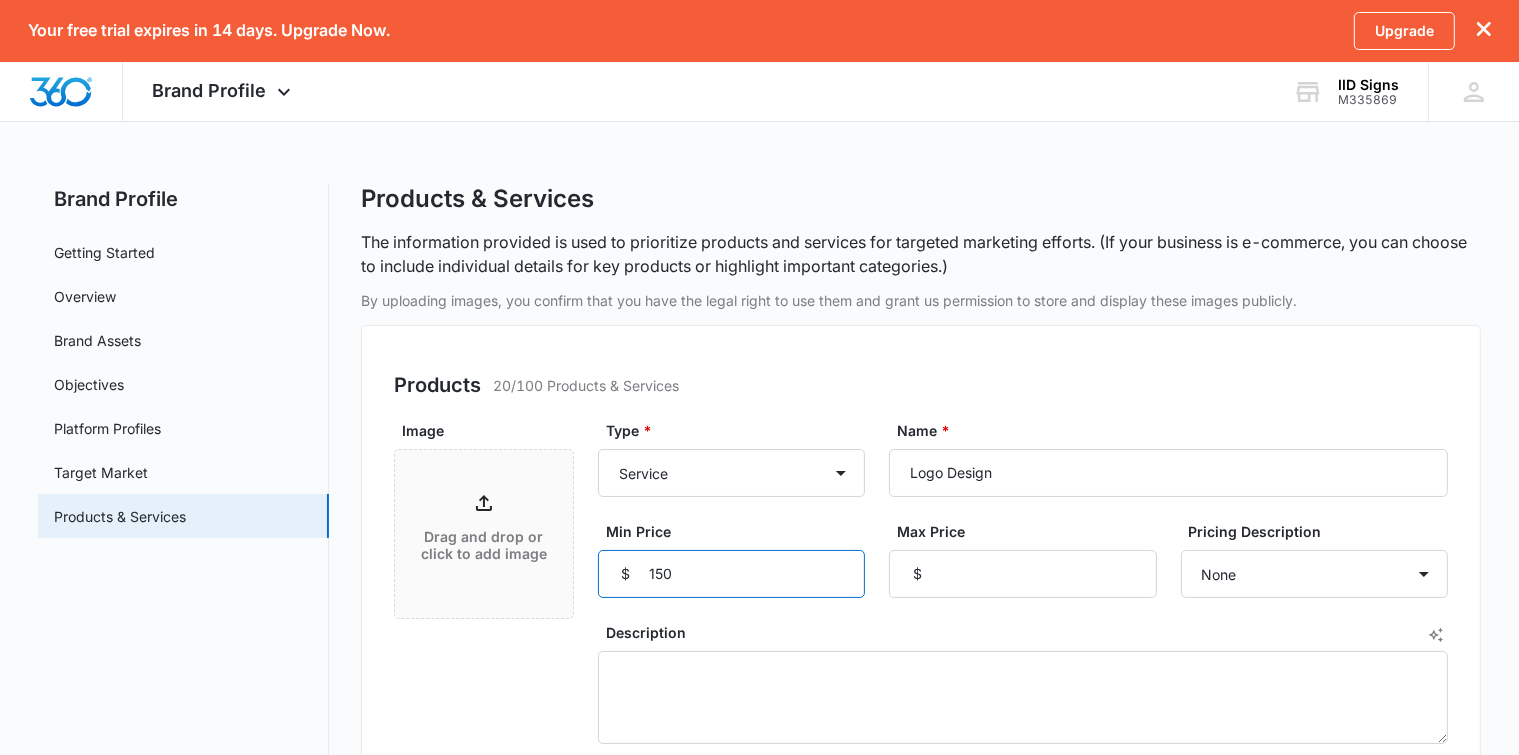 drag, startPoint x: 695, startPoint y: 574, endPoint x: 618, endPoint y: 573, distance: 77.00649 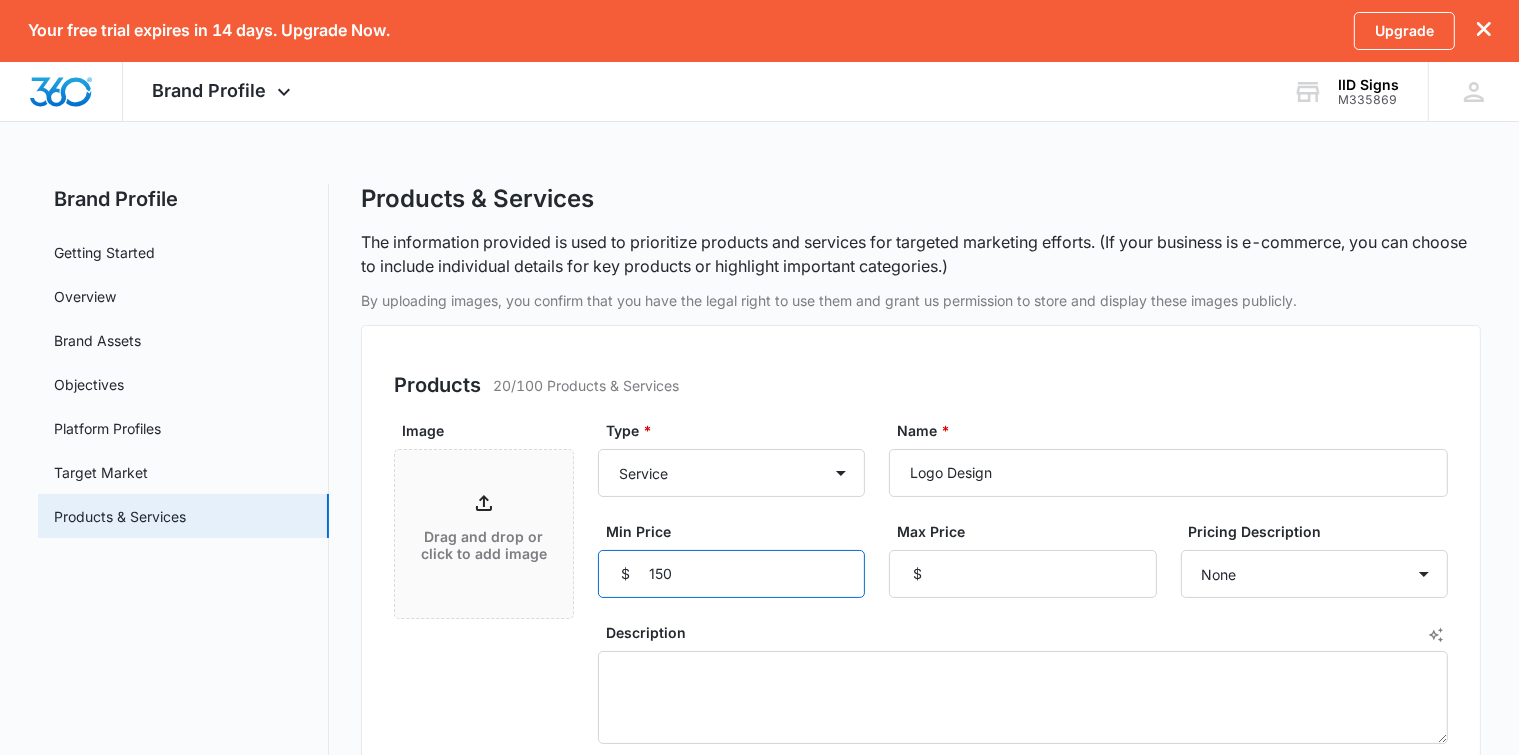 type on "150" 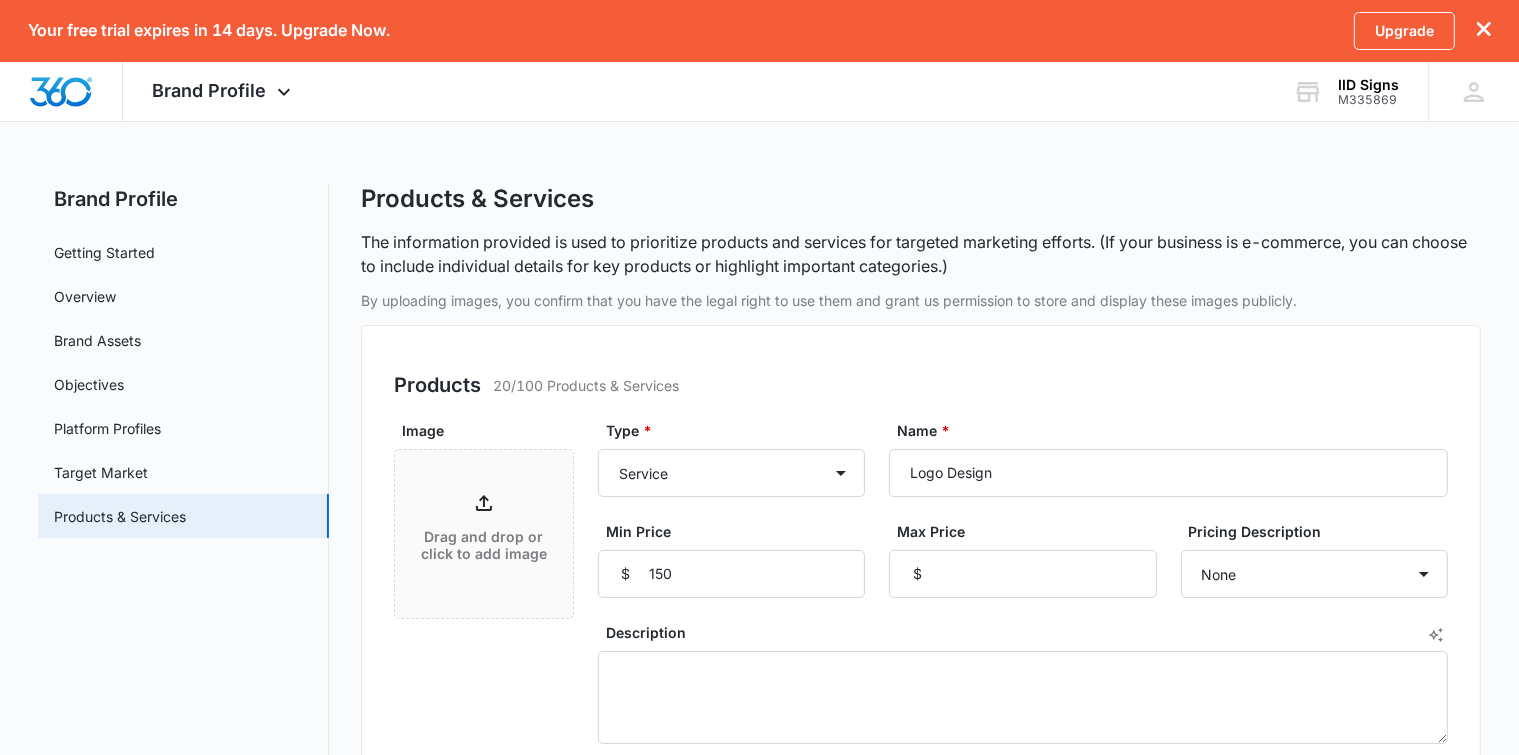 click on "Description" at bounding box center (1031, 632) 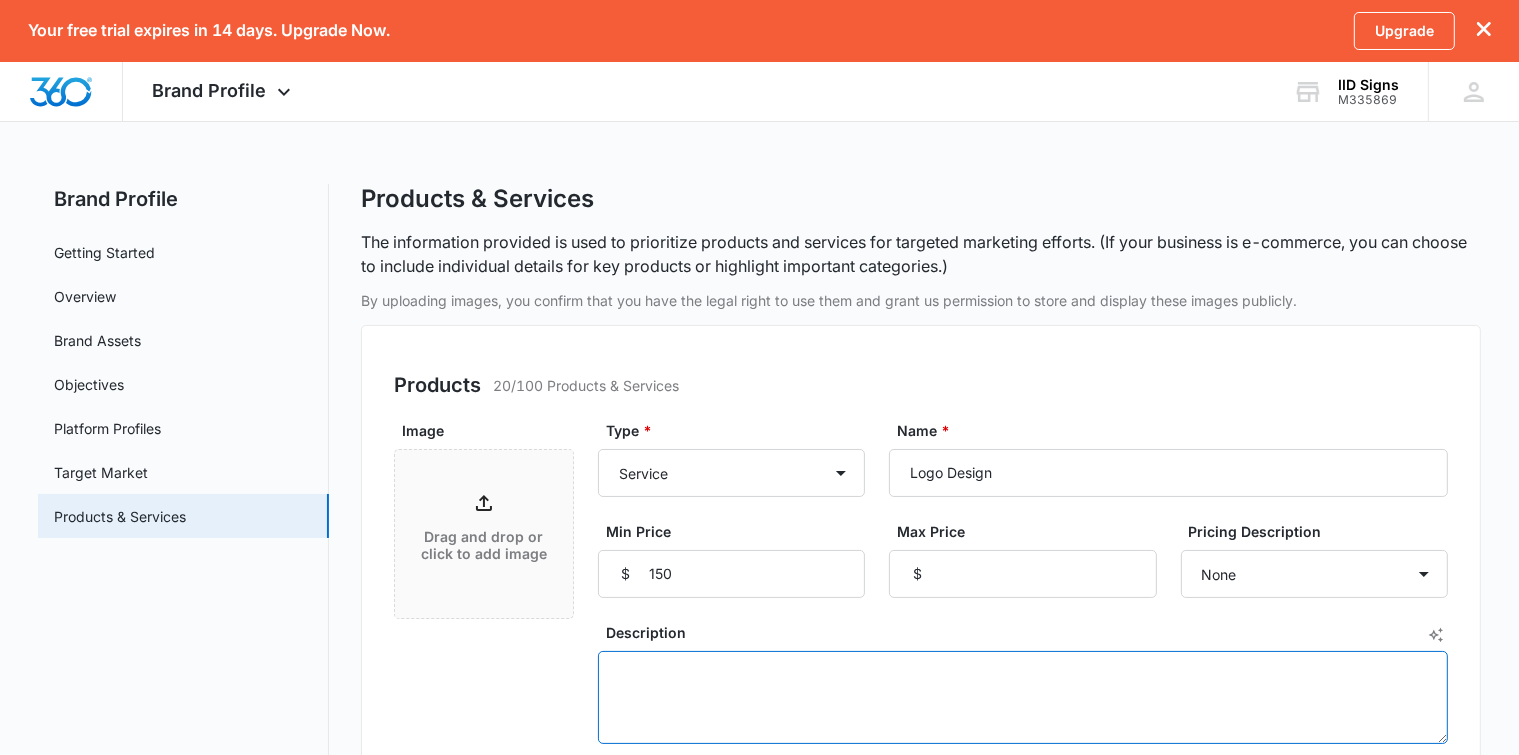 click on "Description" at bounding box center [1023, 697] 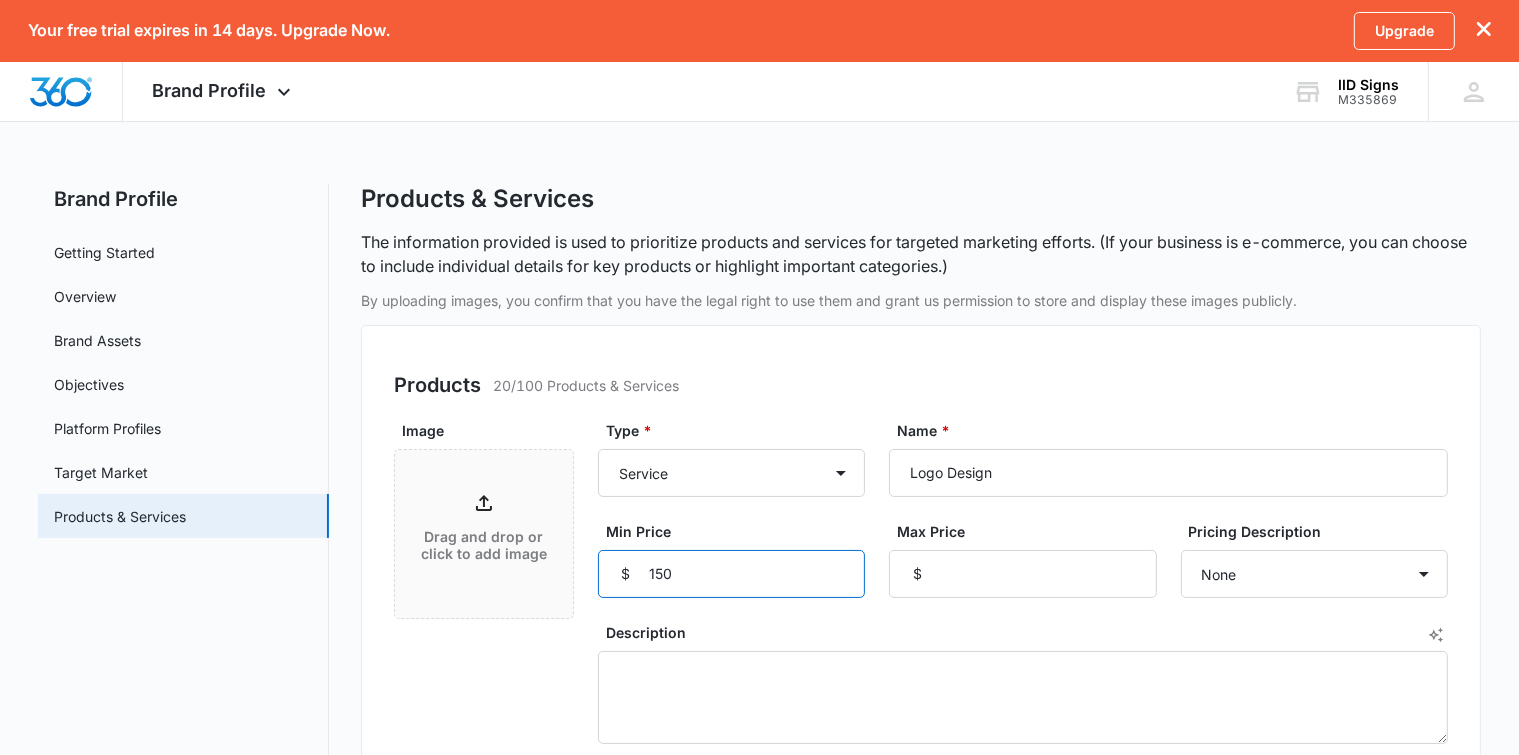click on "150" at bounding box center (731, 574) 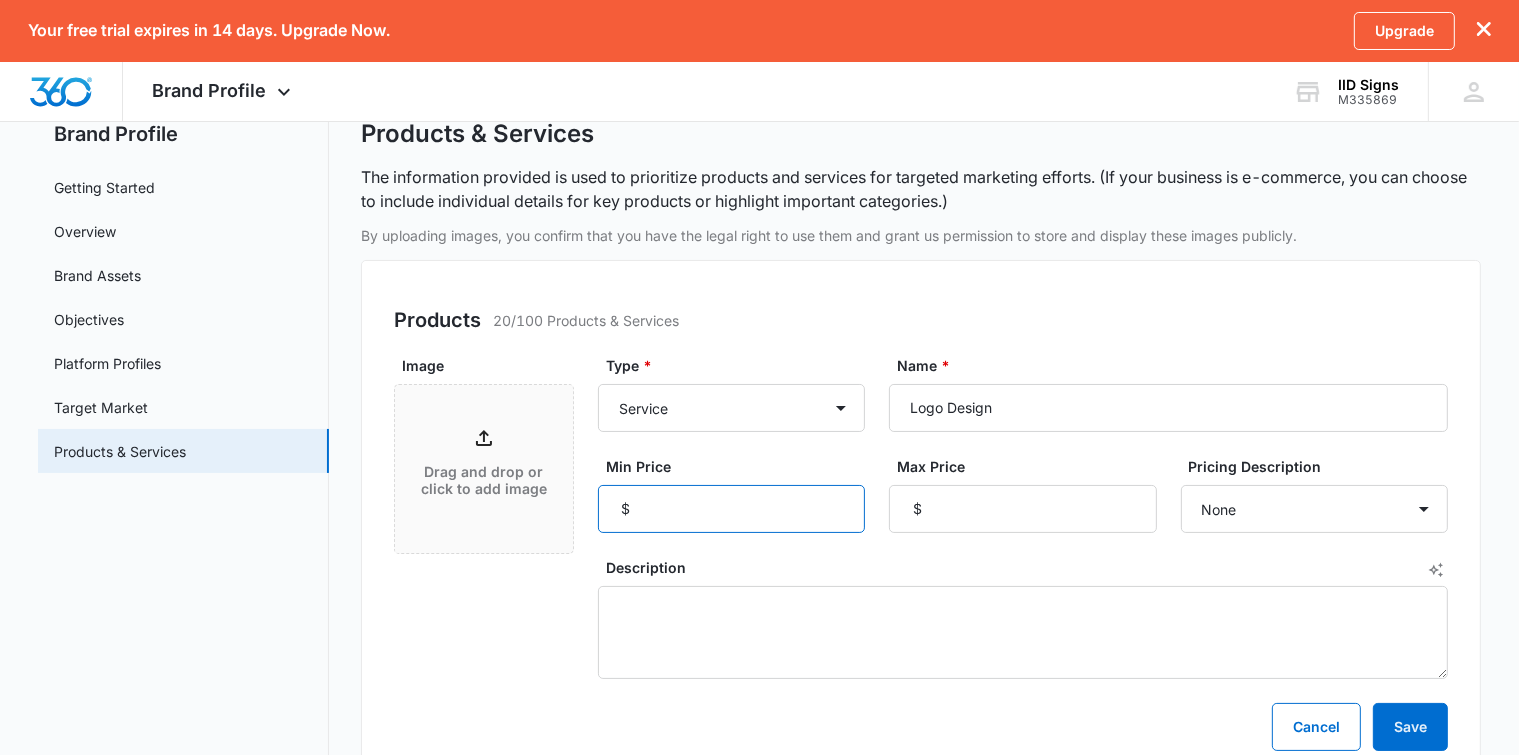 scroll, scrollTop: 100, scrollLeft: 0, axis: vertical 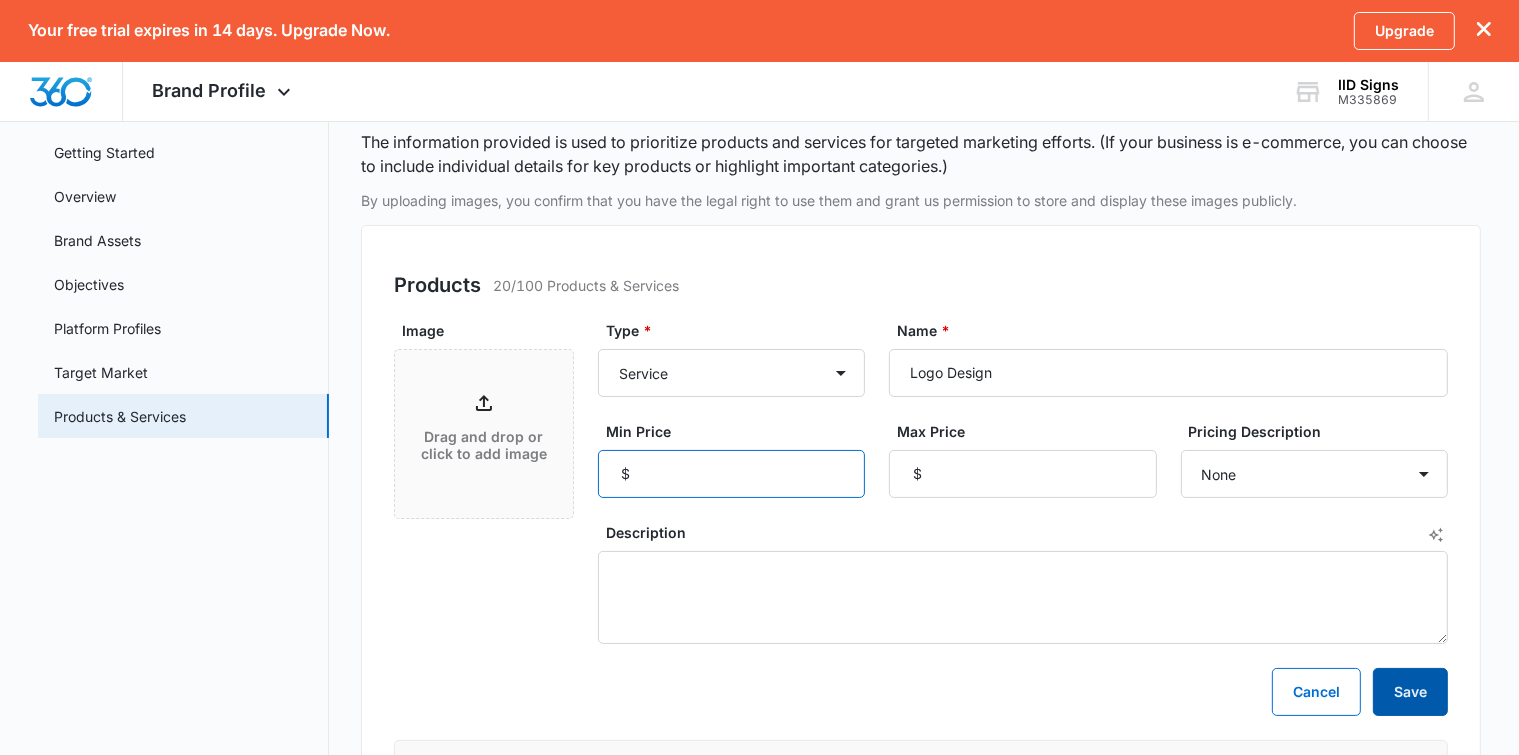 type 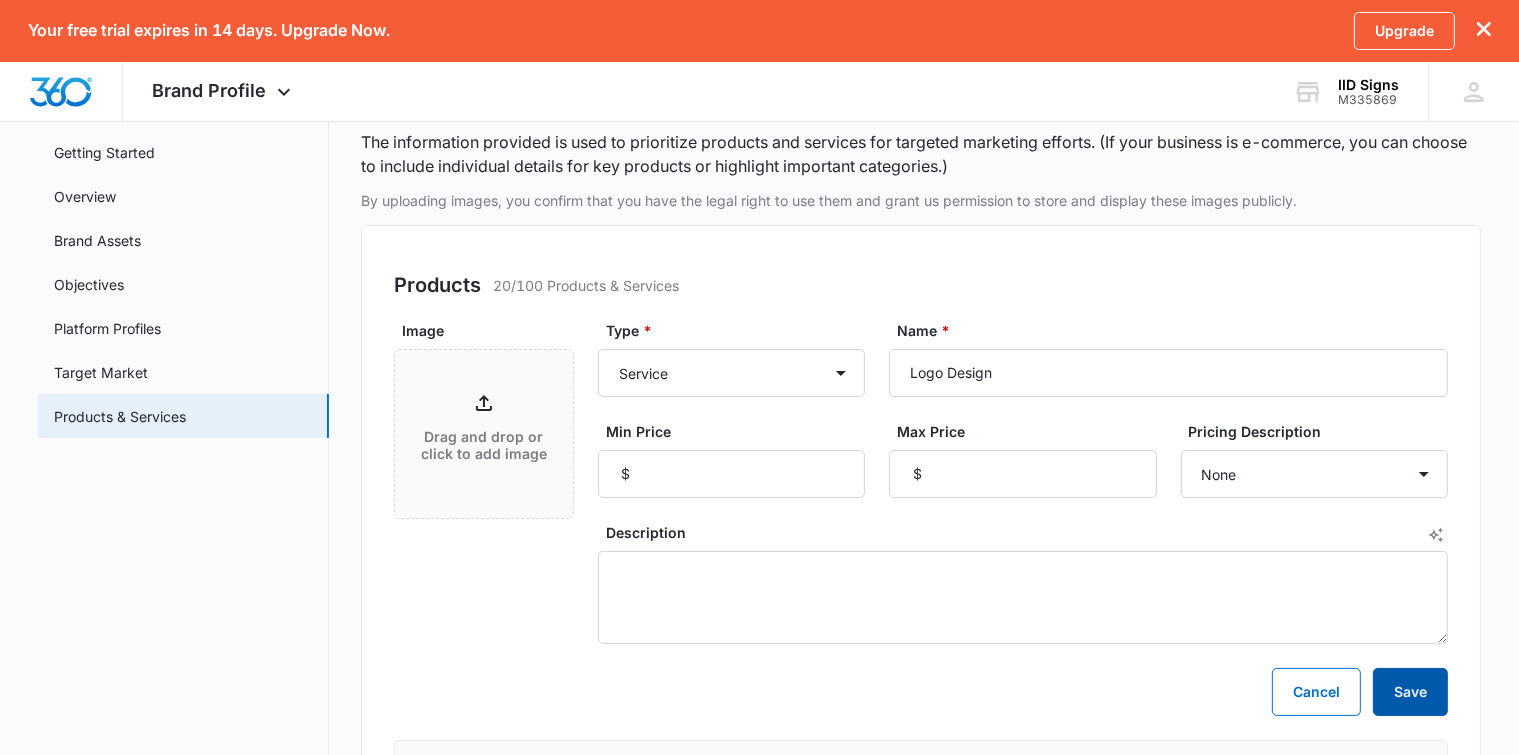 click on "Save" at bounding box center (1410, 692) 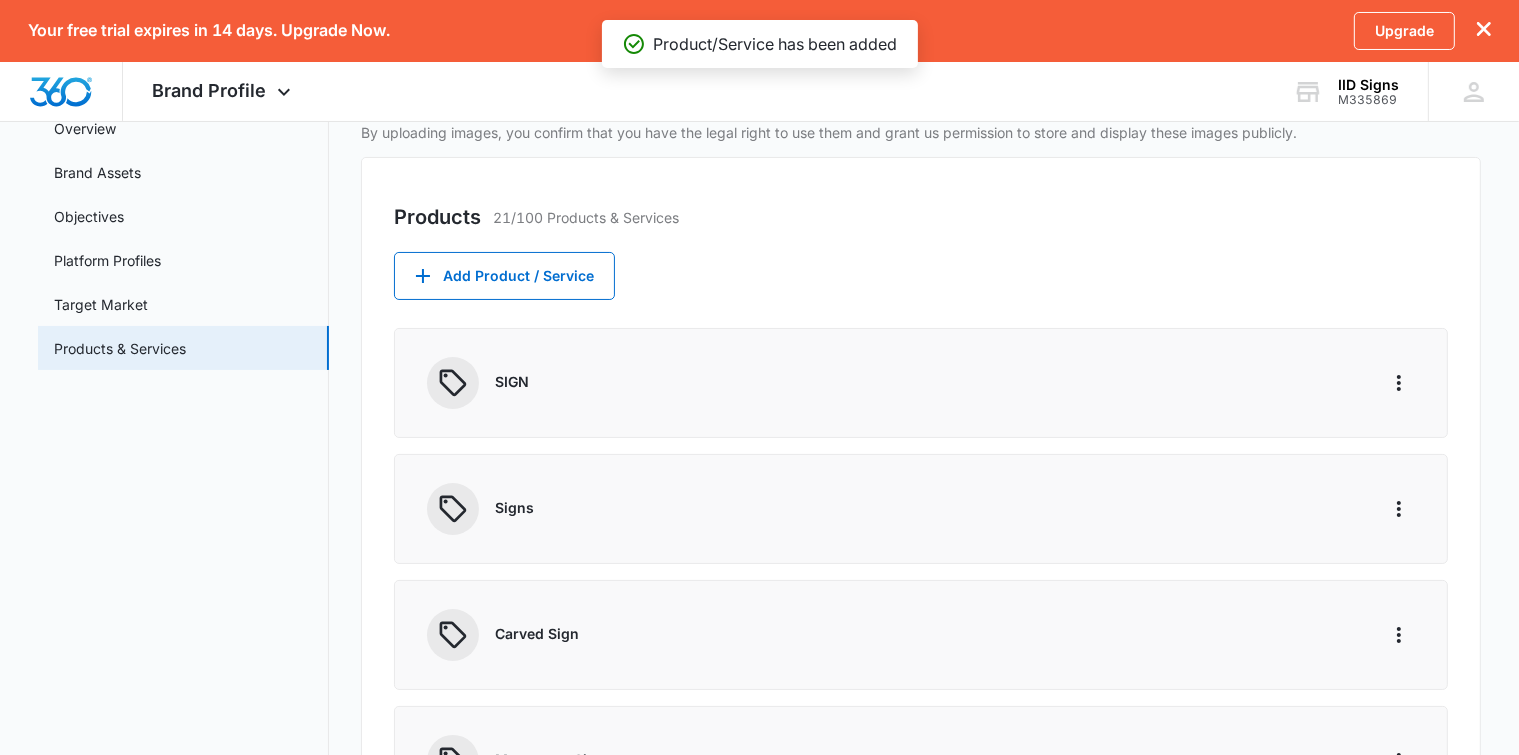 scroll, scrollTop: 300, scrollLeft: 0, axis: vertical 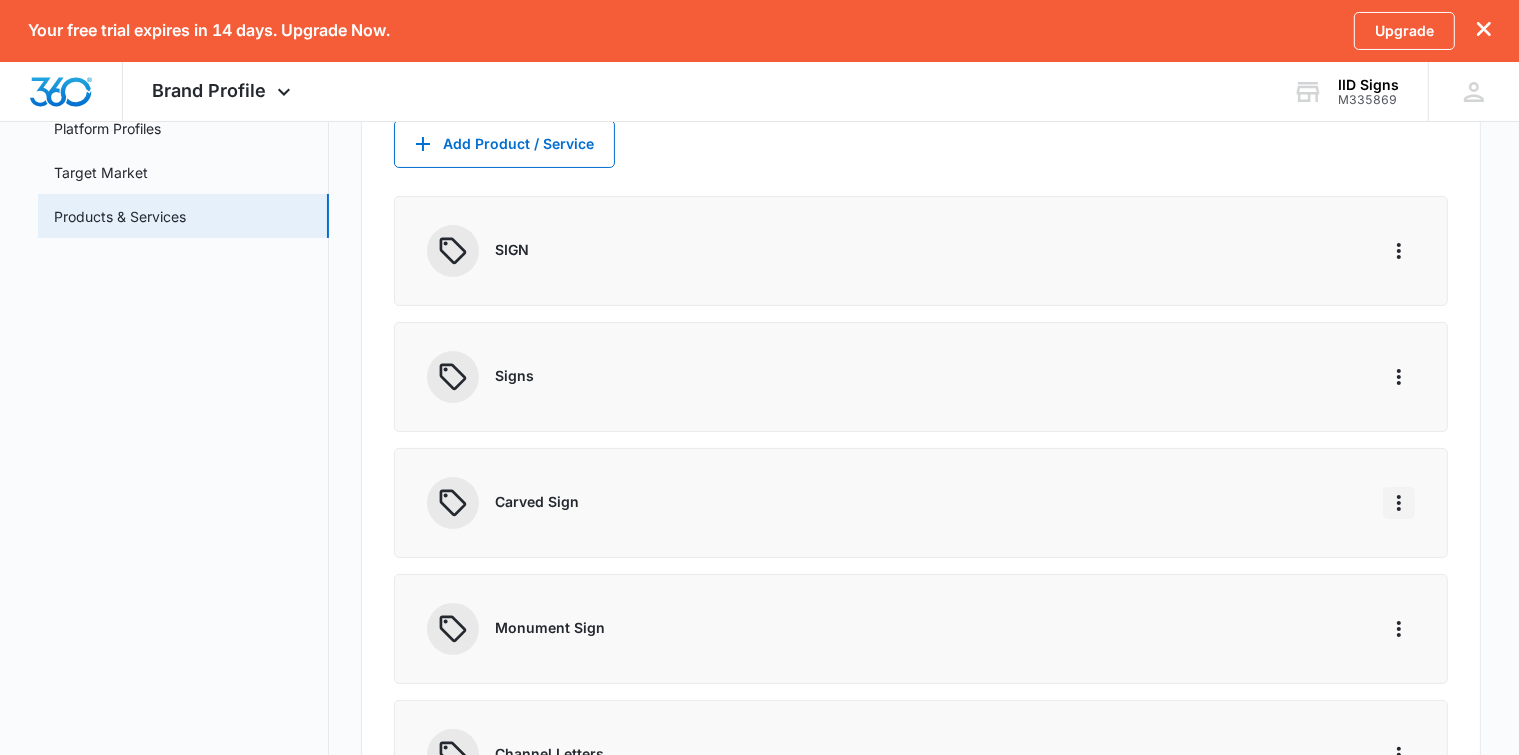 click 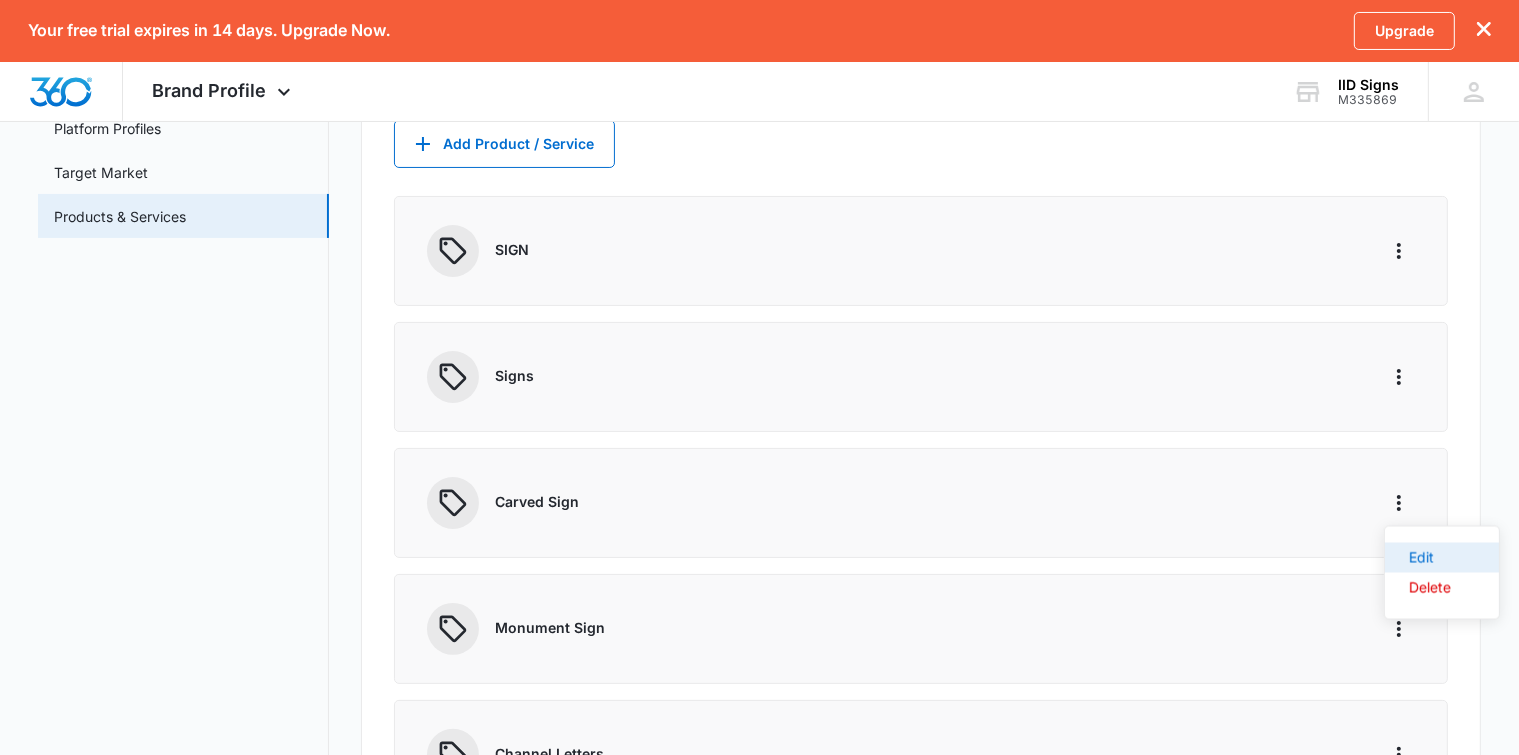 click on "Edit" at bounding box center [1430, 558] 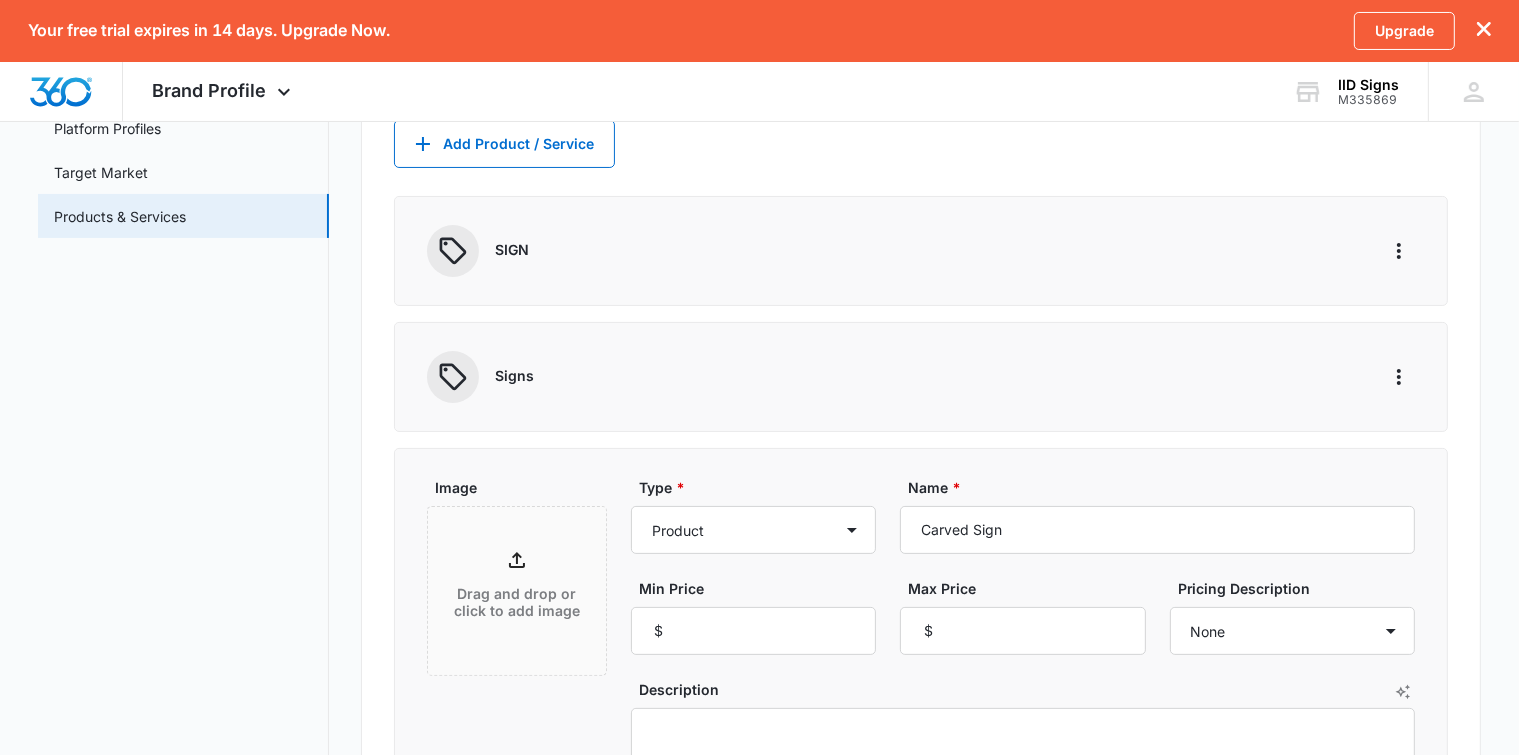 scroll, scrollTop: 400, scrollLeft: 0, axis: vertical 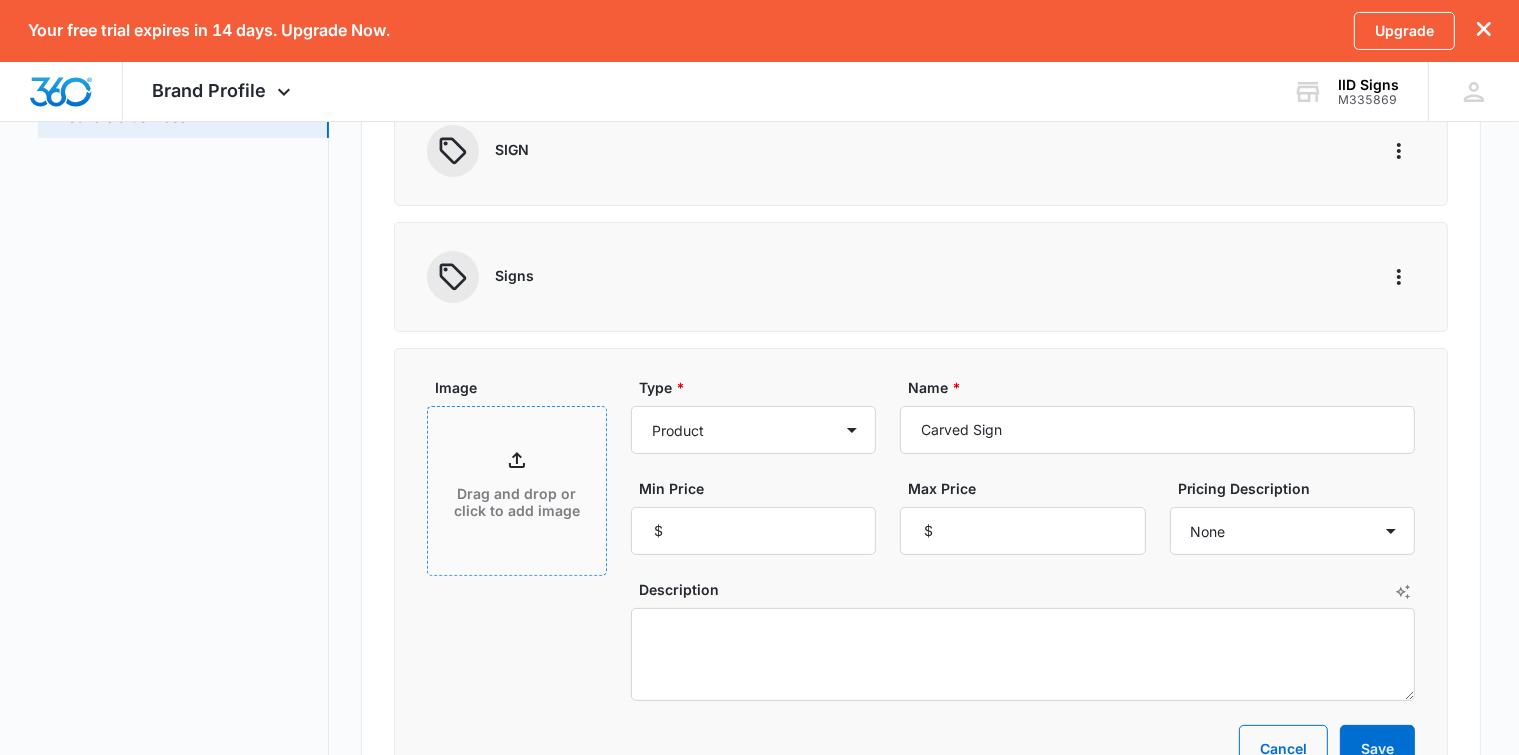 click 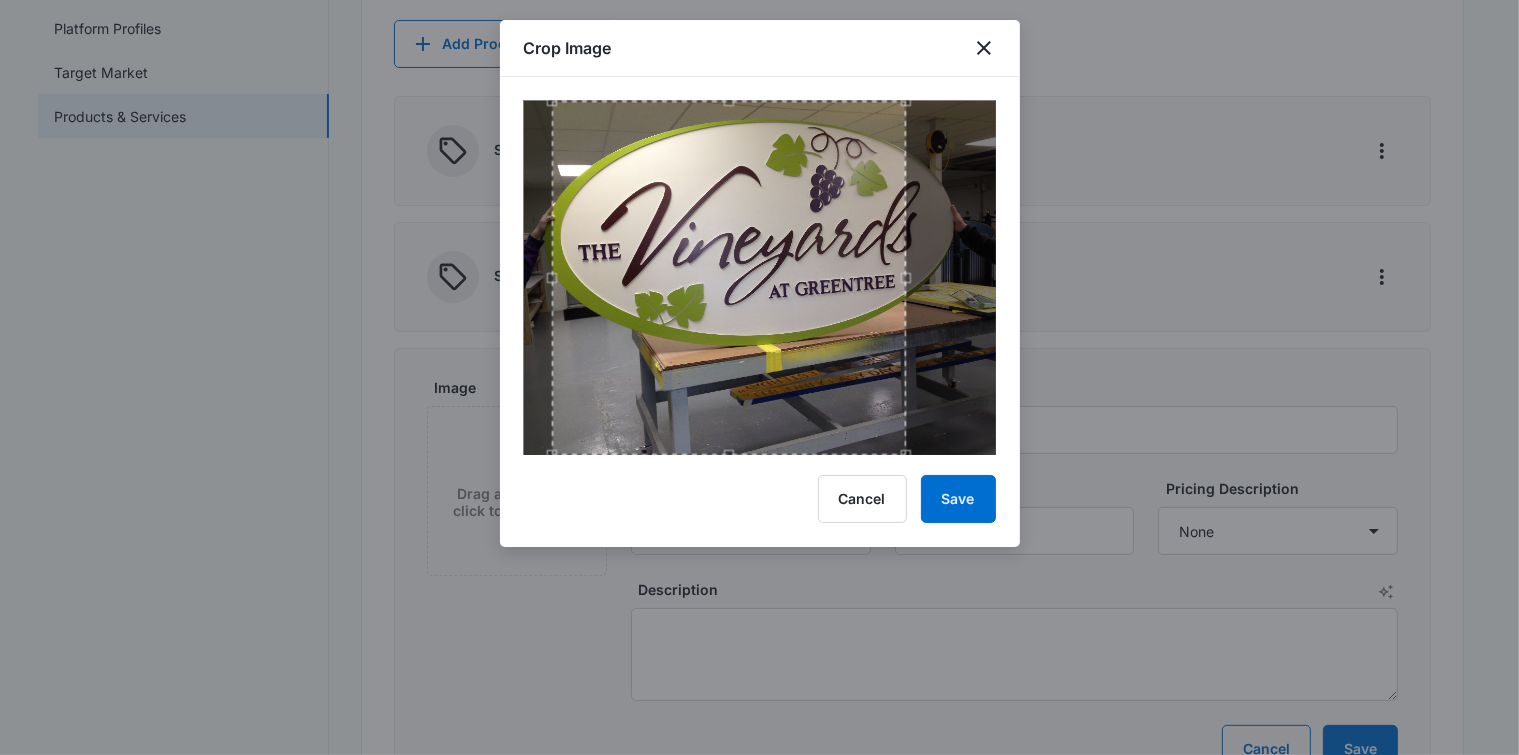 click at bounding box center [729, 278] 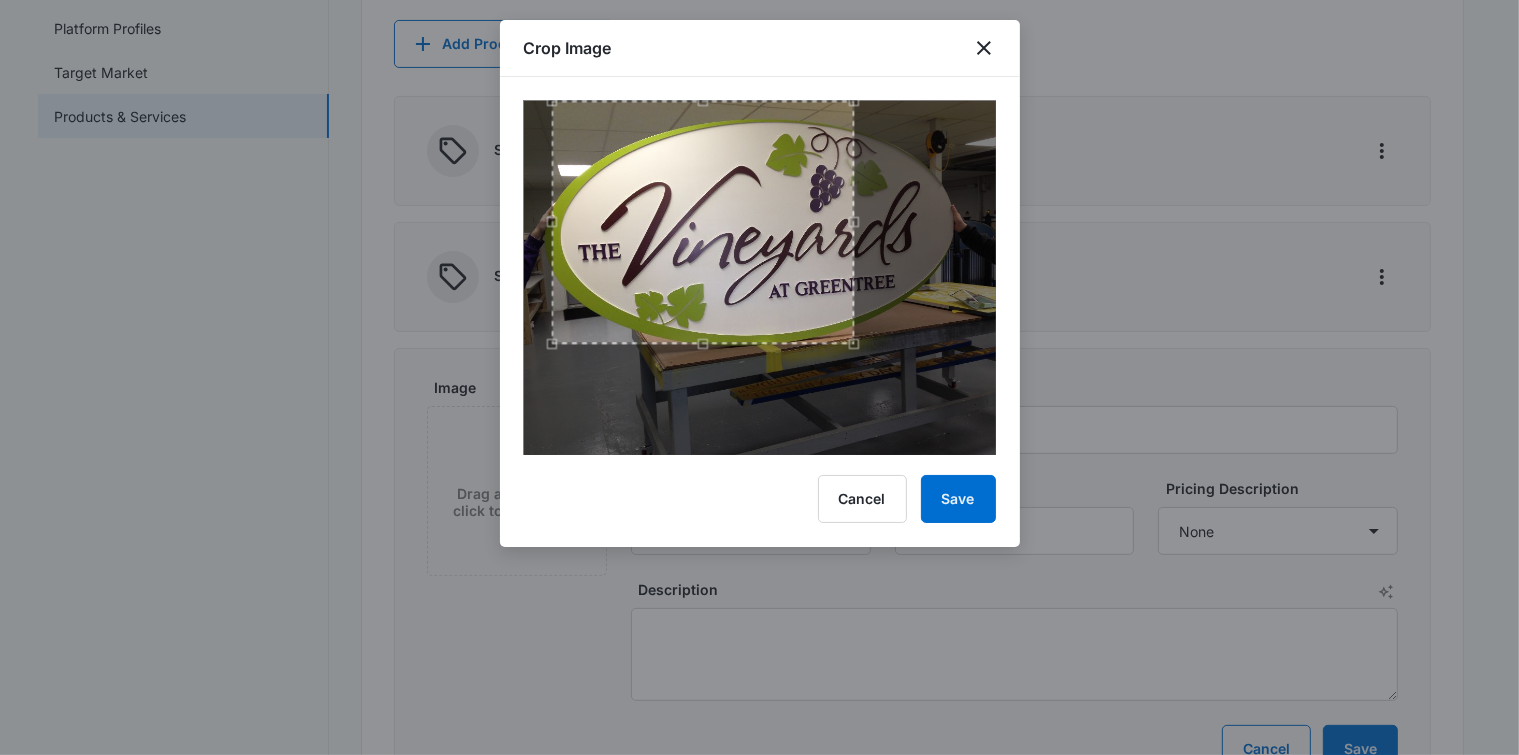 click at bounding box center [859, 349] 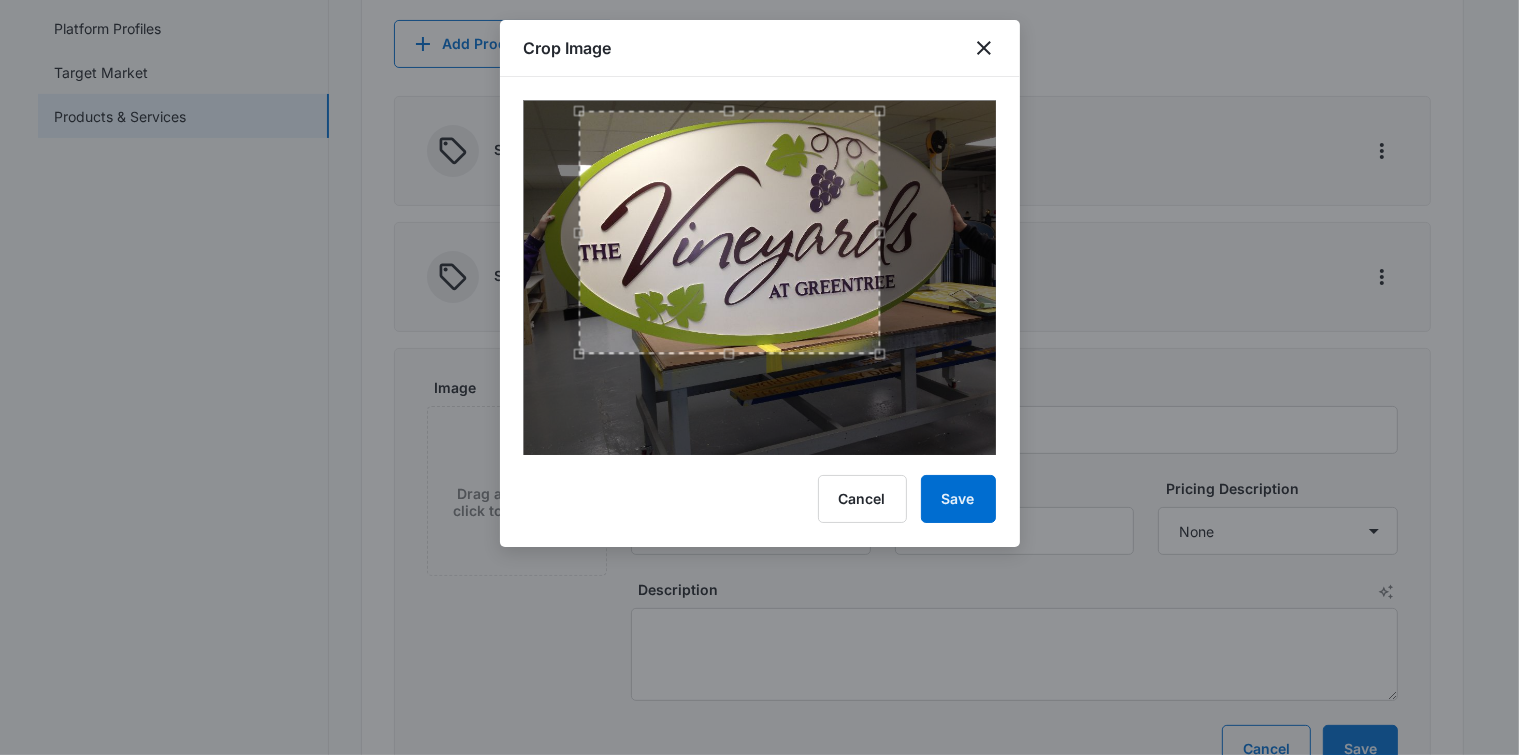 click at bounding box center [729, 232] 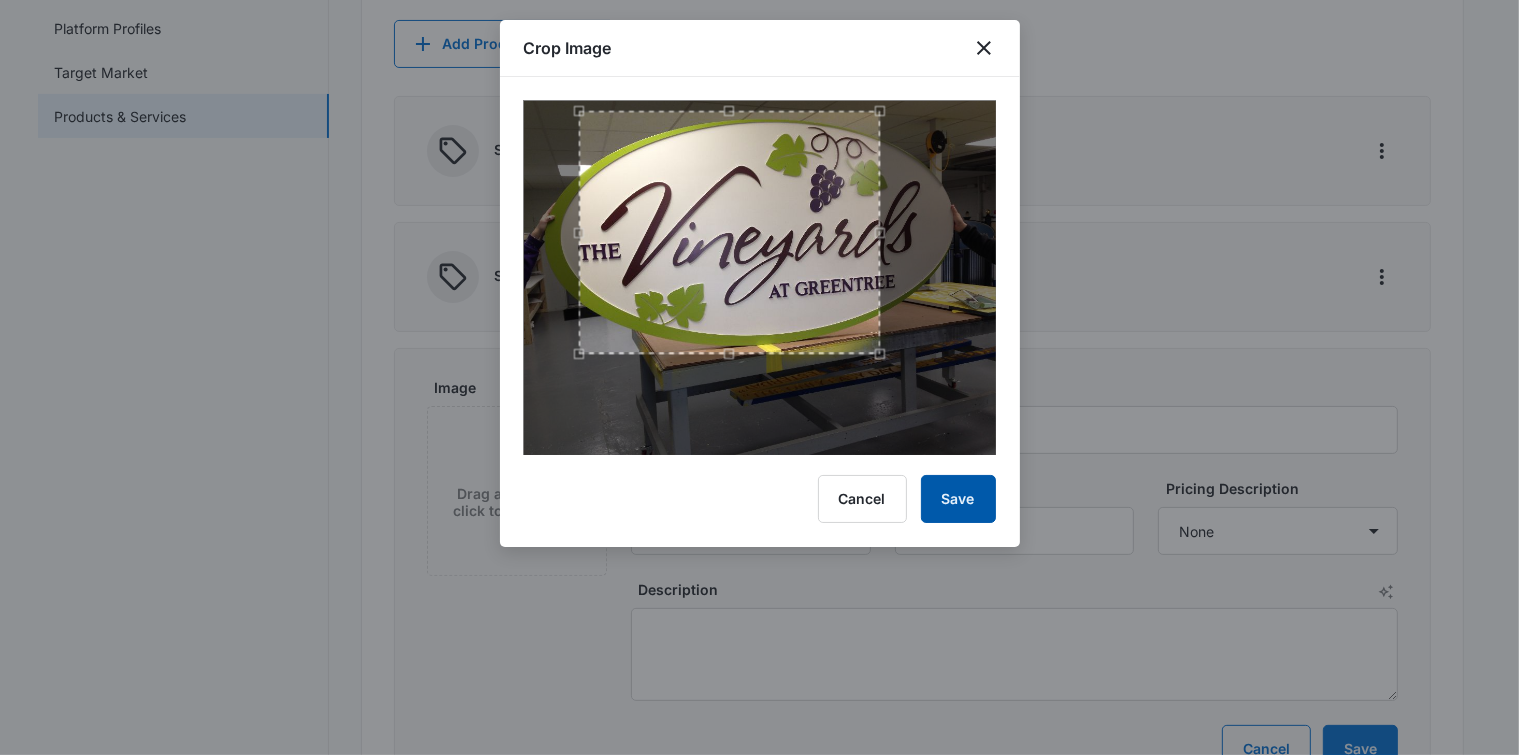 click on "Save" at bounding box center (958, 499) 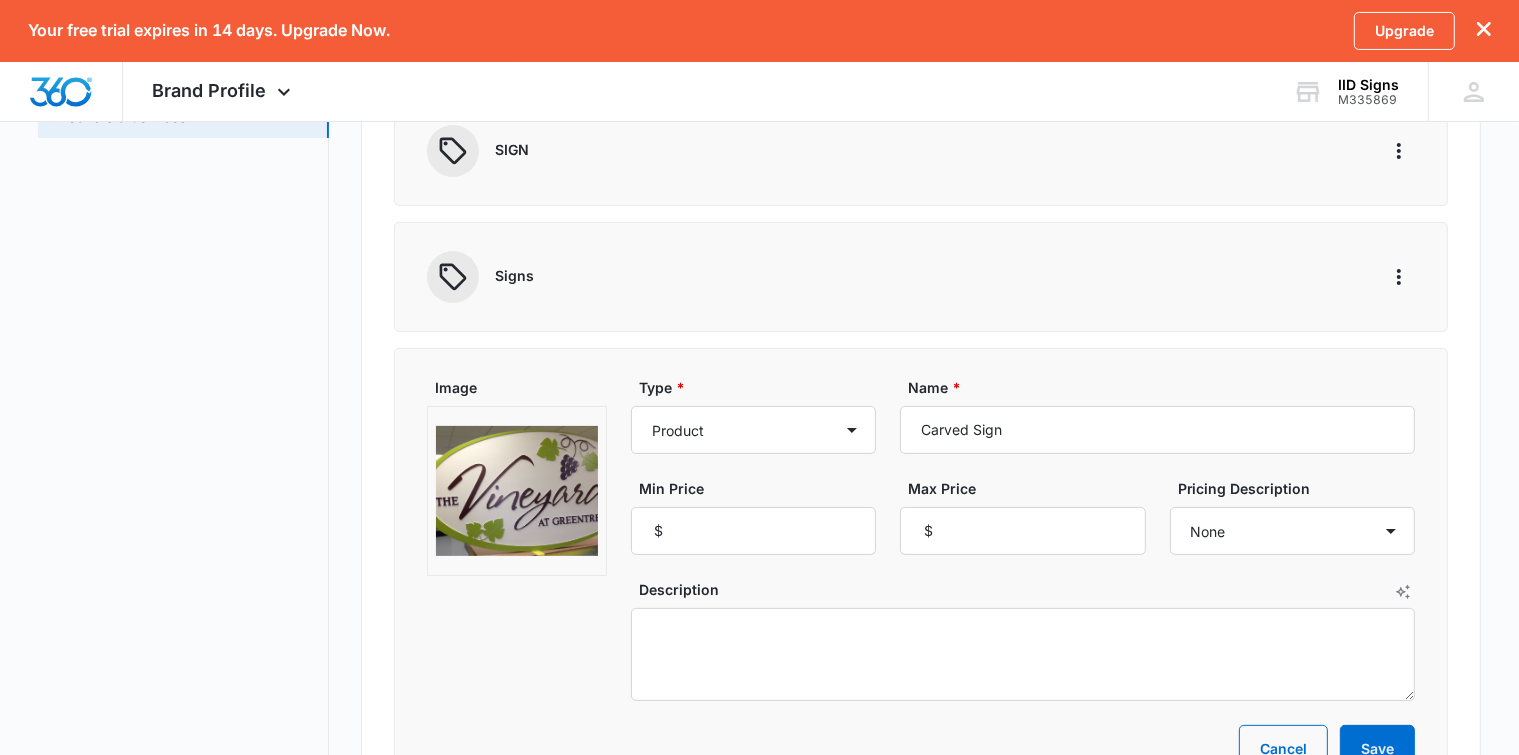 click on "Image" at bounding box center (517, 539) 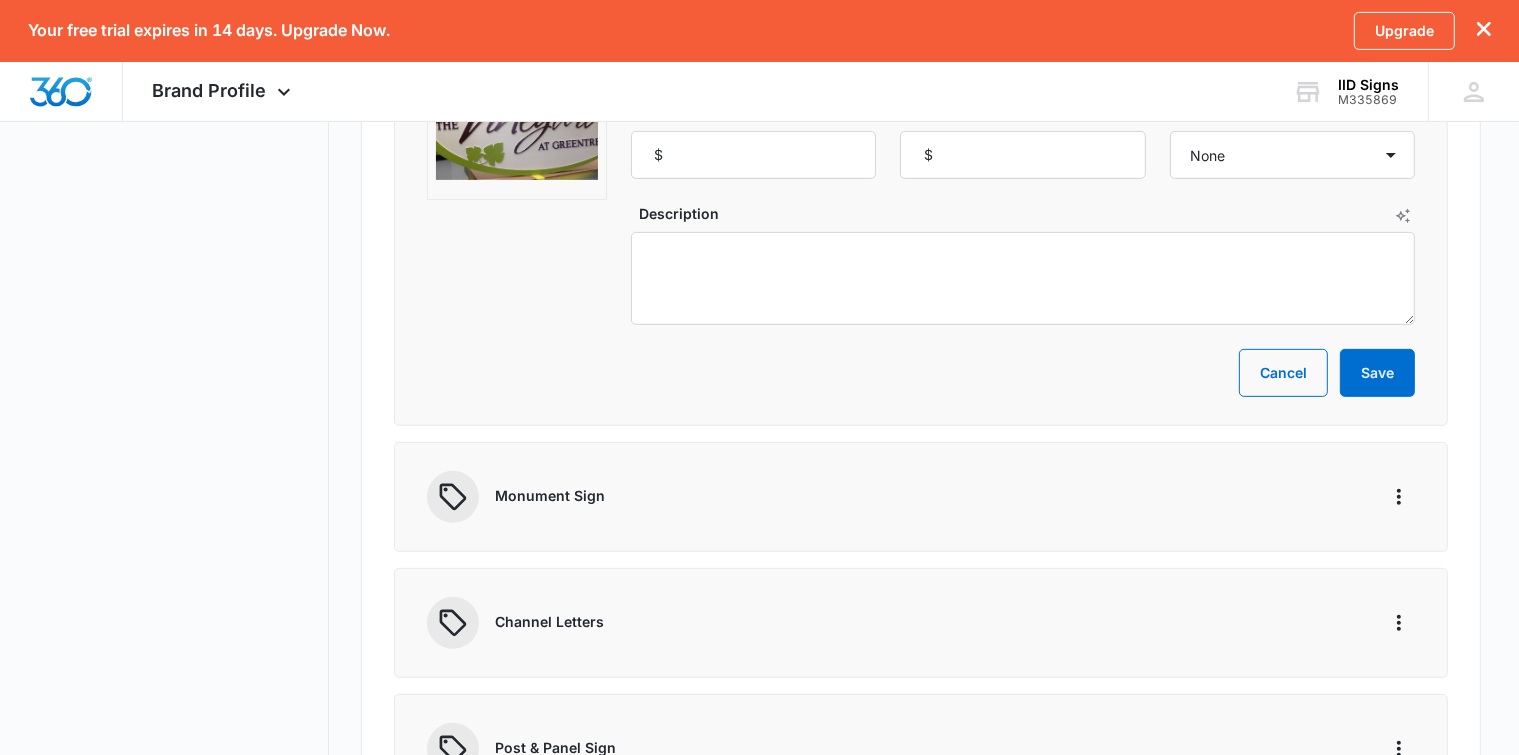 scroll, scrollTop: 900, scrollLeft: 0, axis: vertical 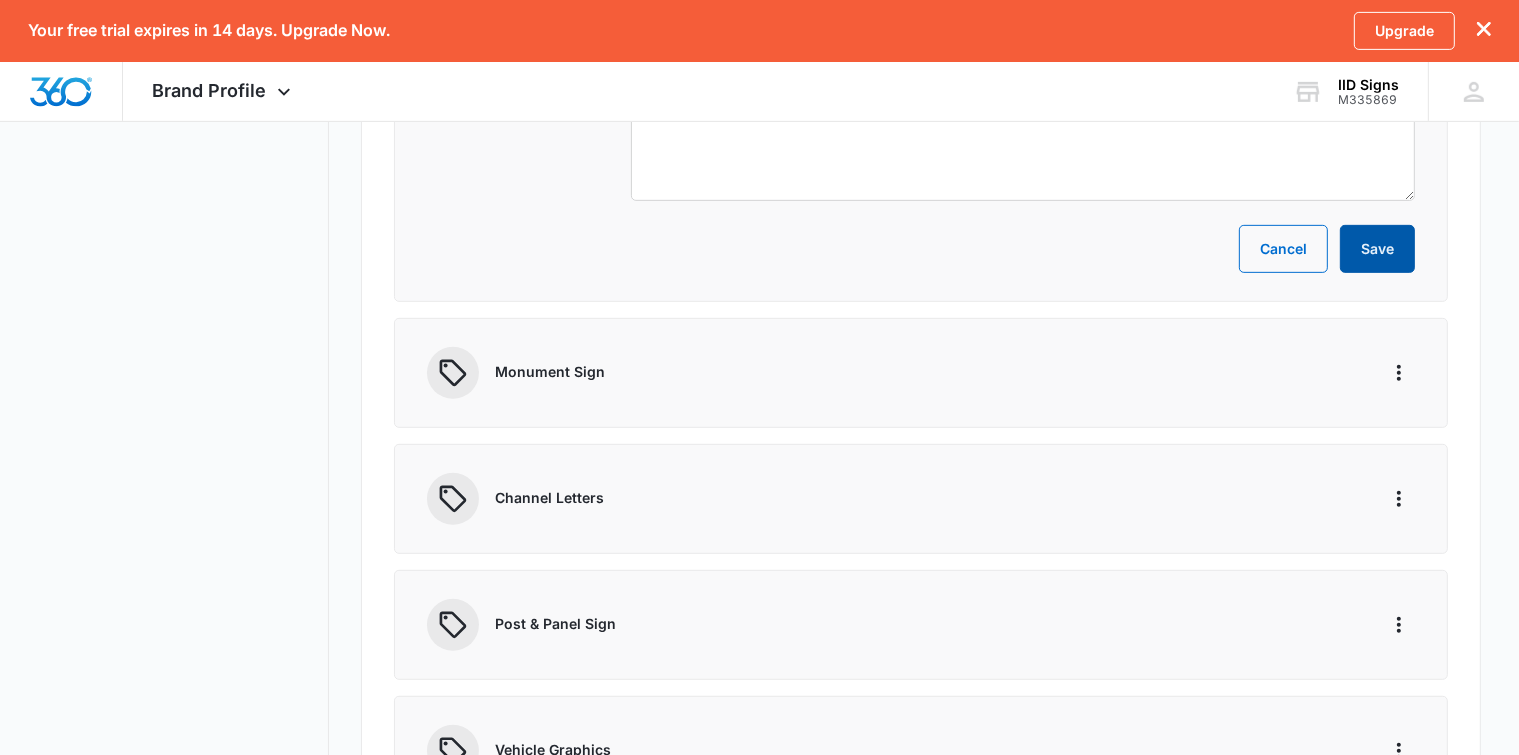 click on "Save" at bounding box center (1377, 249) 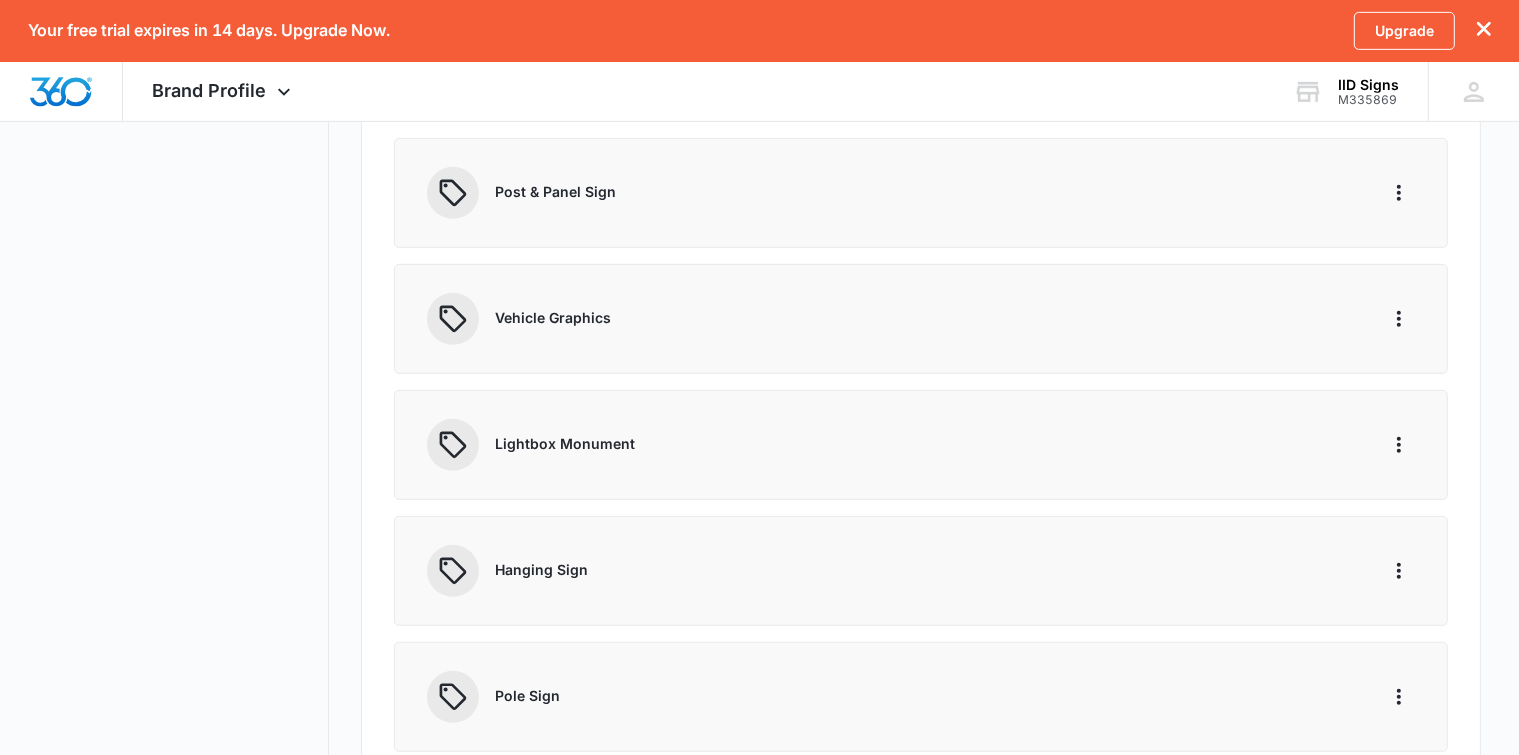 scroll, scrollTop: 1000, scrollLeft: 0, axis: vertical 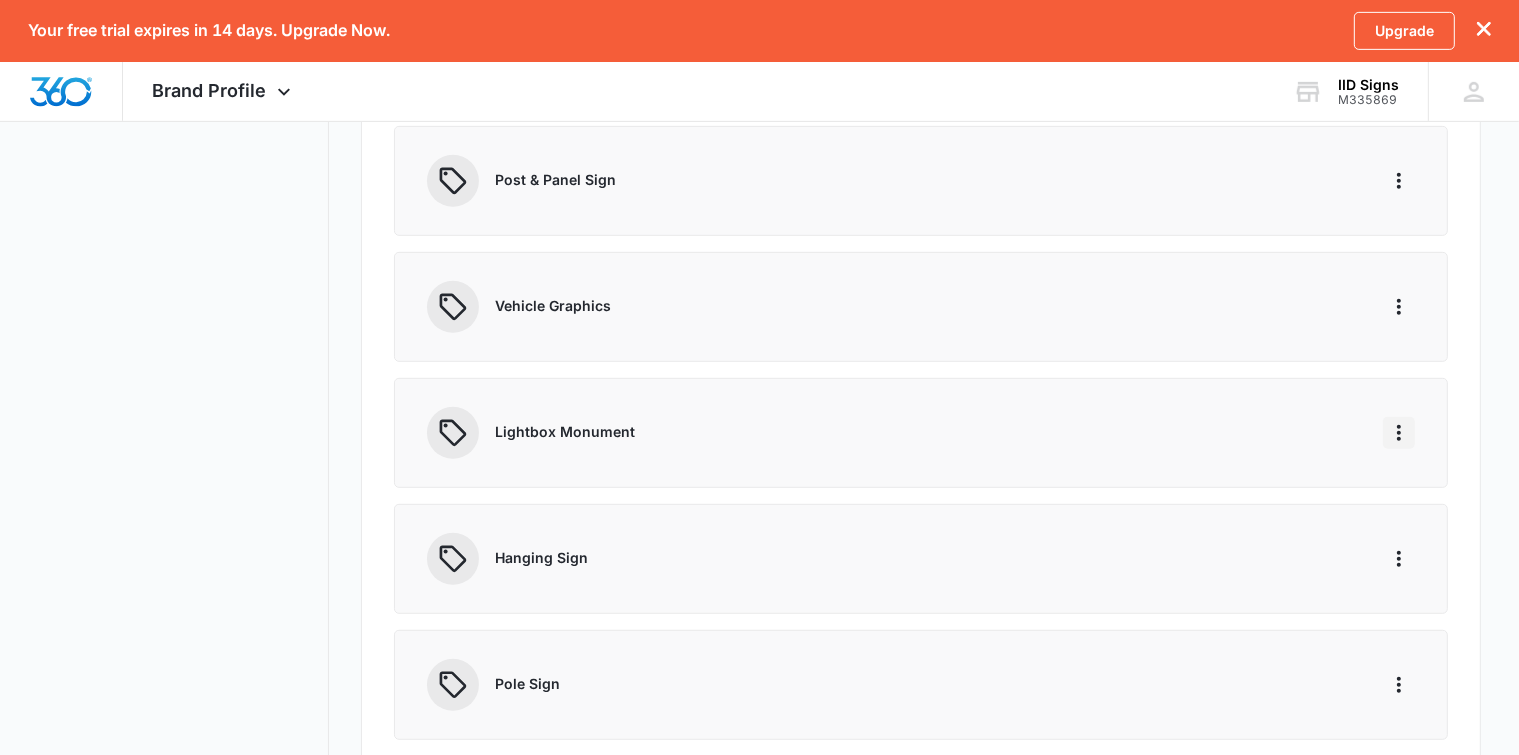 click 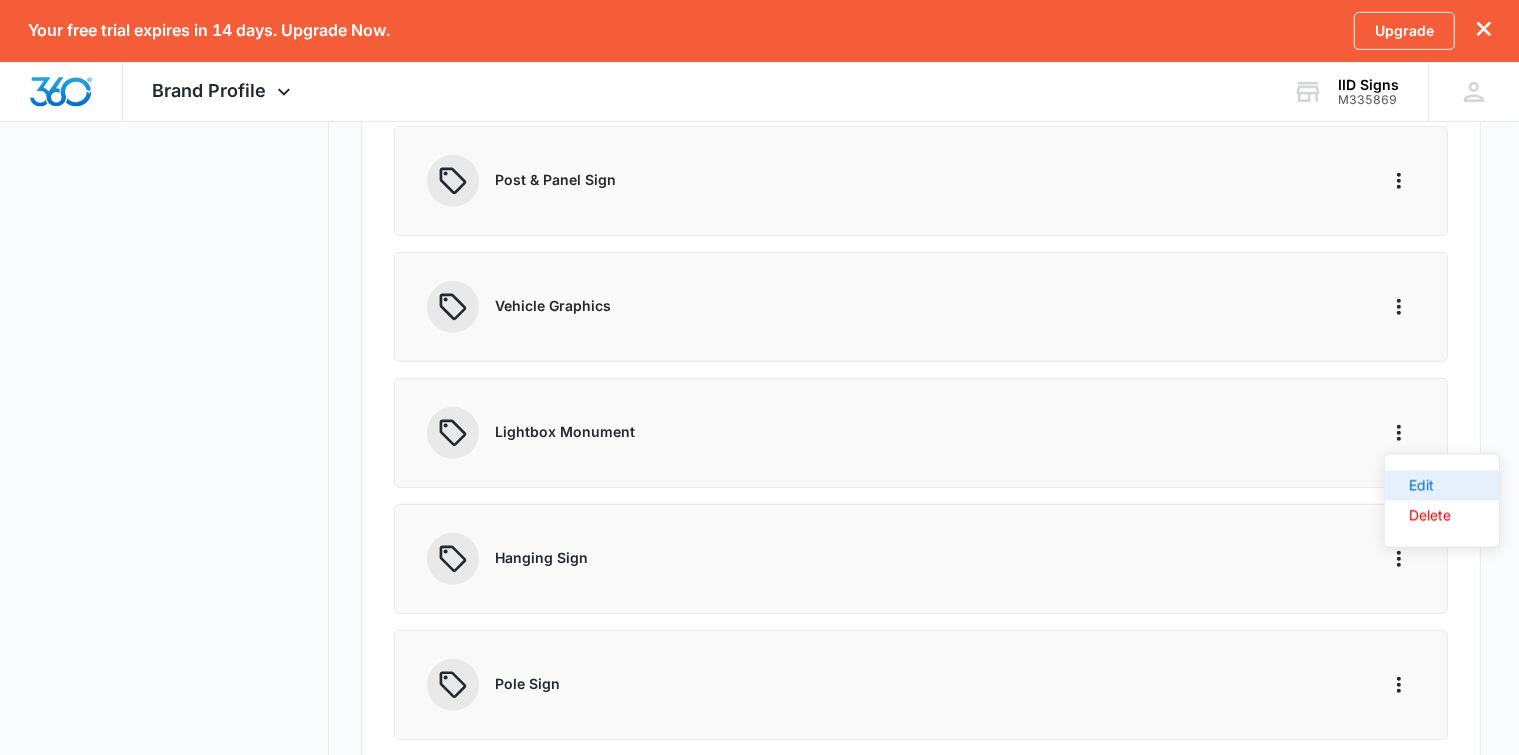 click on "Edit" at bounding box center [1430, 486] 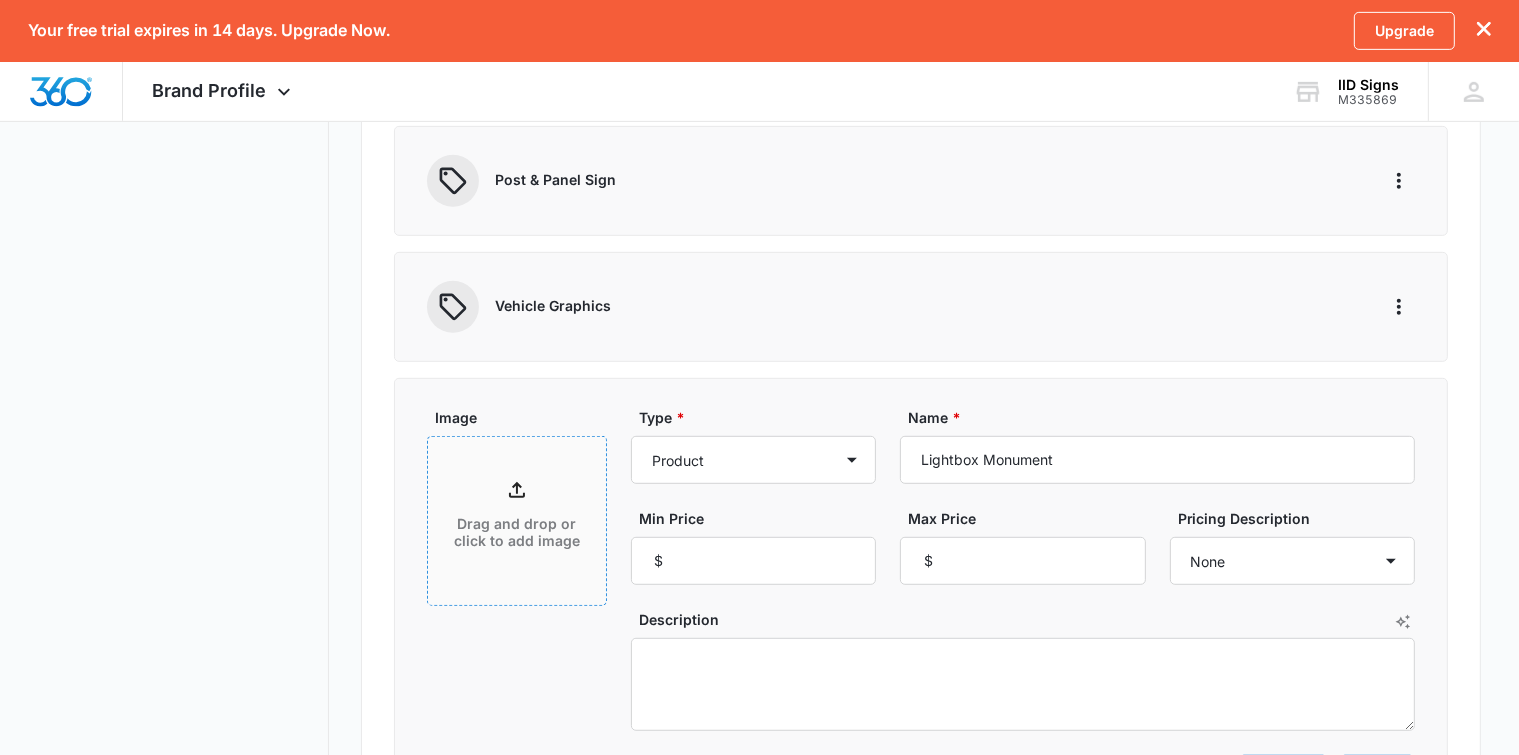 click on "Drag and drop or click to add image" at bounding box center [517, 521] 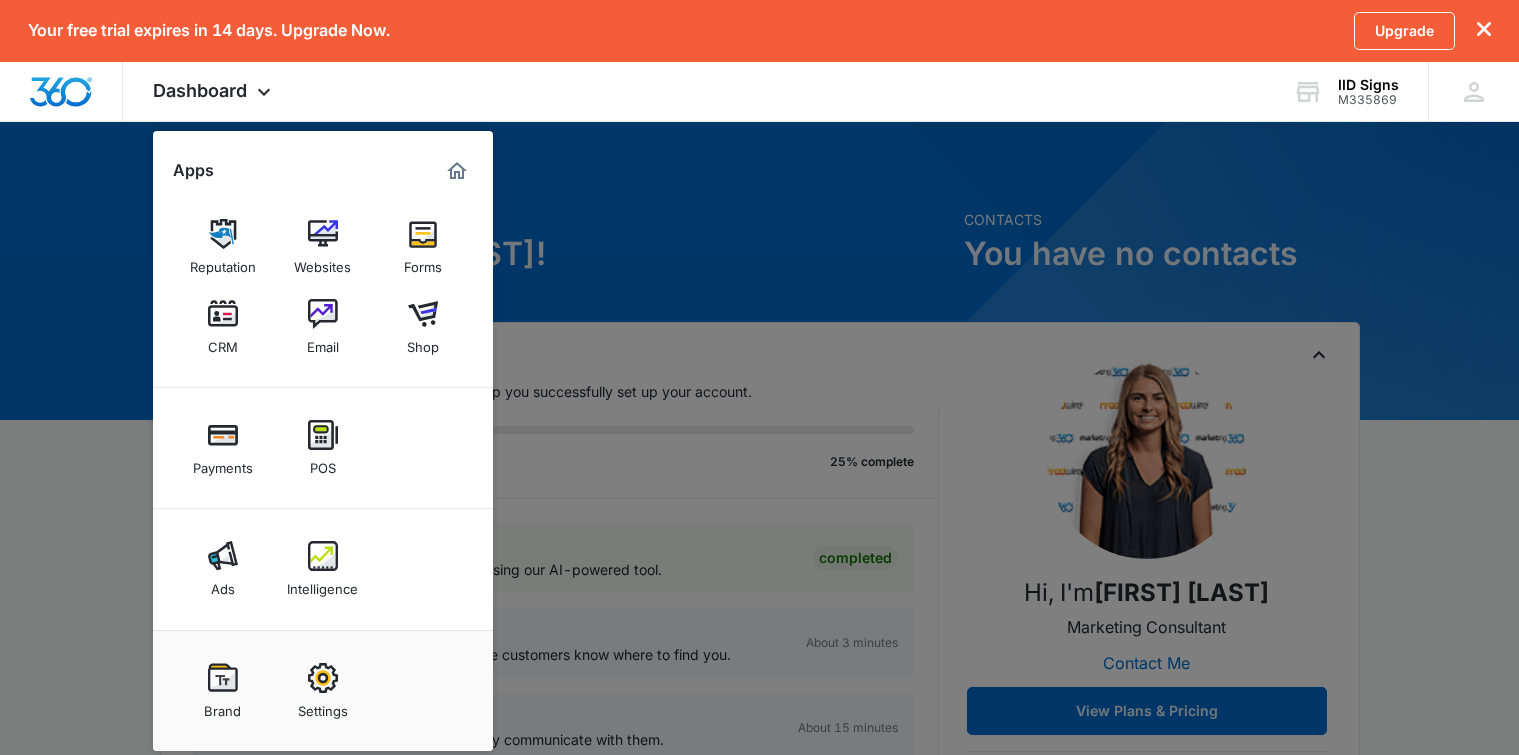 scroll, scrollTop: 200, scrollLeft: 0, axis: vertical 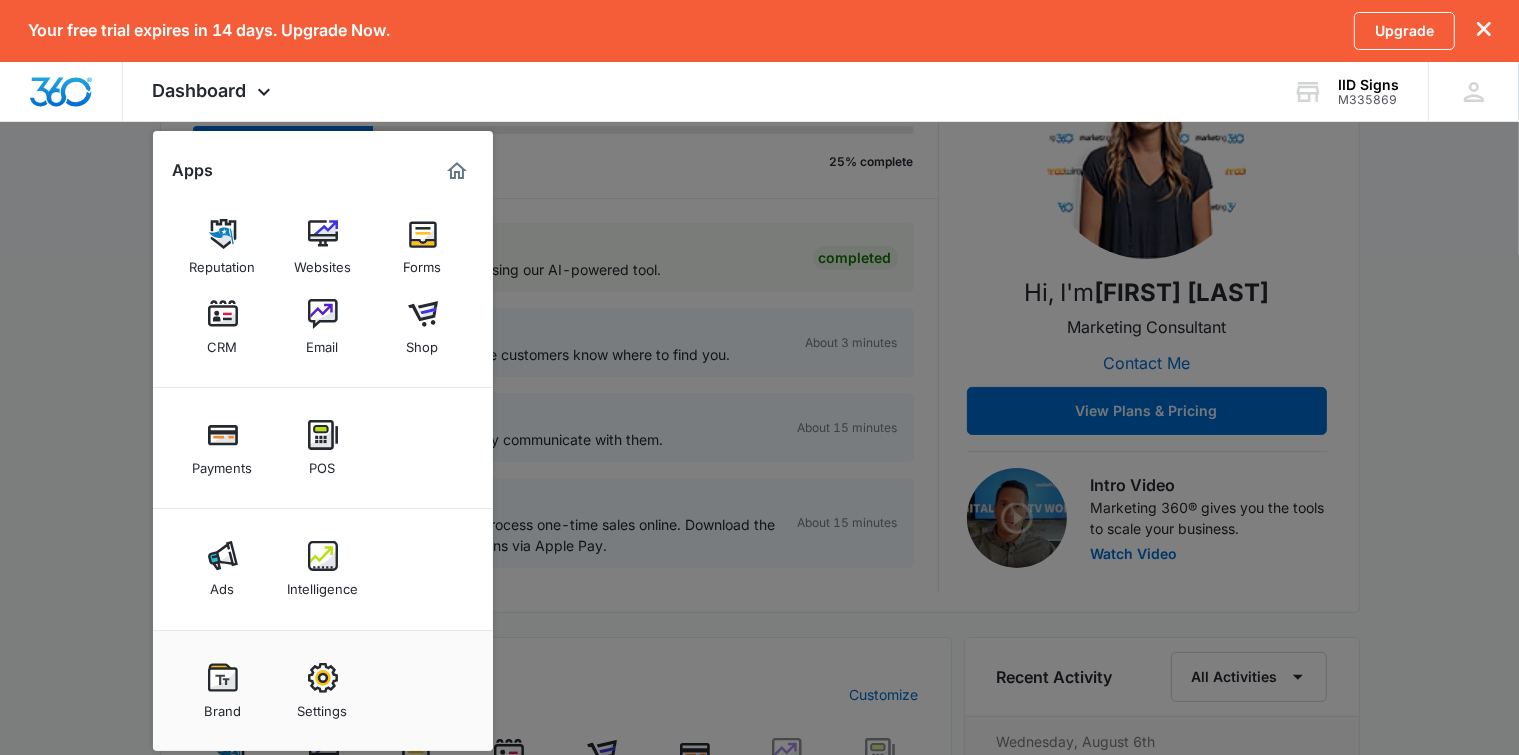 click at bounding box center (759, 377) 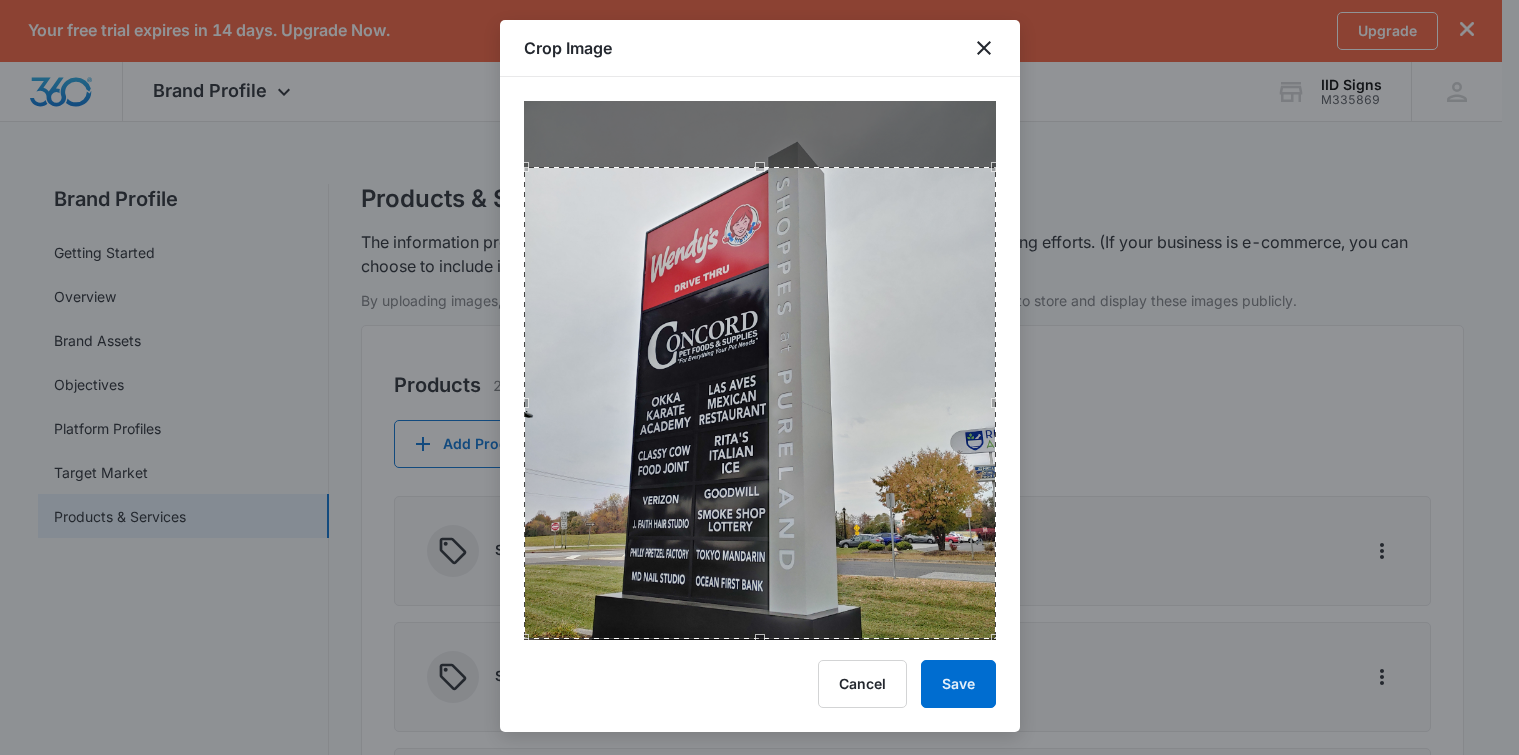 scroll, scrollTop: 1000, scrollLeft: 0, axis: vertical 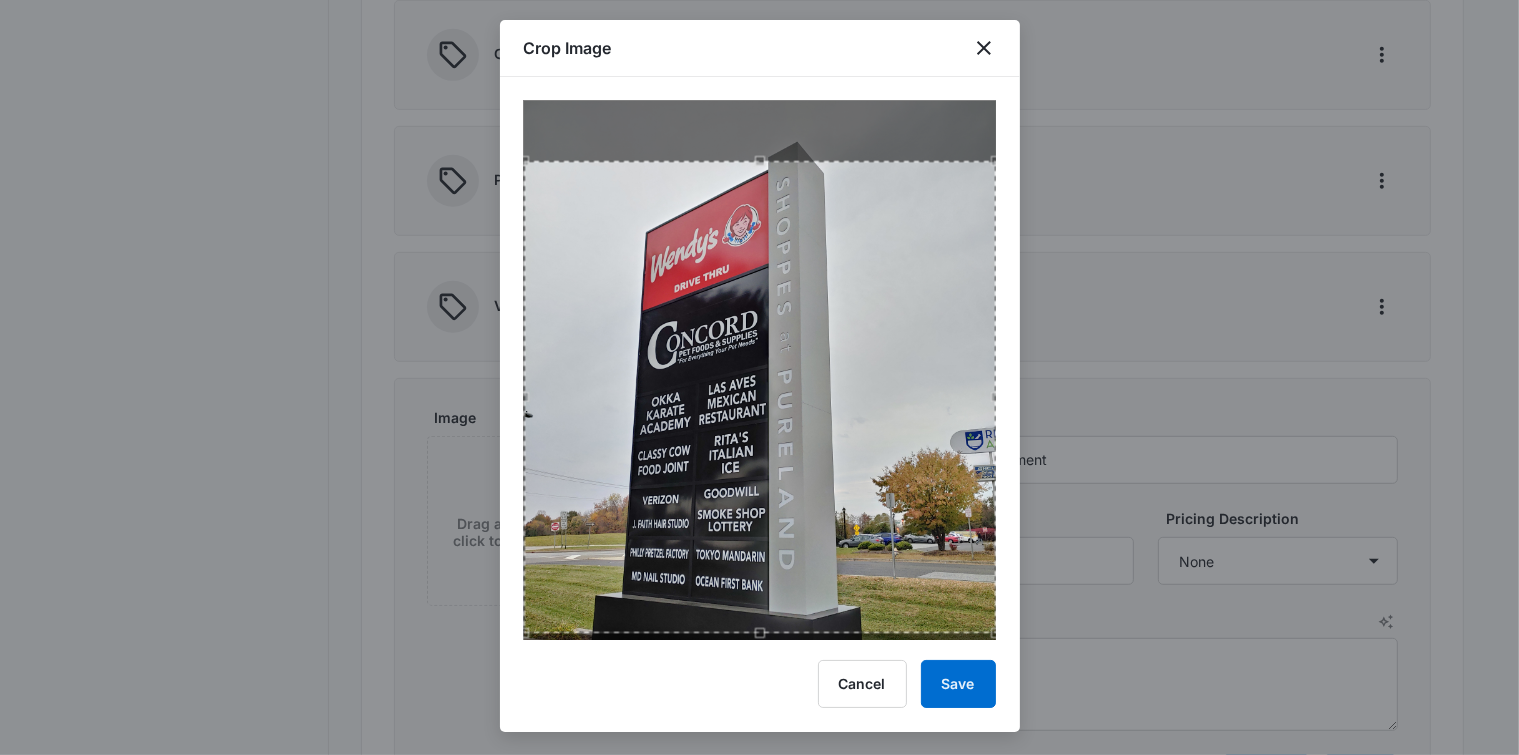 click at bounding box center (760, 397) 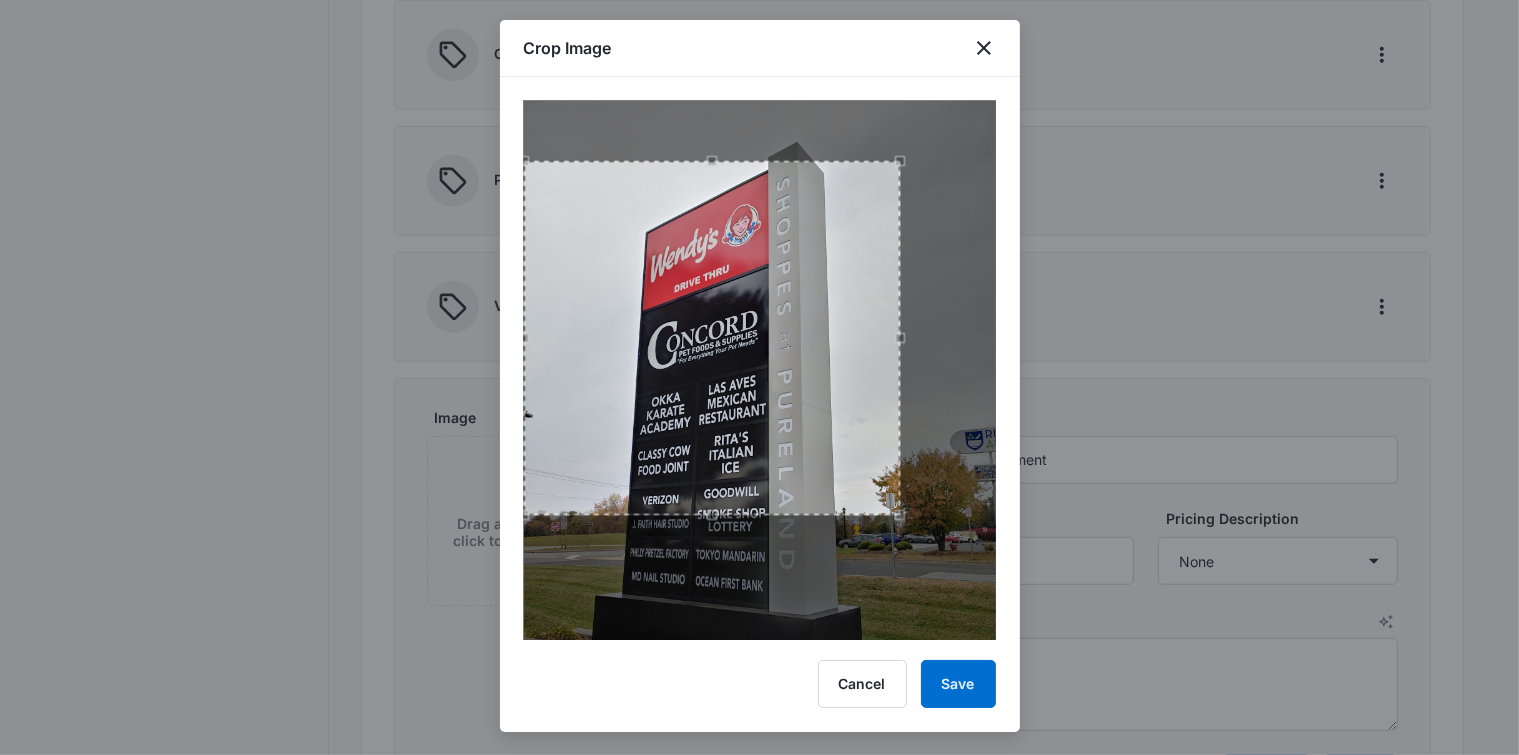click at bounding box center (905, 520) 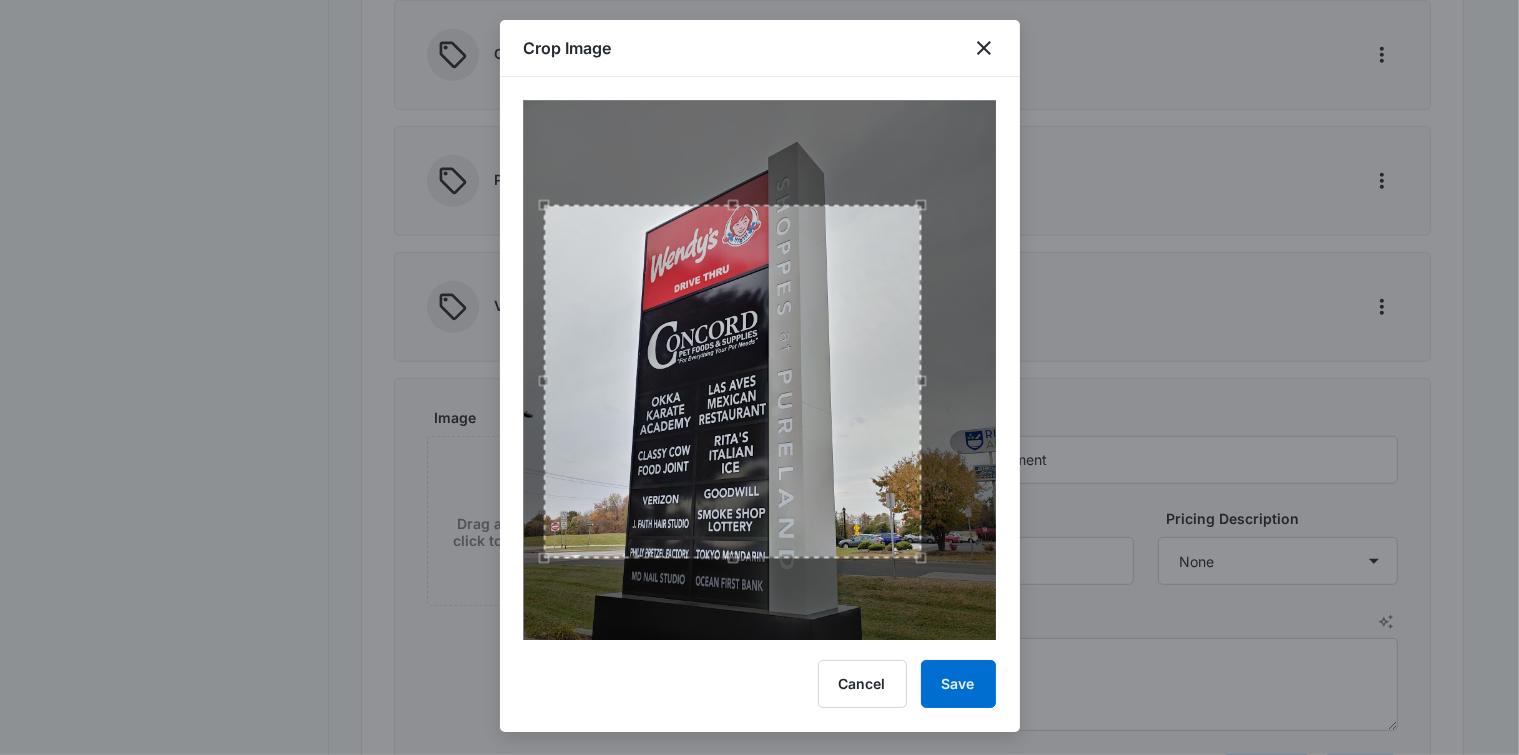 click at bounding box center [732, 381] 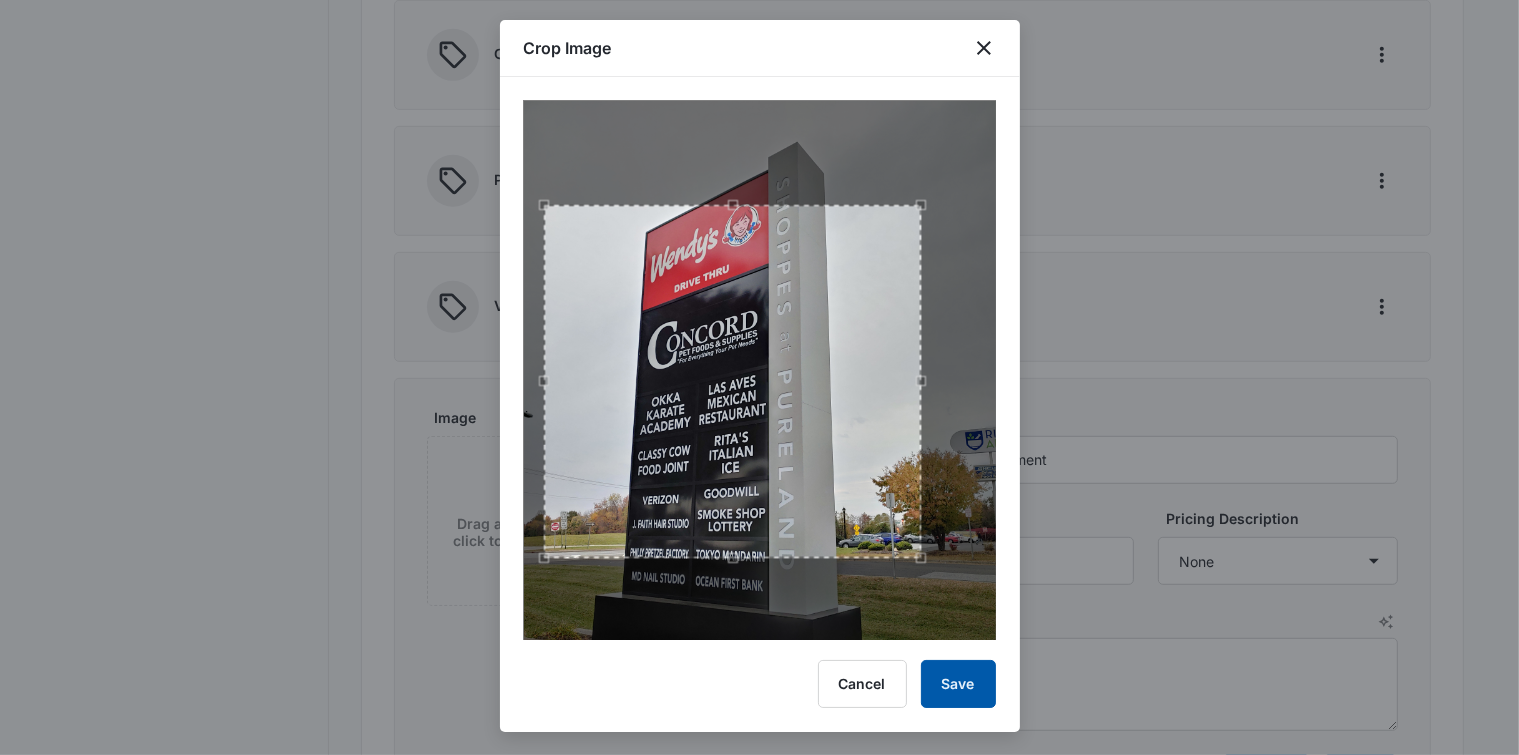 click on "Save" at bounding box center (958, 684) 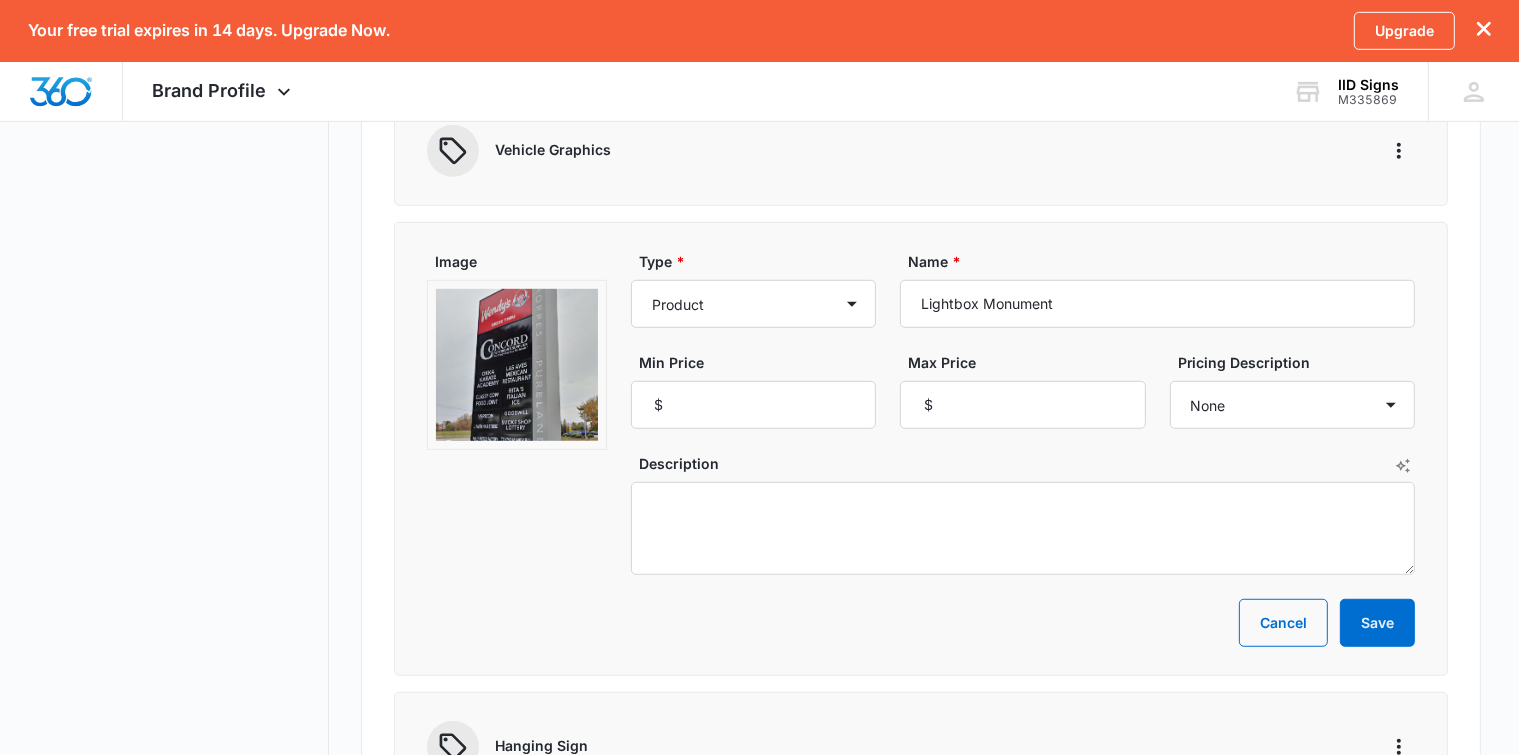 scroll, scrollTop: 1200, scrollLeft: 0, axis: vertical 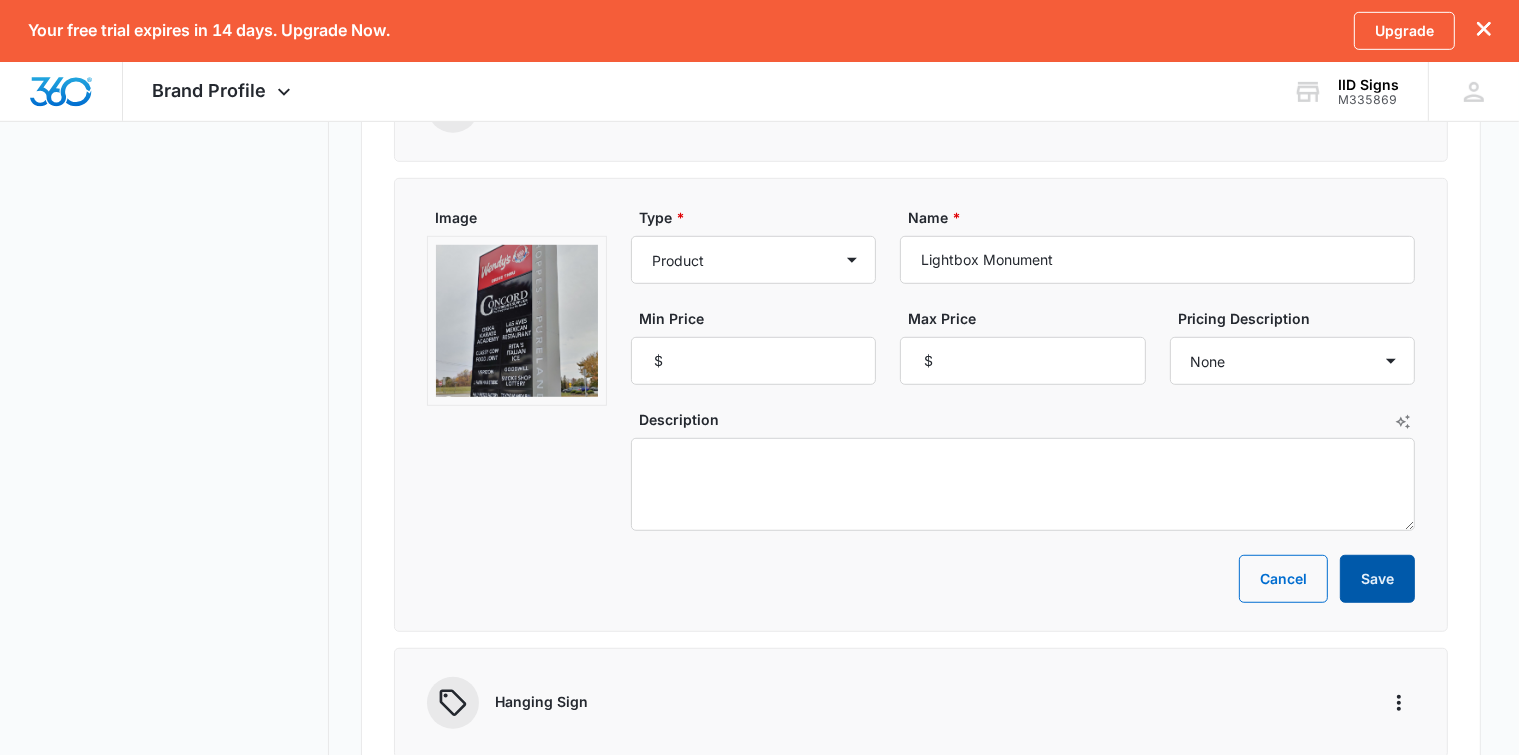 click on "Save" at bounding box center (1377, 579) 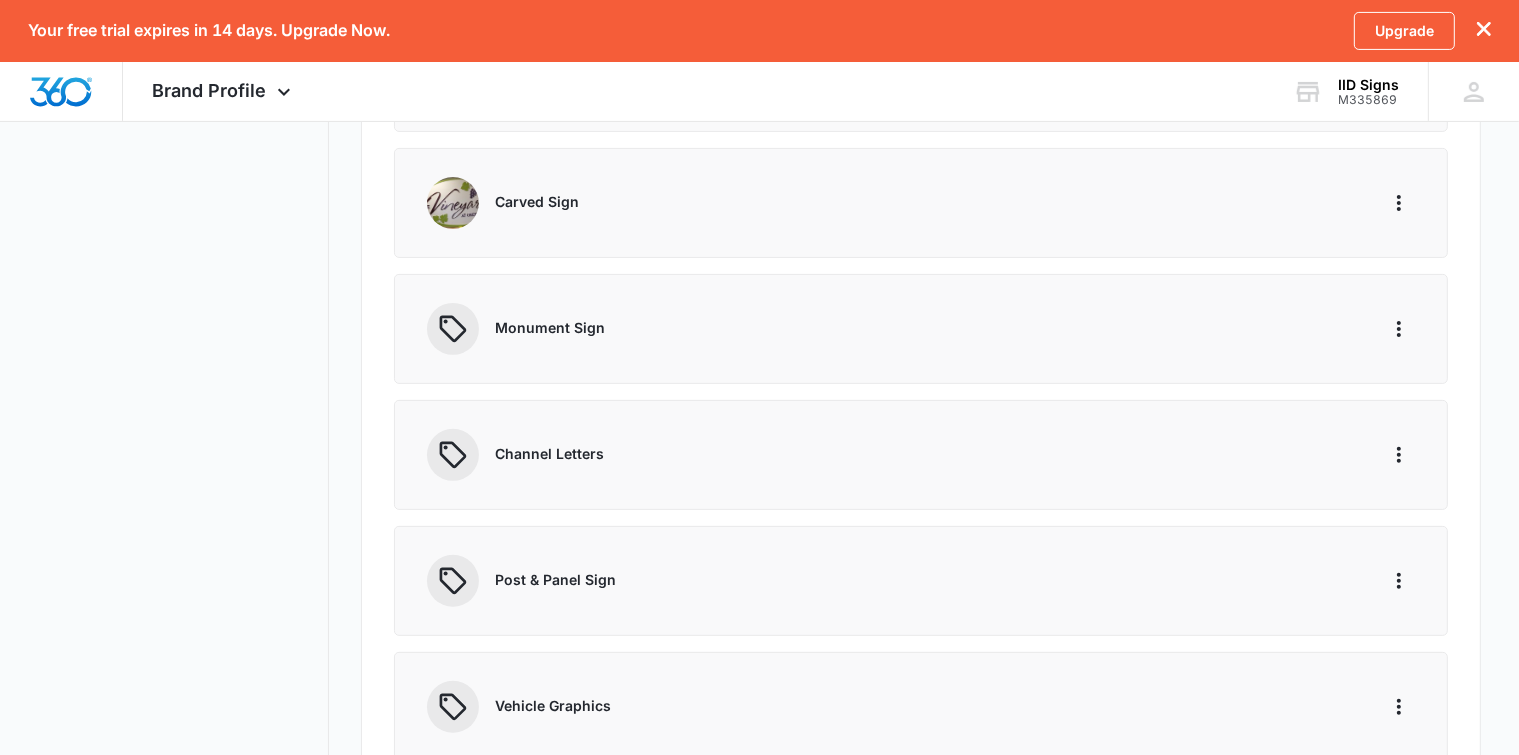 scroll, scrollTop: 0, scrollLeft: 0, axis: both 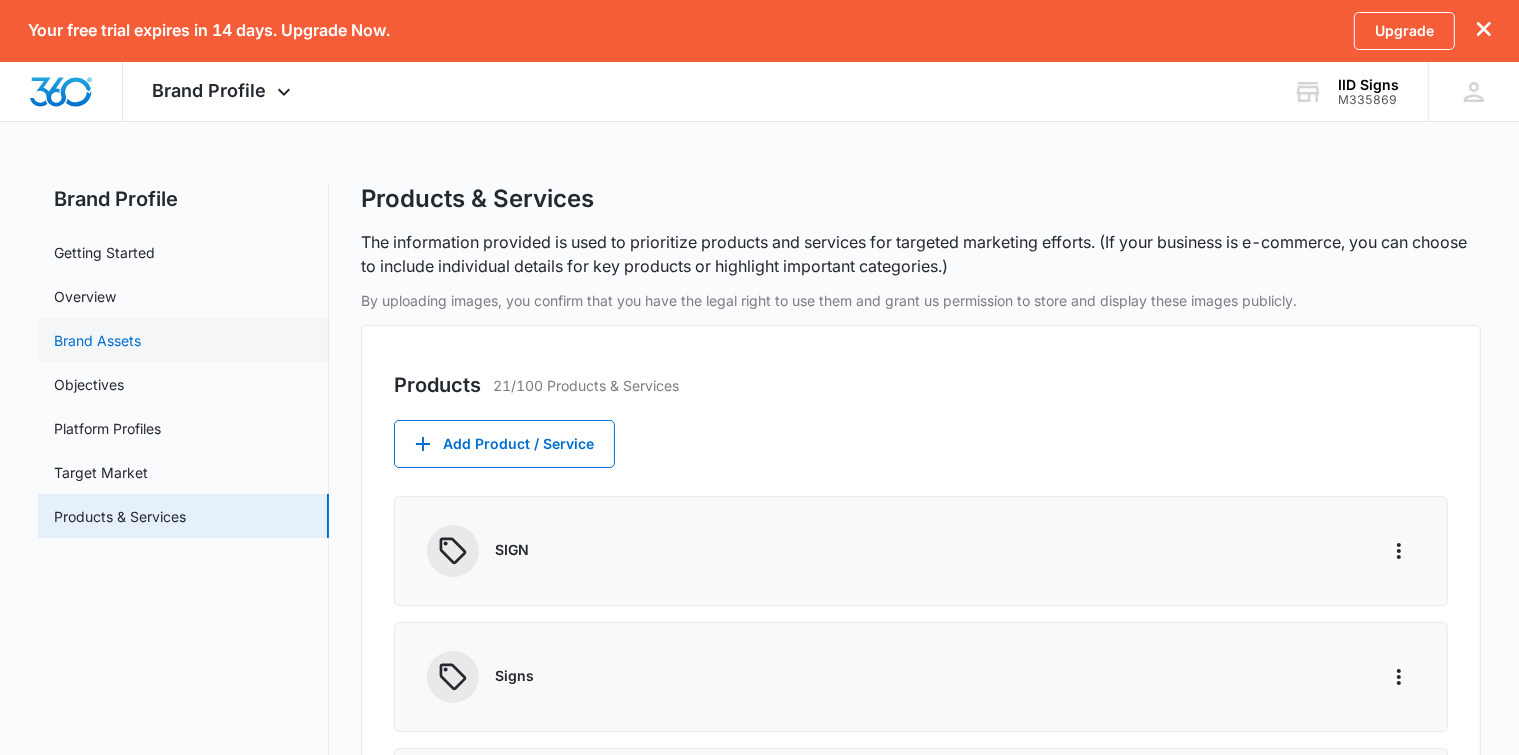 click on "Brand Assets" at bounding box center [97, 340] 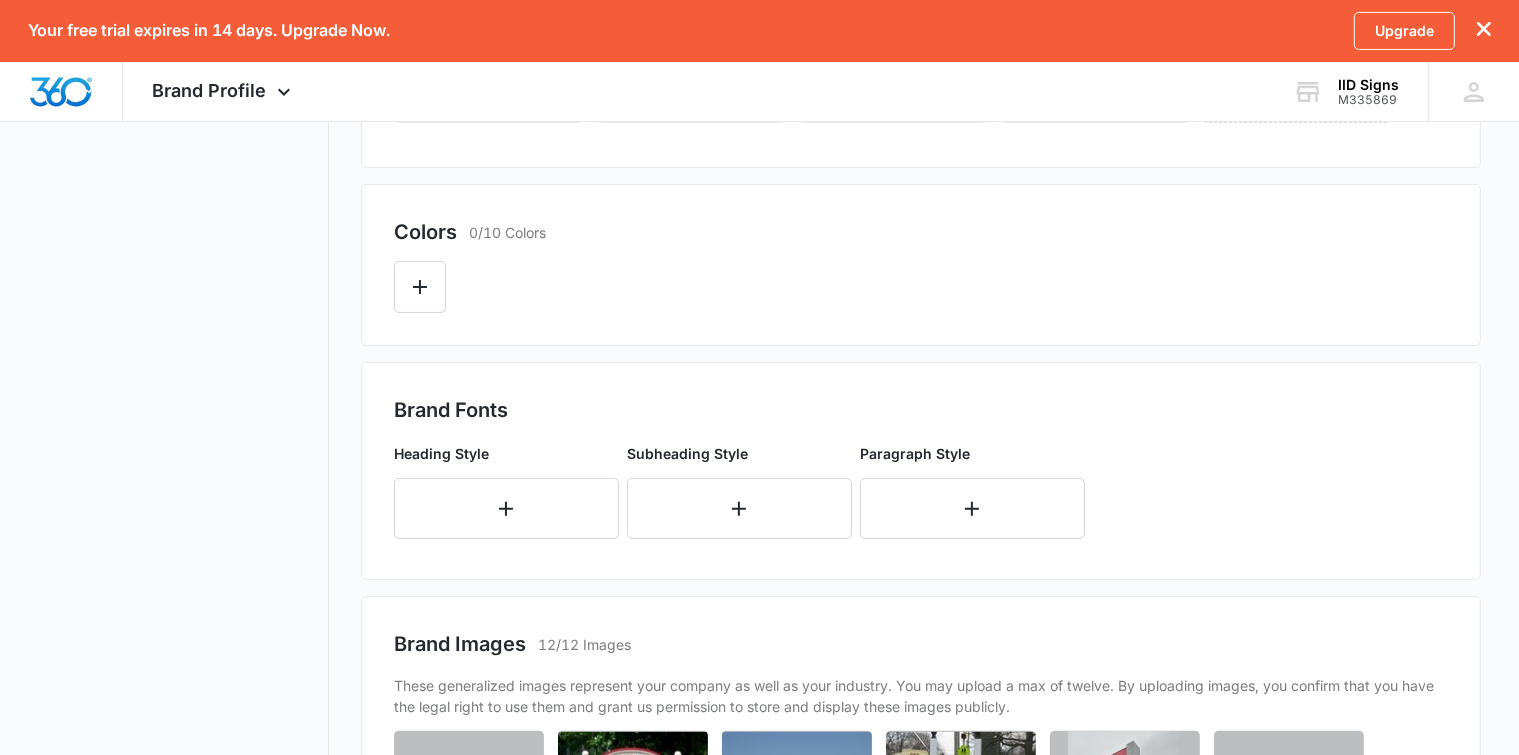 scroll, scrollTop: 908, scrollLeft: 0, axis: vertical 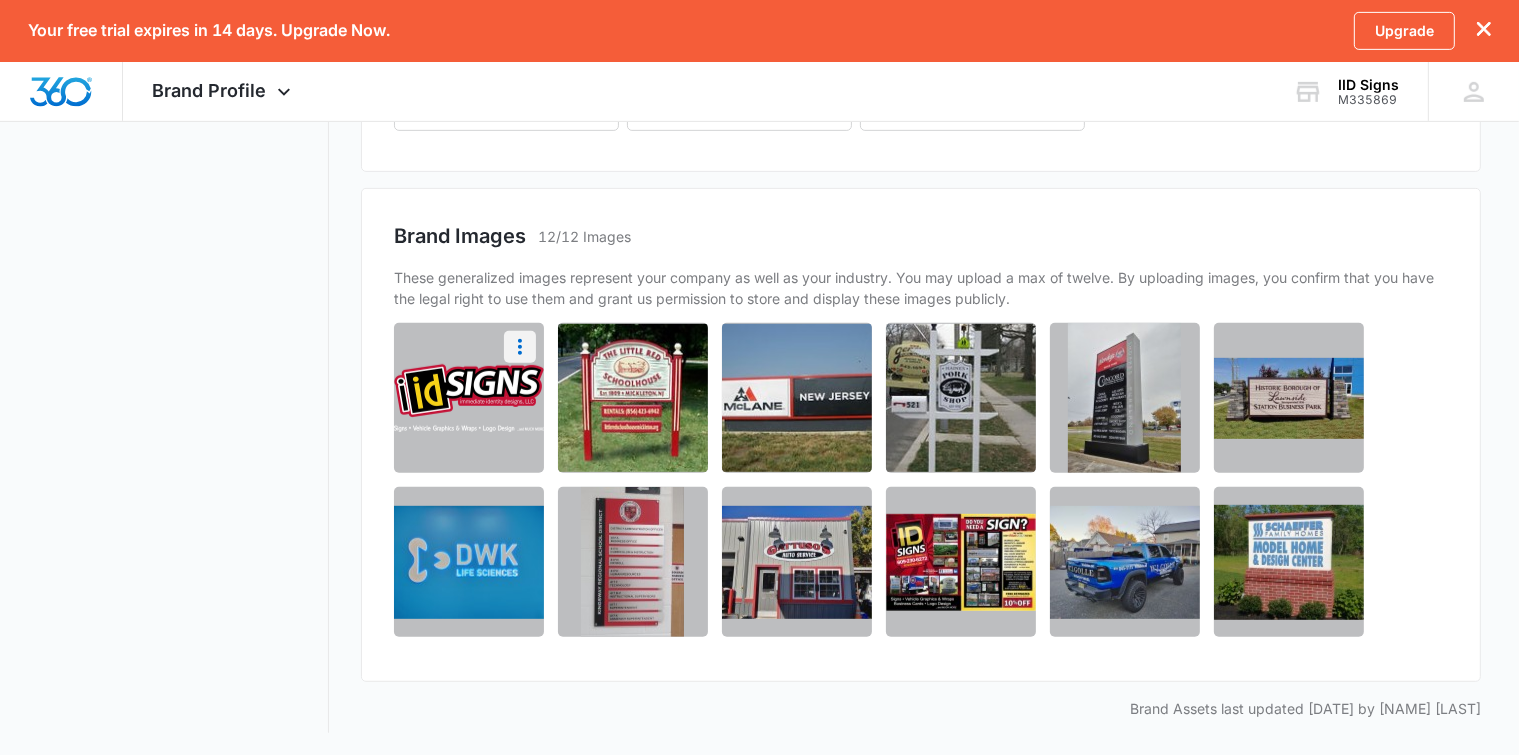 click 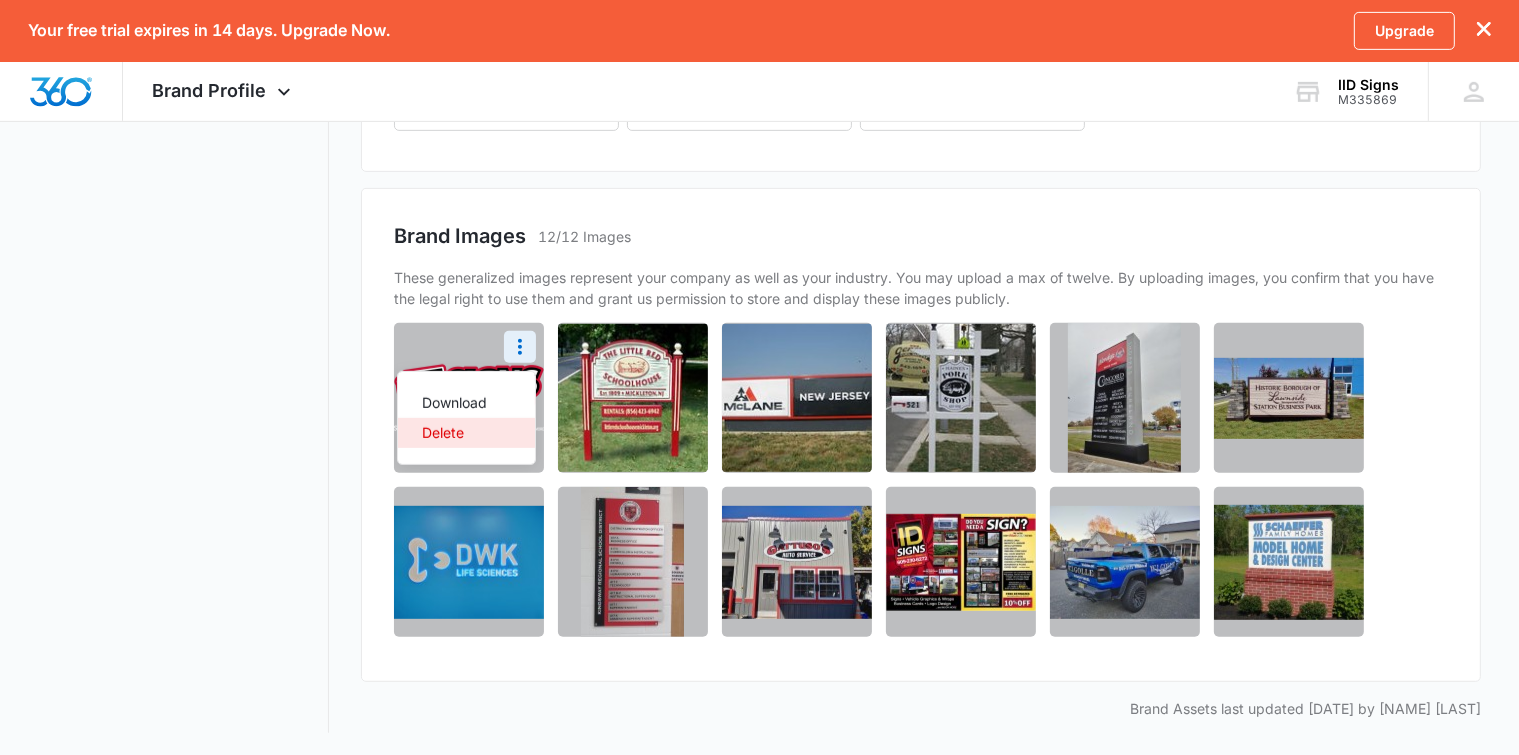 click on "Delete" at bounding box center (454, 433) 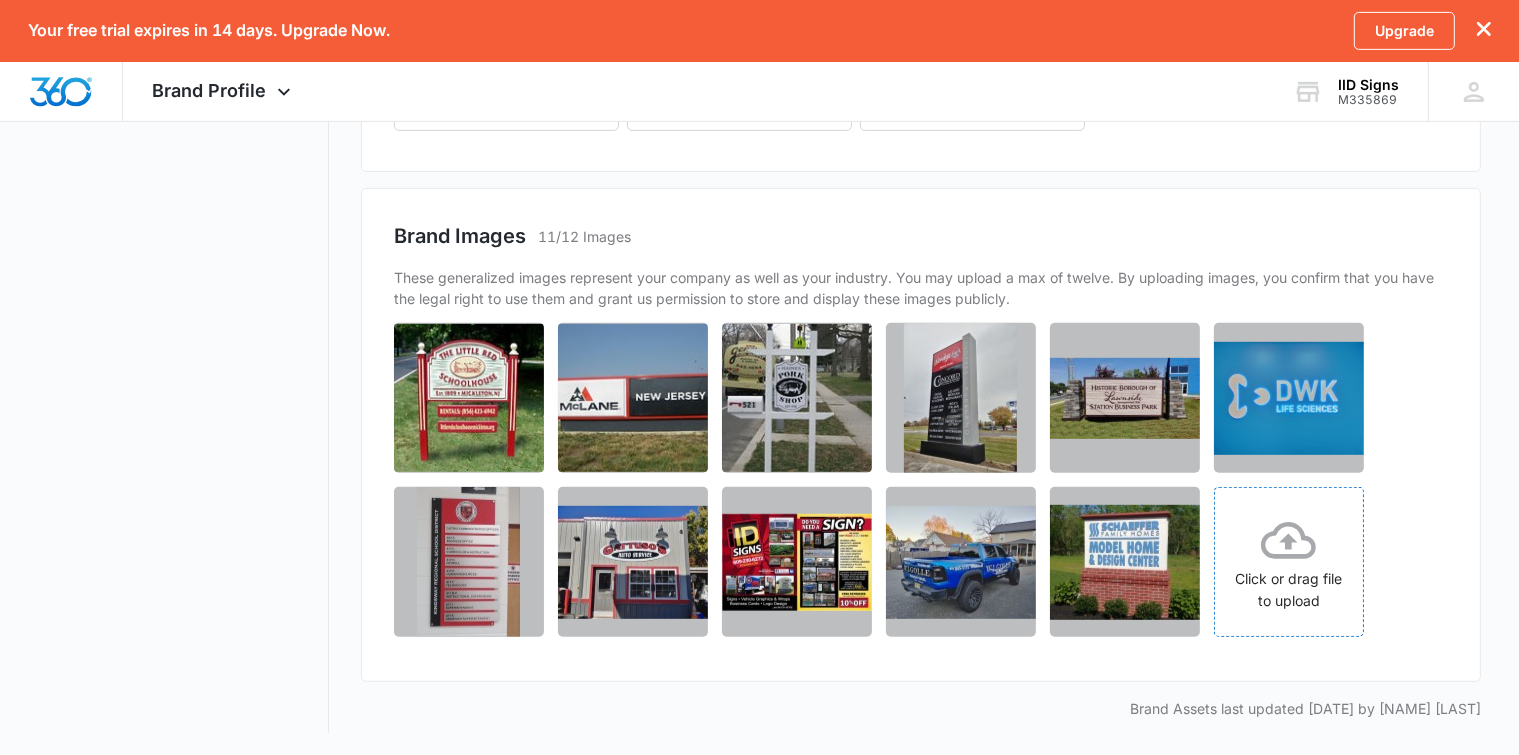 click 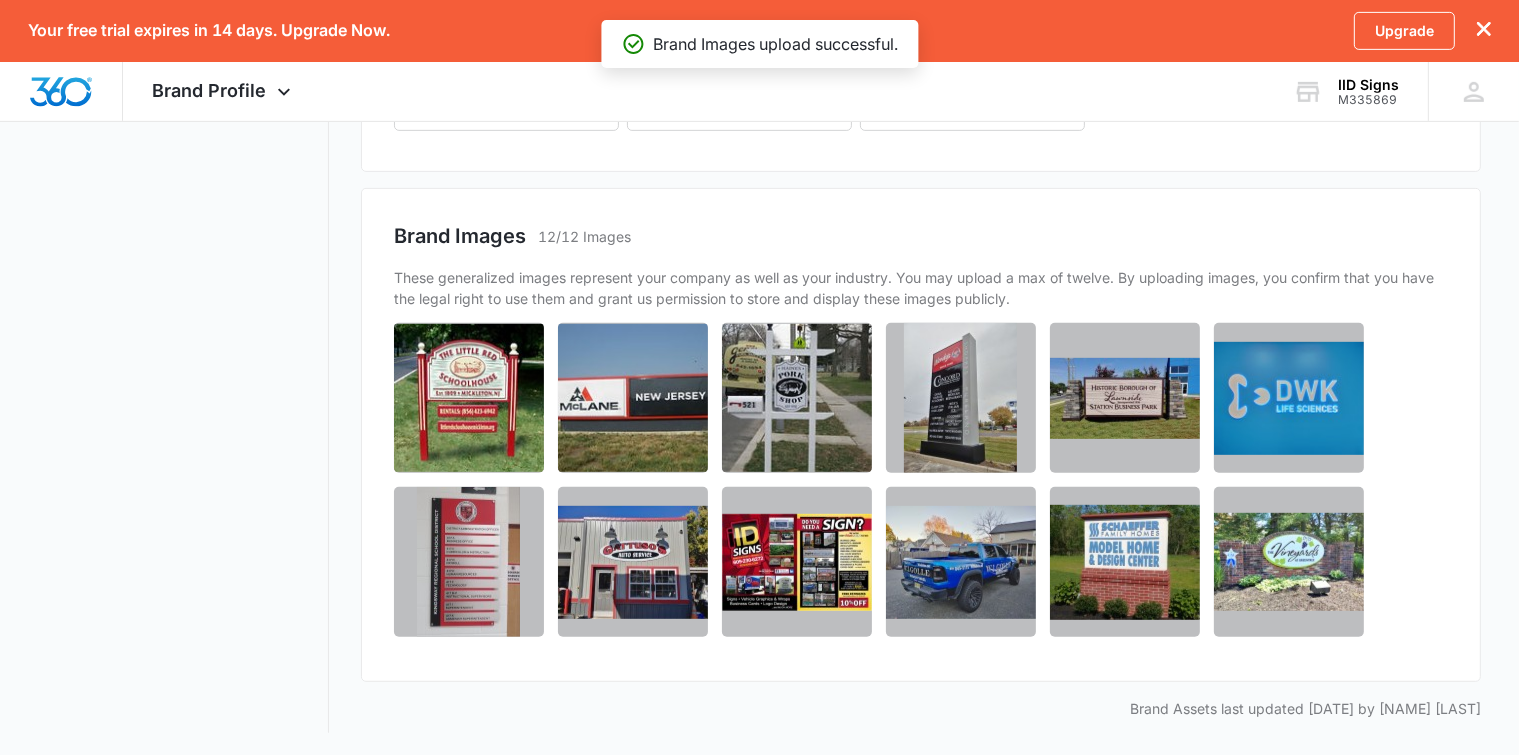 click on "Brand Images 12/12 Images These generalized images represent your company as well as your industry. You may upload a max of twelve. By uploading images, you confirm that you have the legal right to use them and grant us permission to store and display these images publicly. Click or drag file to upload" at bounding box center (921, 435) 